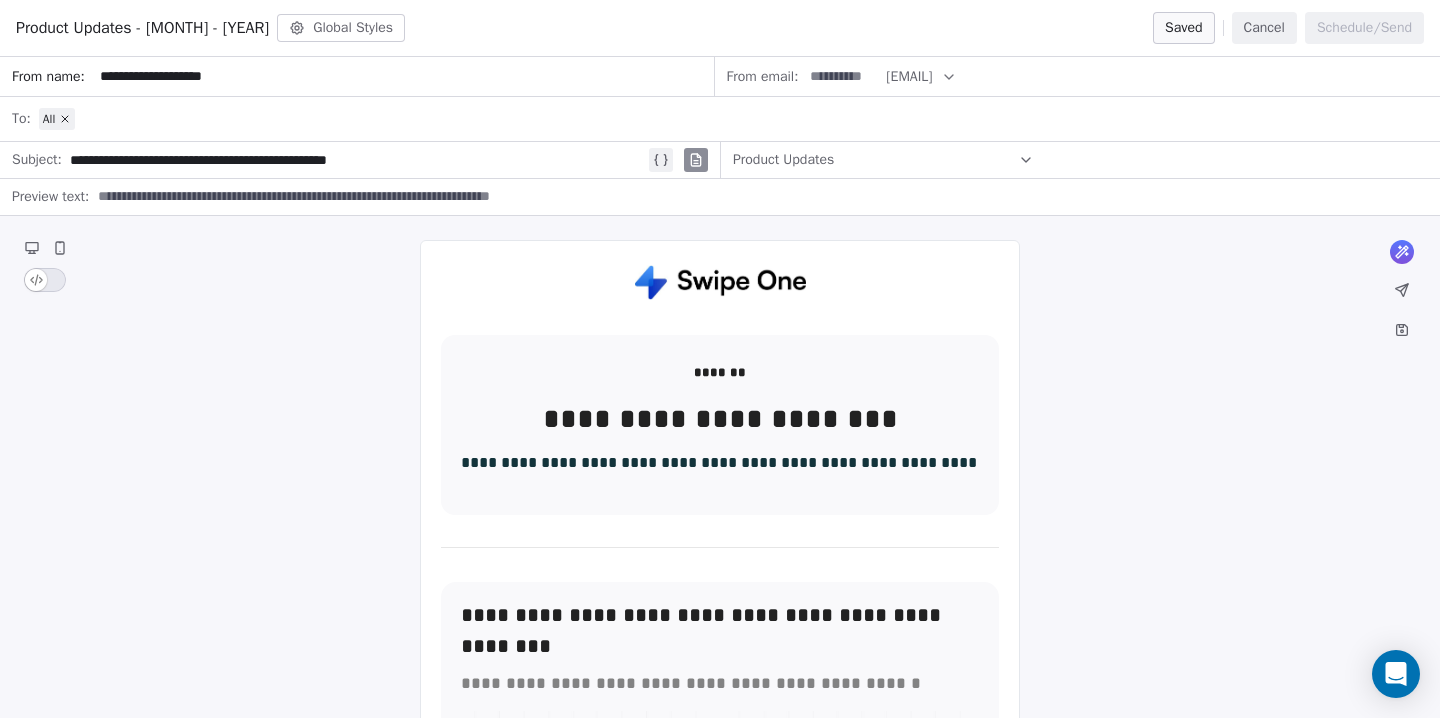 scroll, scrollTop: 0, scrollLeft: 0, axis: both 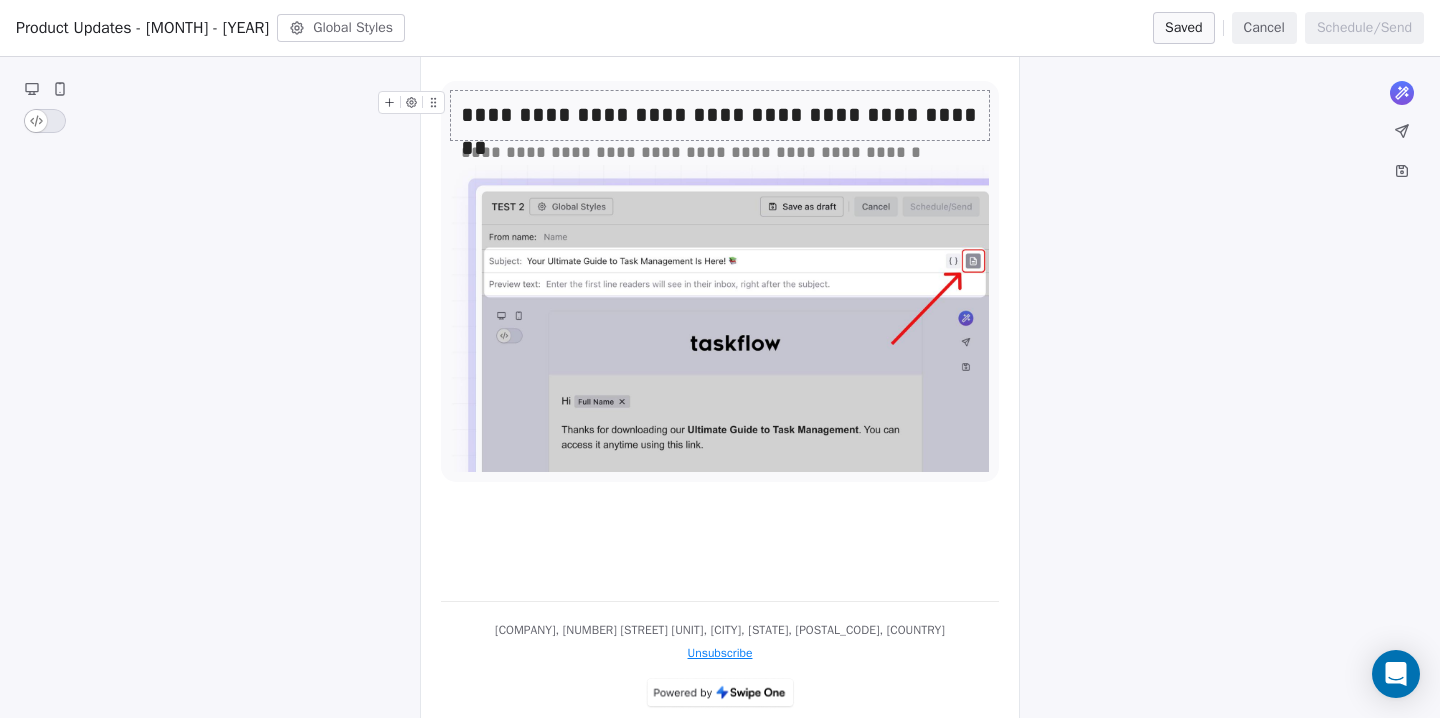 click on "Cancel" at bounding box center [1264, 28] 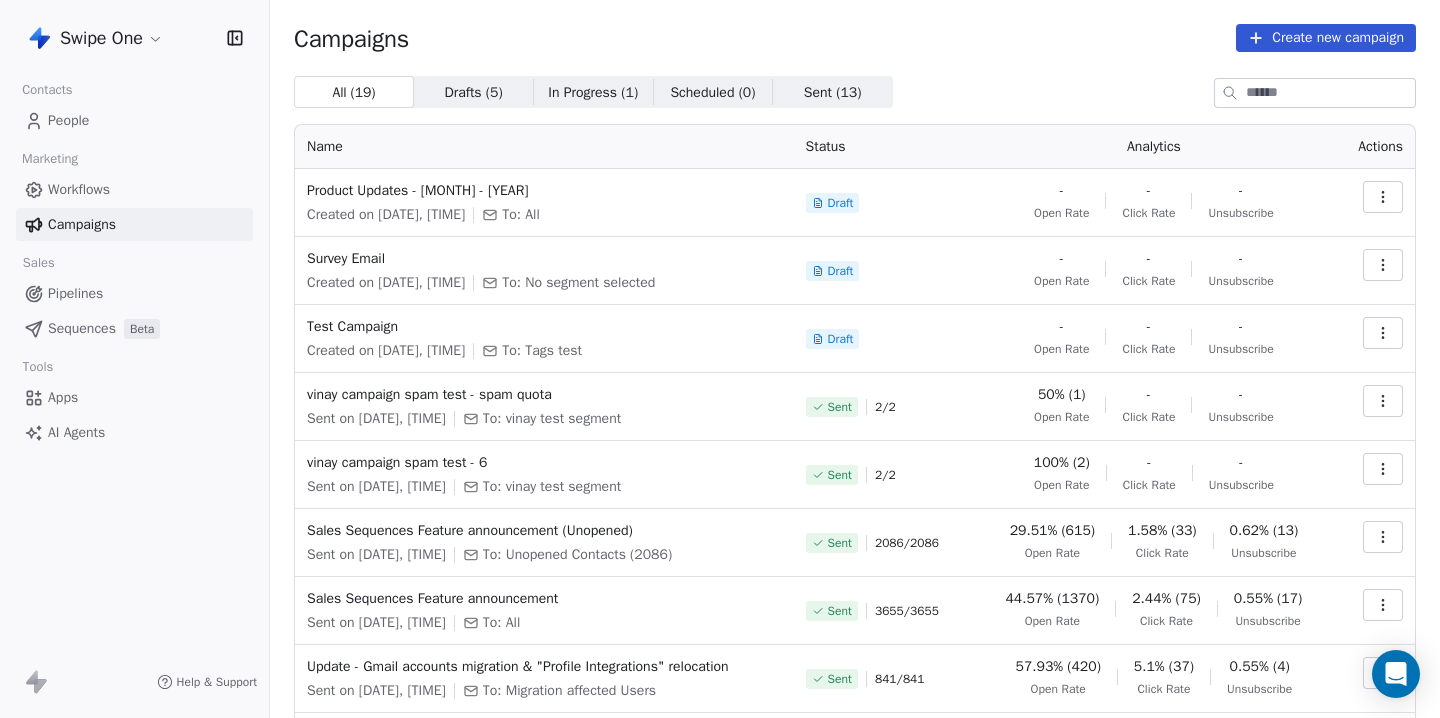 click on "Help & Support" at bounding box center (217, 682) 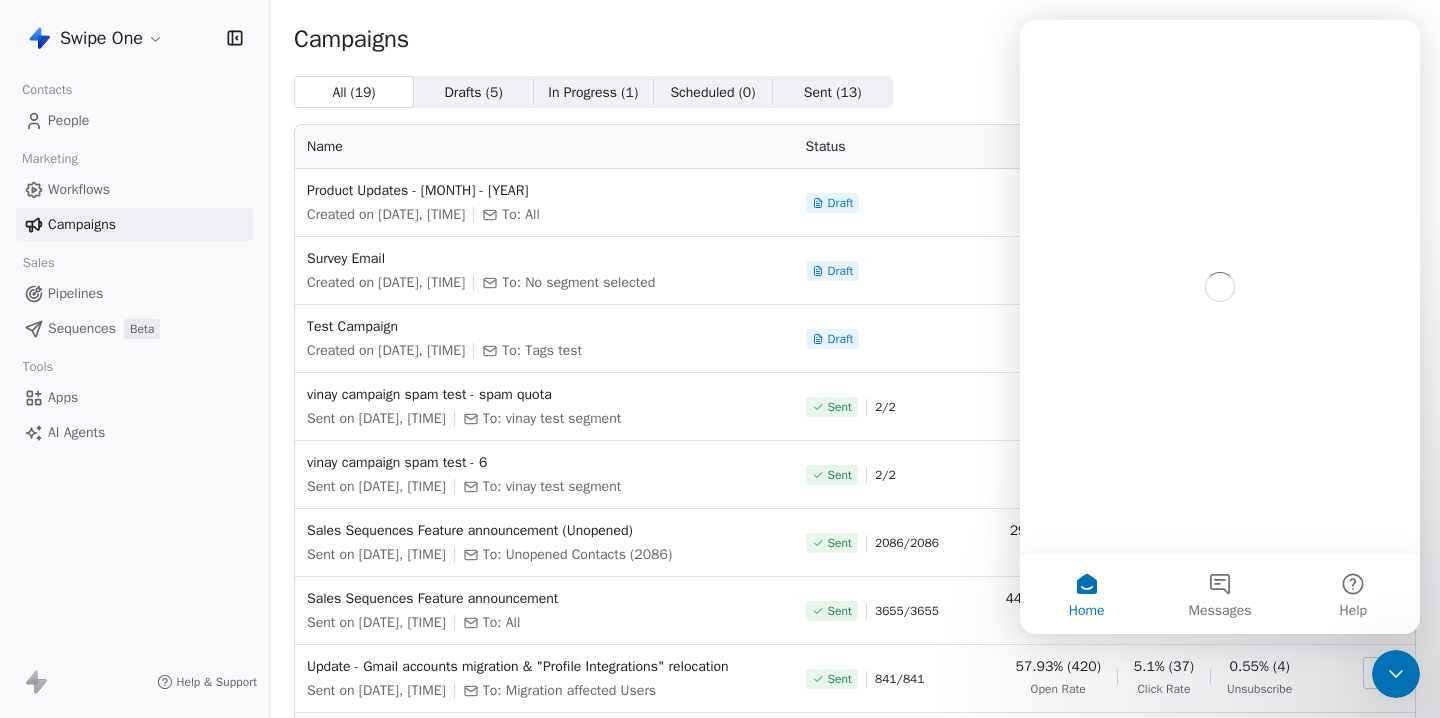 scroll, scrollTop: 0, scrollLeft: 0, axis: both 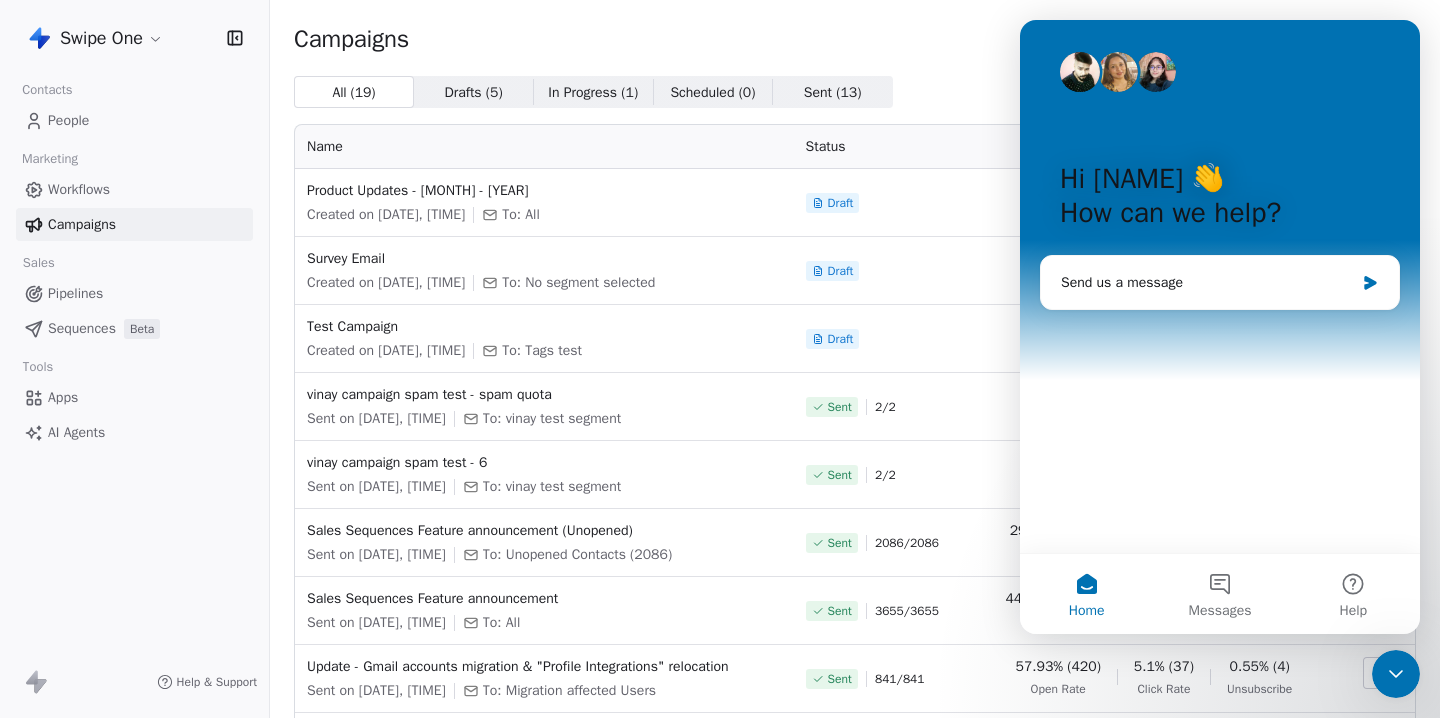 click 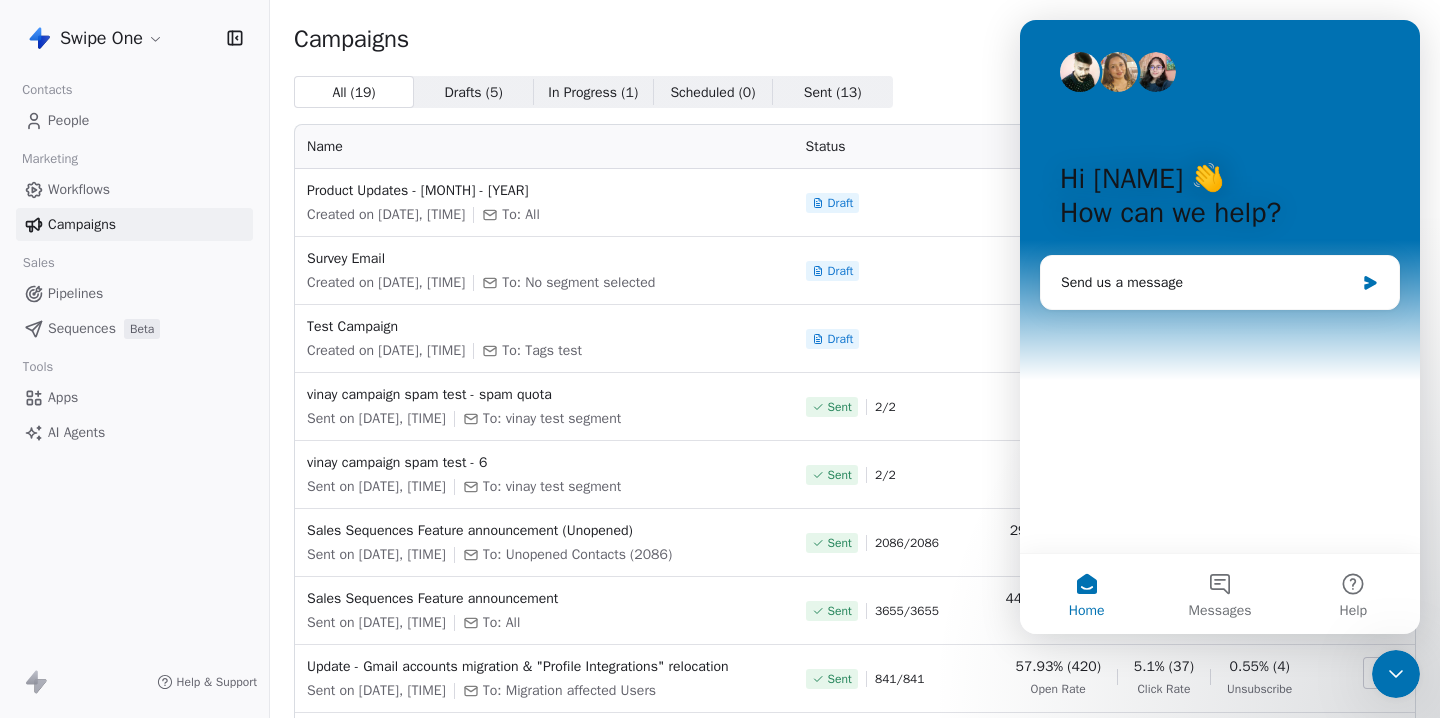 click on "Swipe One Contacts People Marketing Workflows Campaigns Sales Pipelines Sequences Beta Tools Apps AI Agents Help & Support" at bounding box center [134, 359] 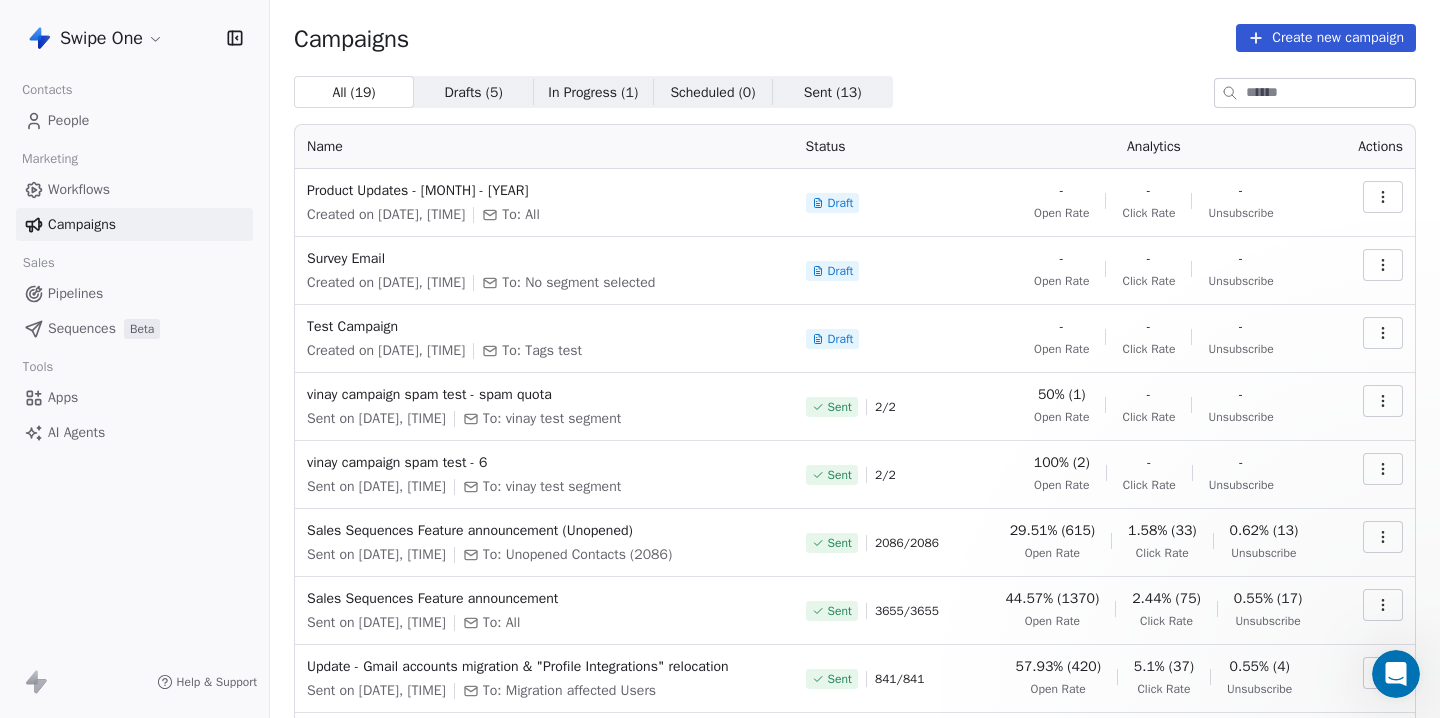 scroll, scrollTop: 0, scrollLeft: 0, axis: both 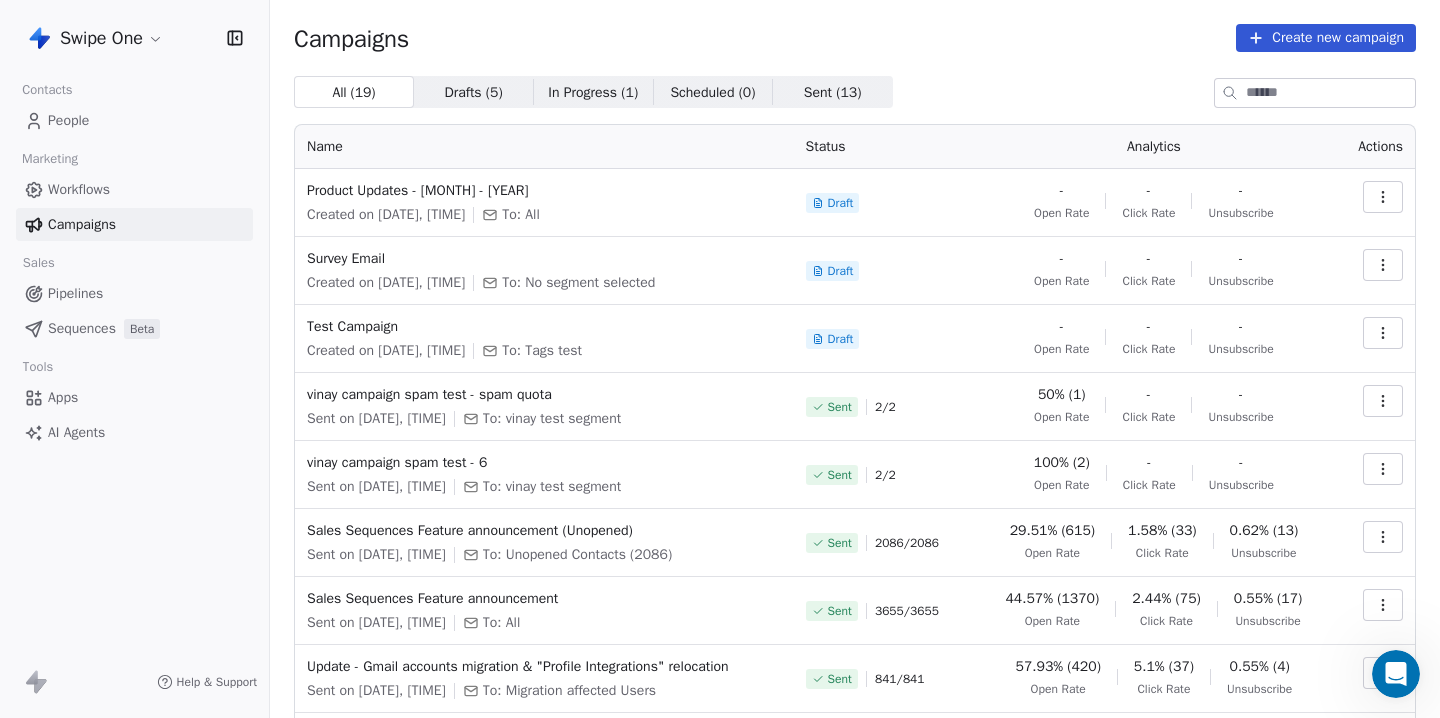 click on "People" at bounding box center [134, 120] 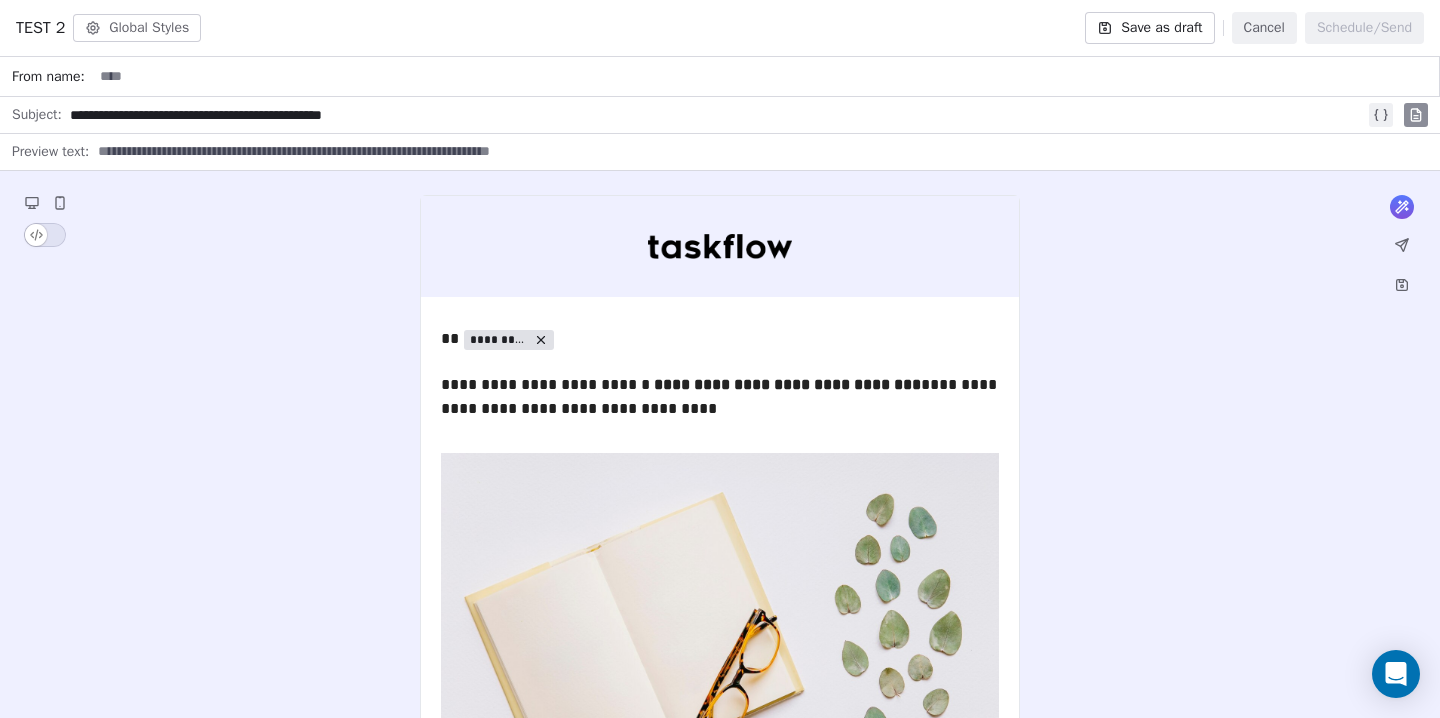 scroll, scrollTop: 0, scrollLeft: 0, axis: both 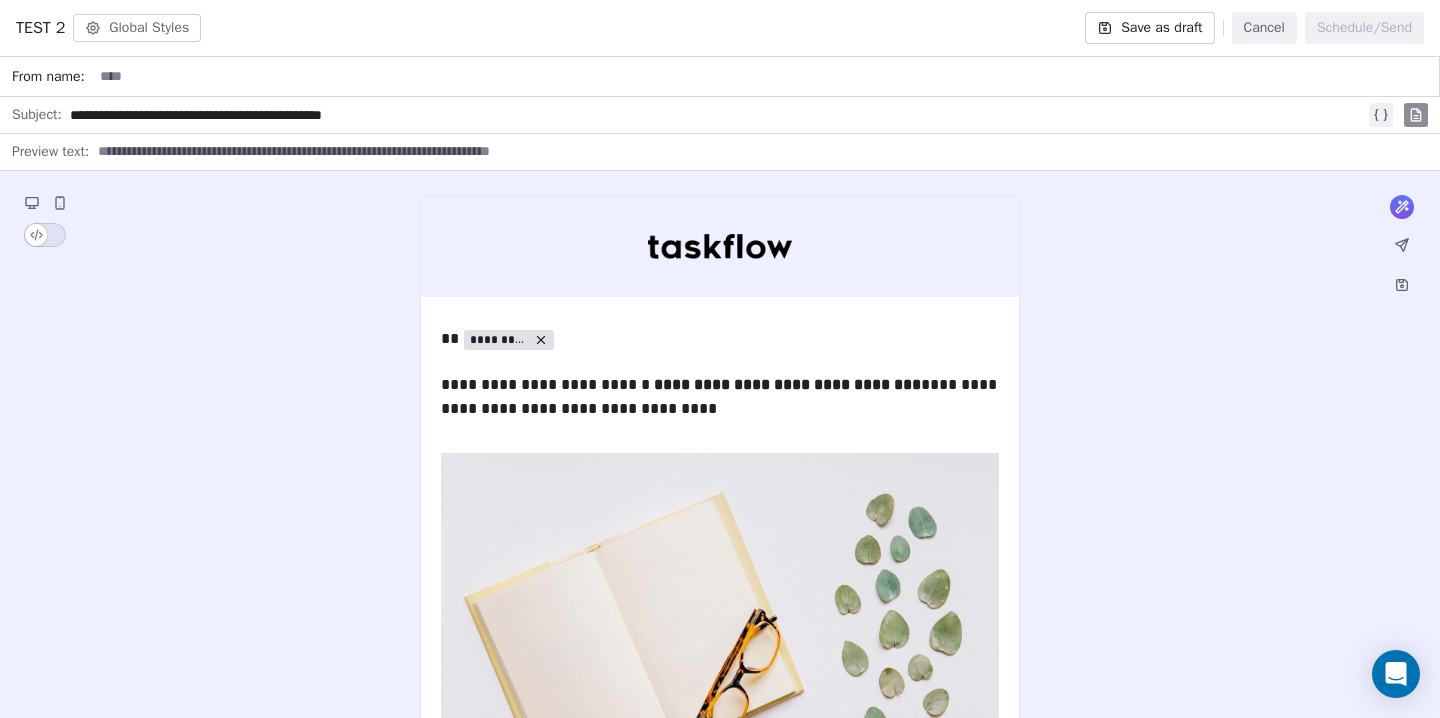 click on "Cancel" at bounding box center (1264, 28) 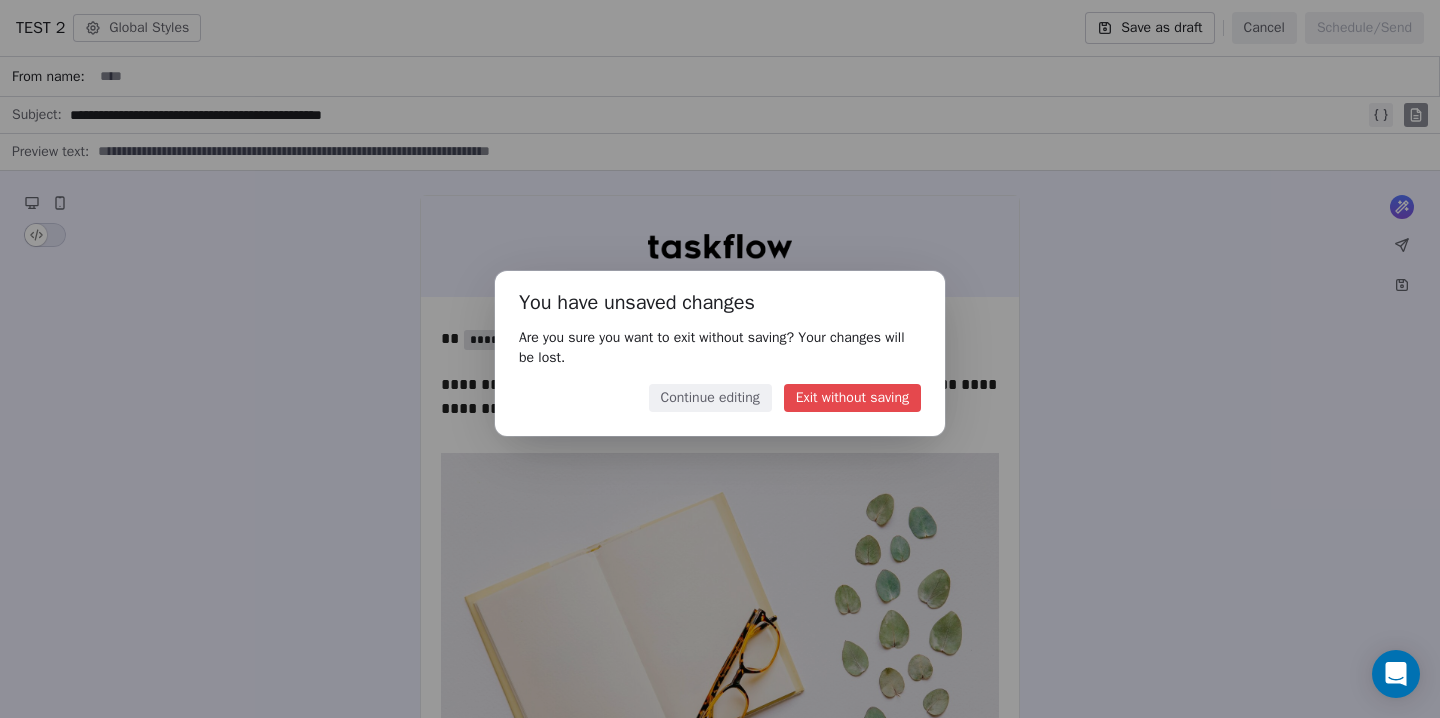 click on "Exit without saving" at bounding box center [852, 398] 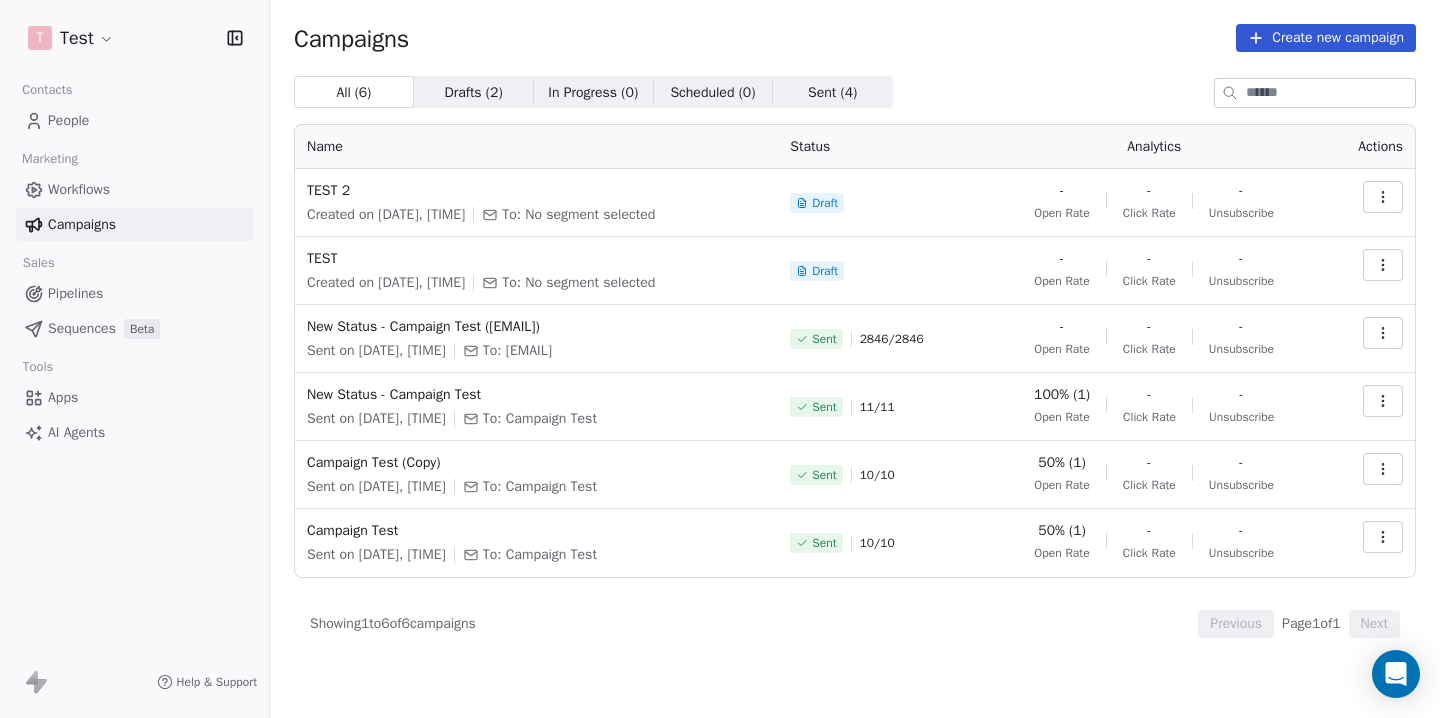 click 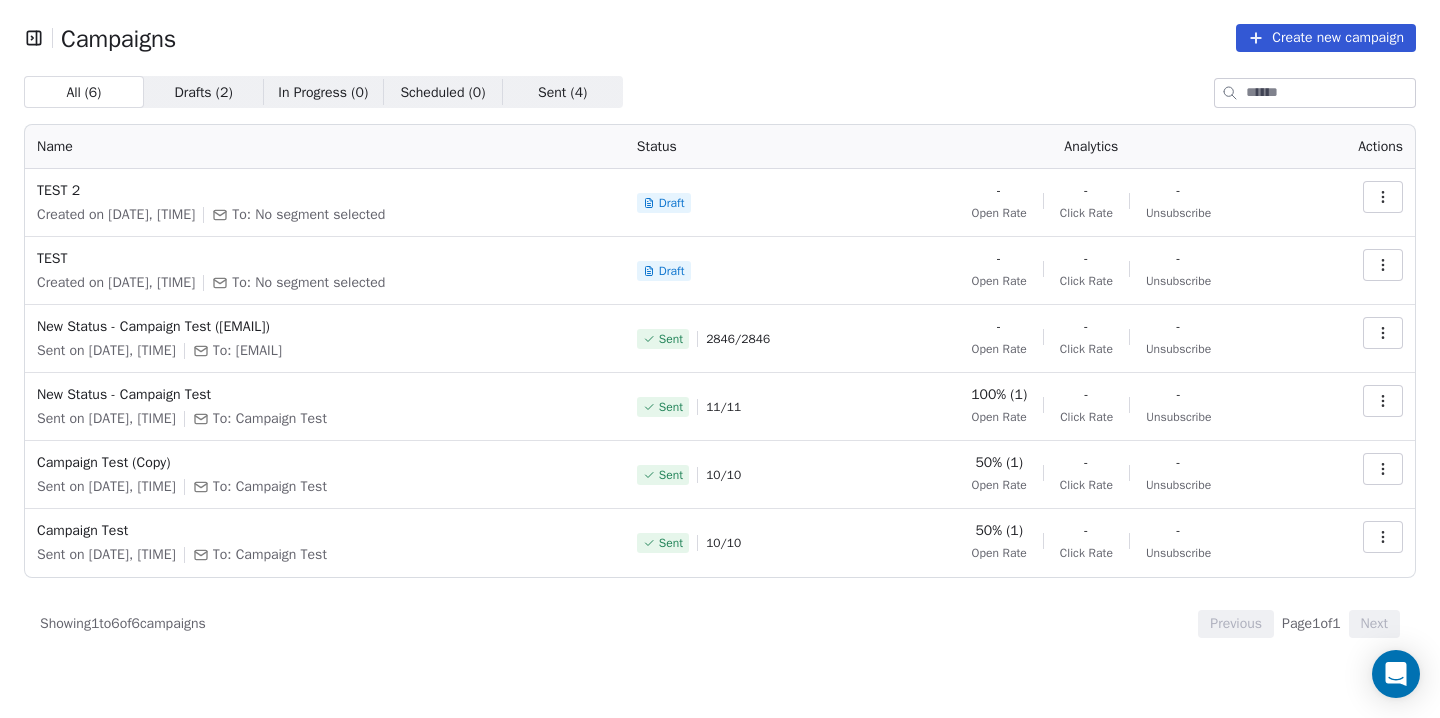 click 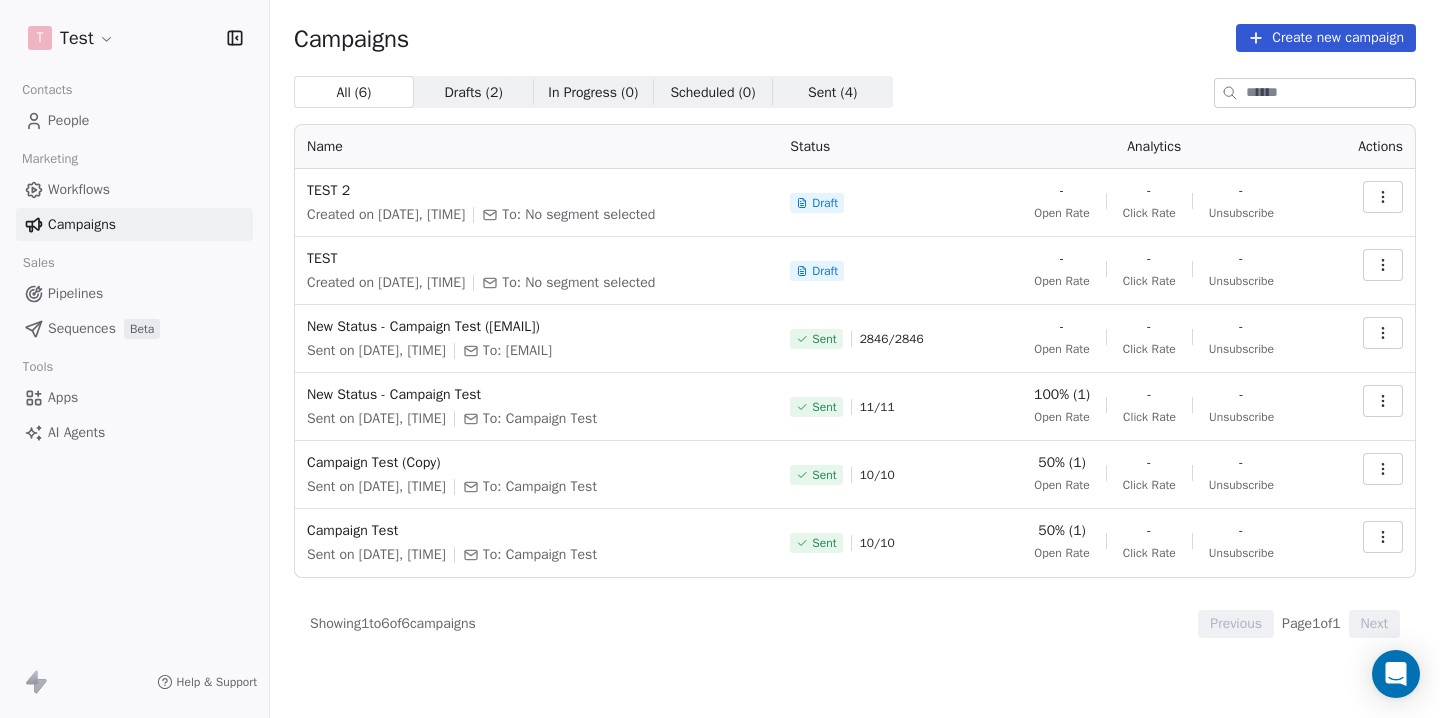 click on "10 / 10" at bounding box center [877, 475] 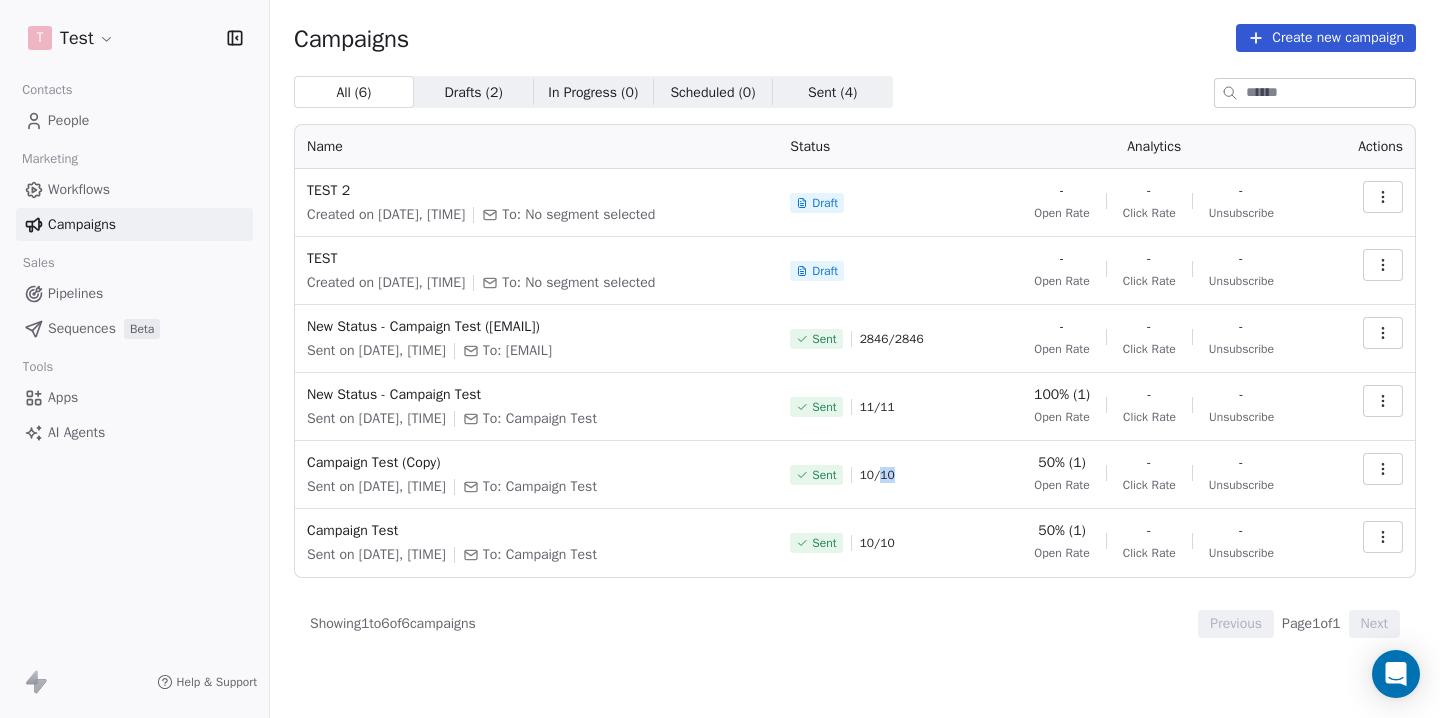 click on "10 / 10" at bounding box center (877, 475) 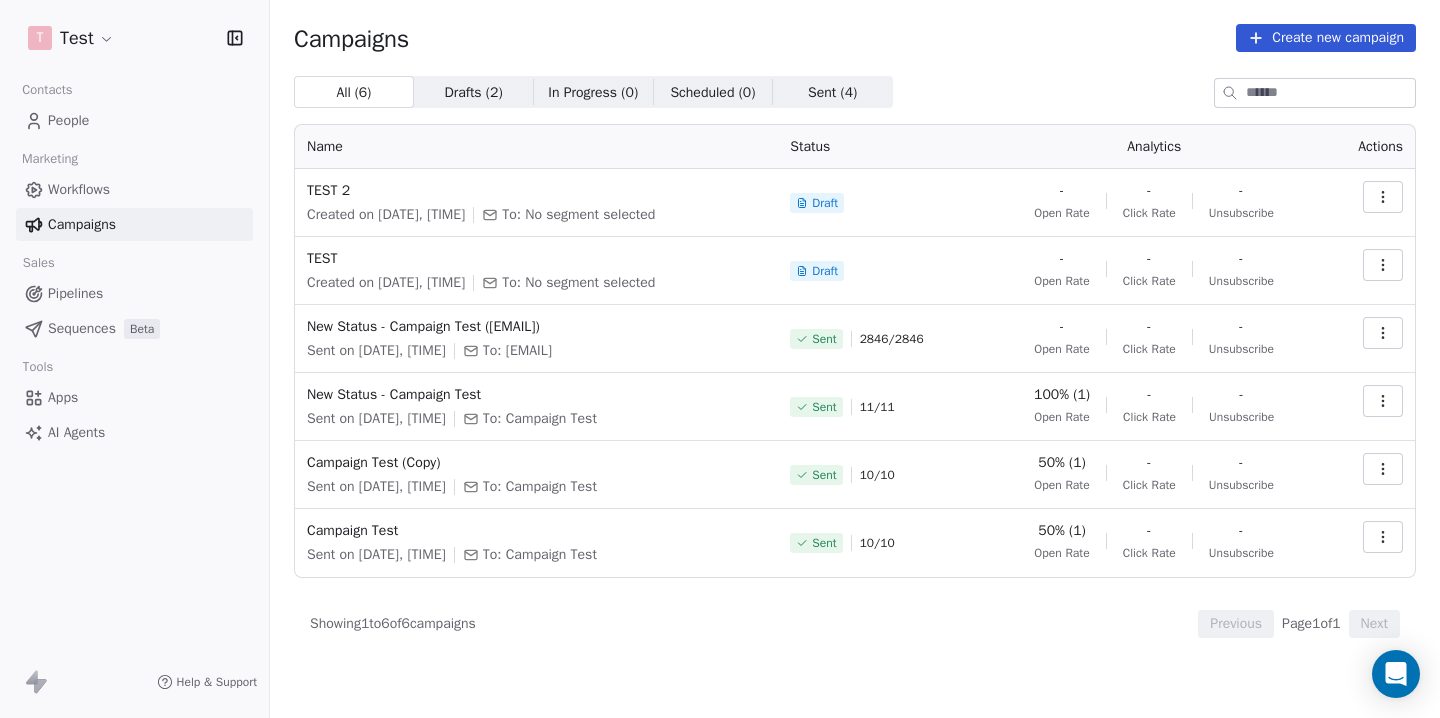 click on "10 / 10" at bounding box center (877, 475) 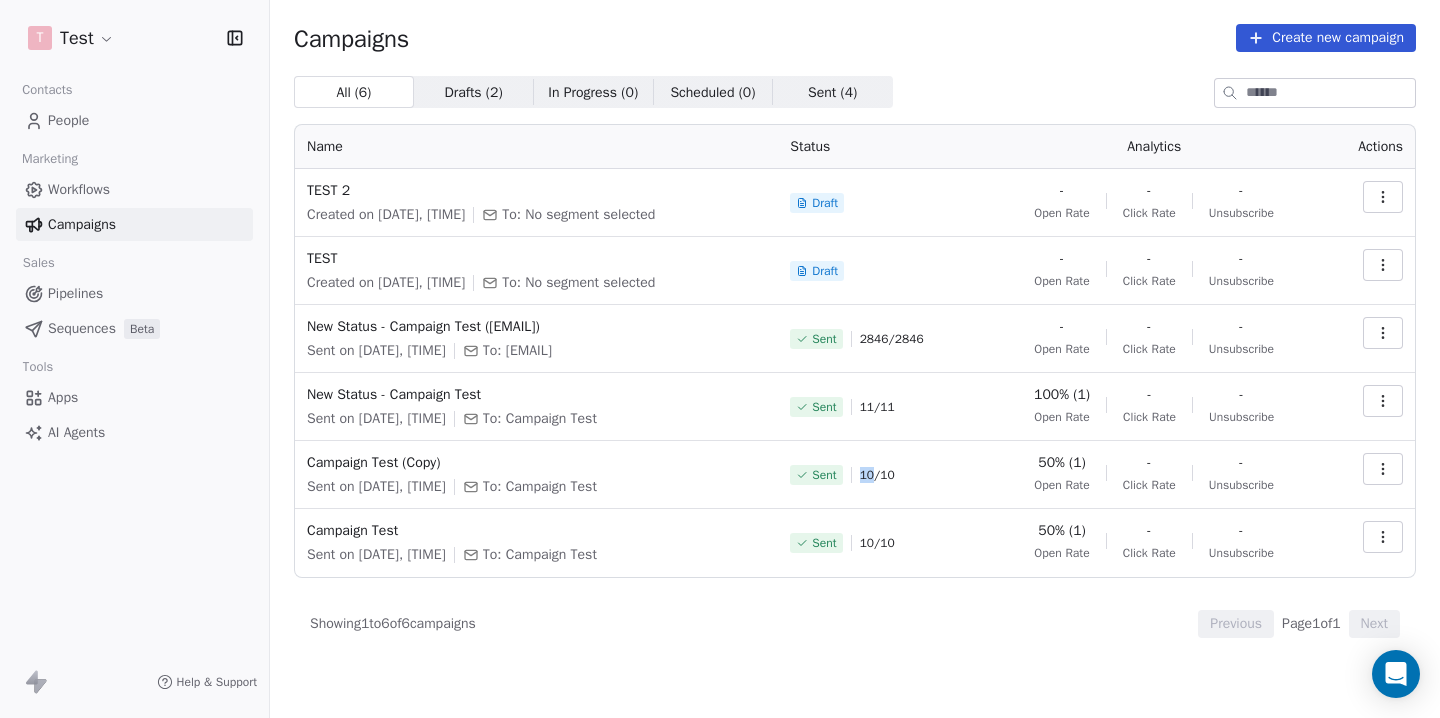 click on "10 / 10" at bounding box center (877, 475) 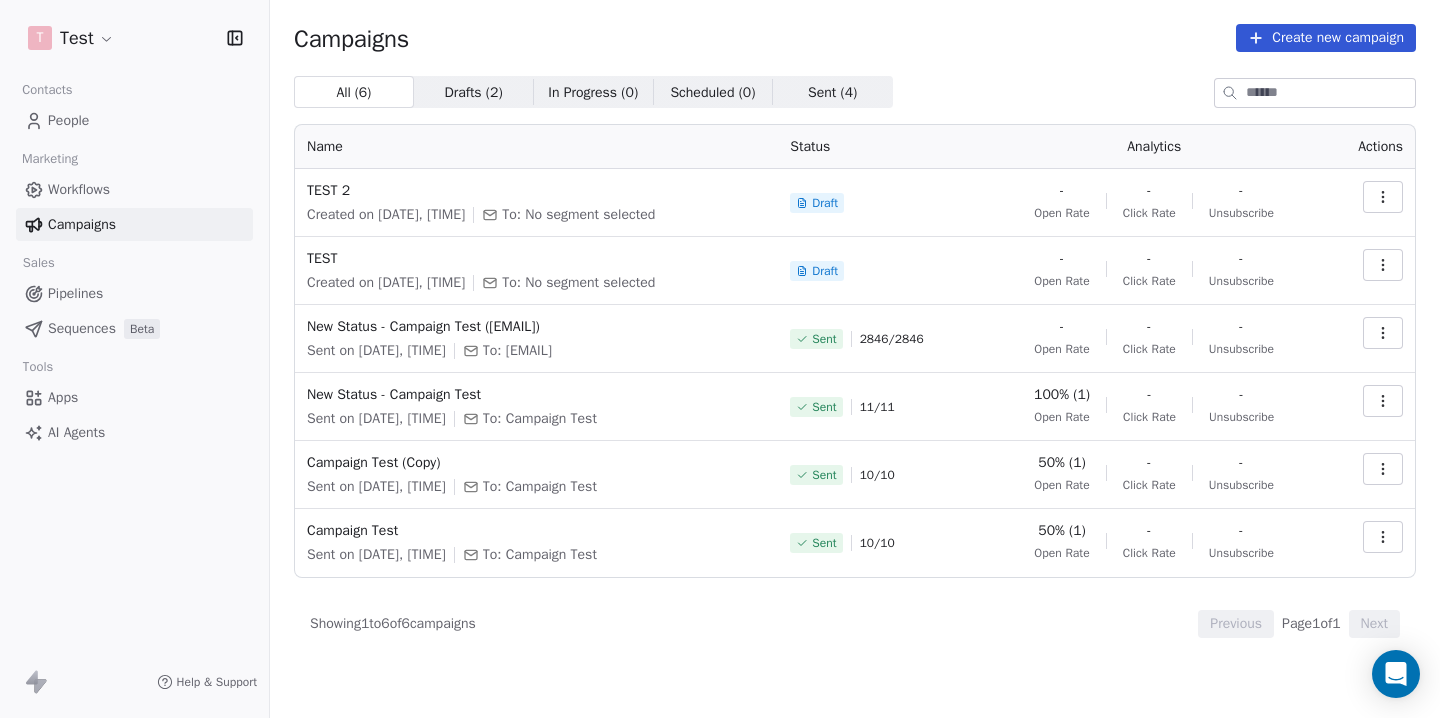click on "11 / 11" at bounding box center (877, 407) 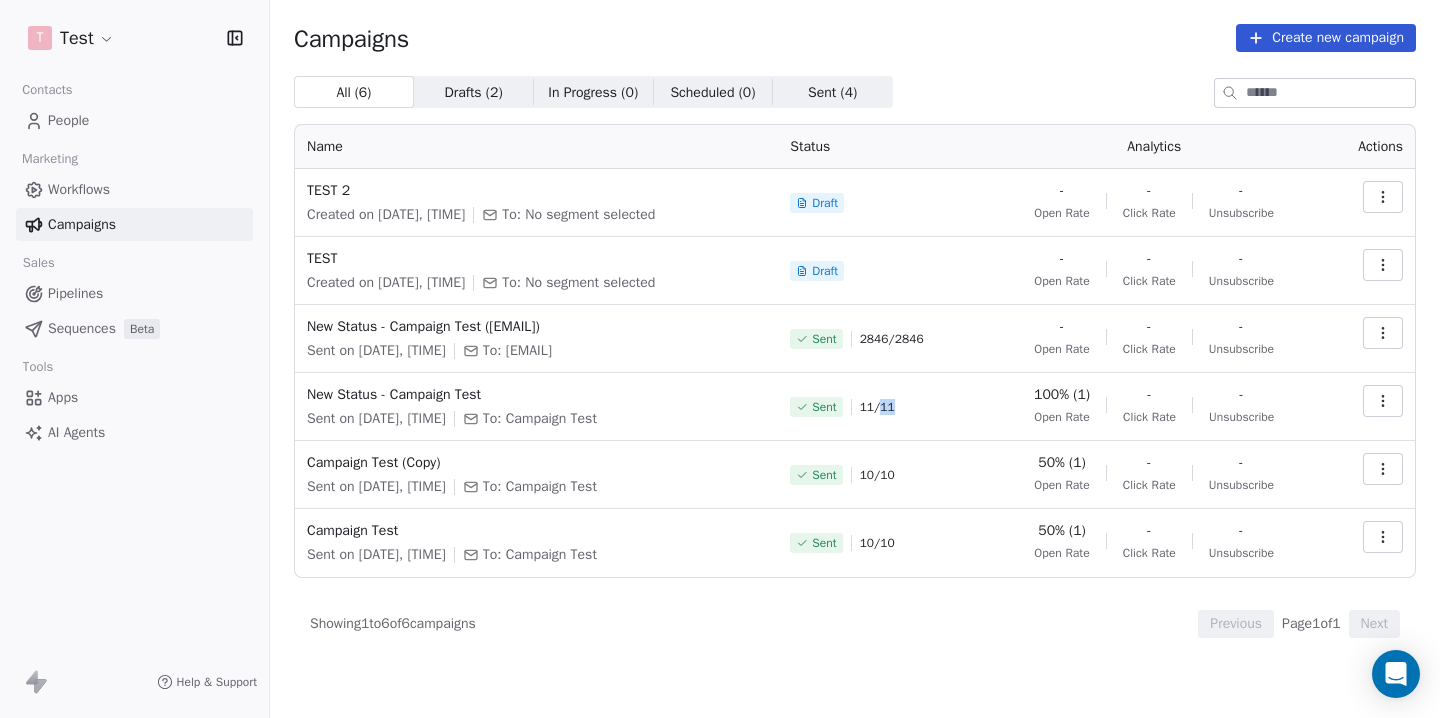 click on "11 / 11" at bounding box center [877, 407] 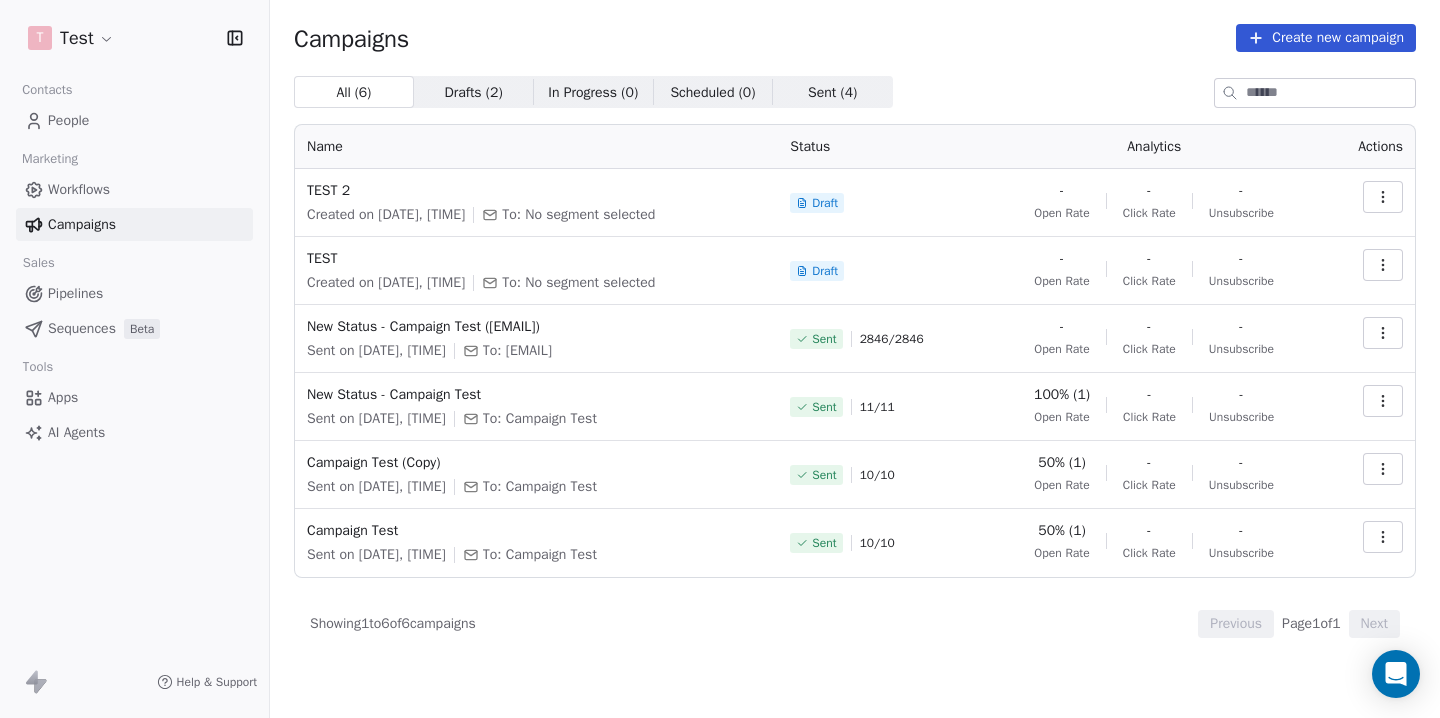 click on "11 / 11" at bounding box center (877, 407) 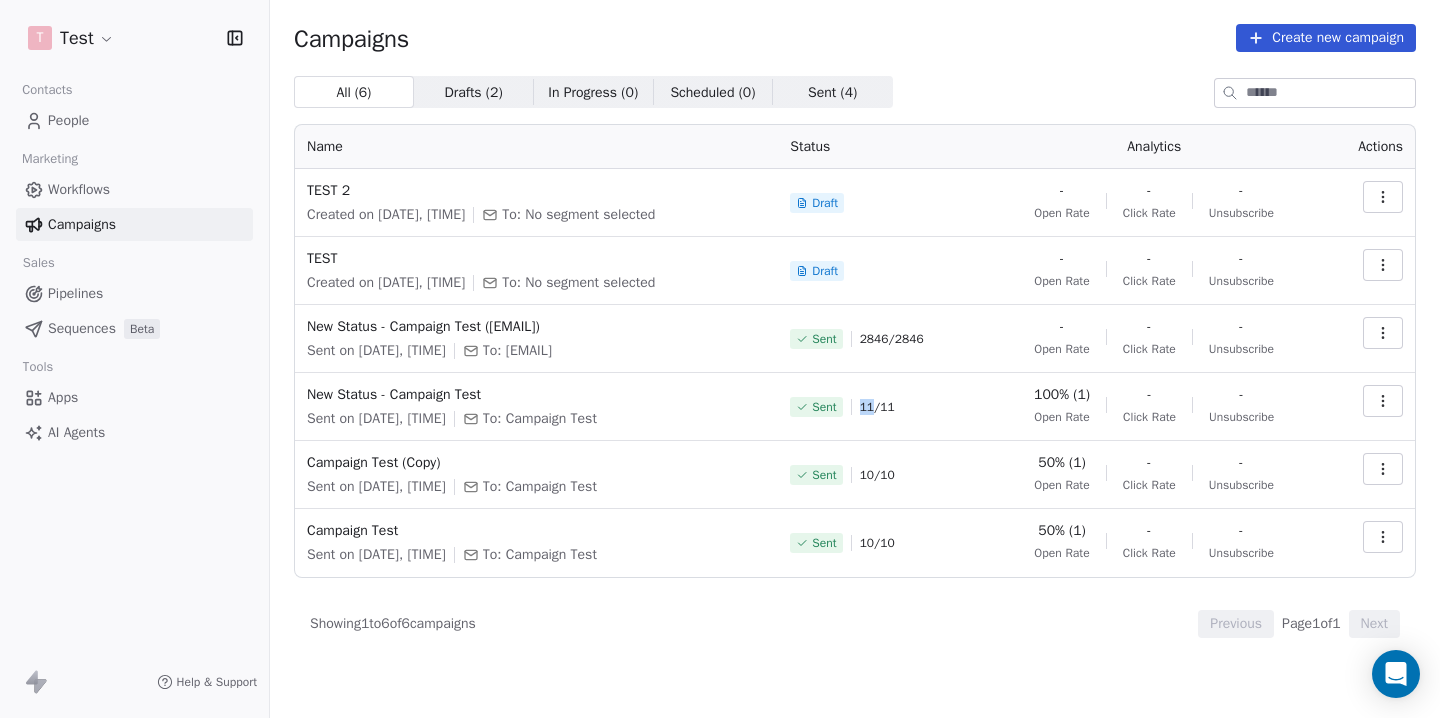 click on "11 / 11" at bounding box center (877, 407) 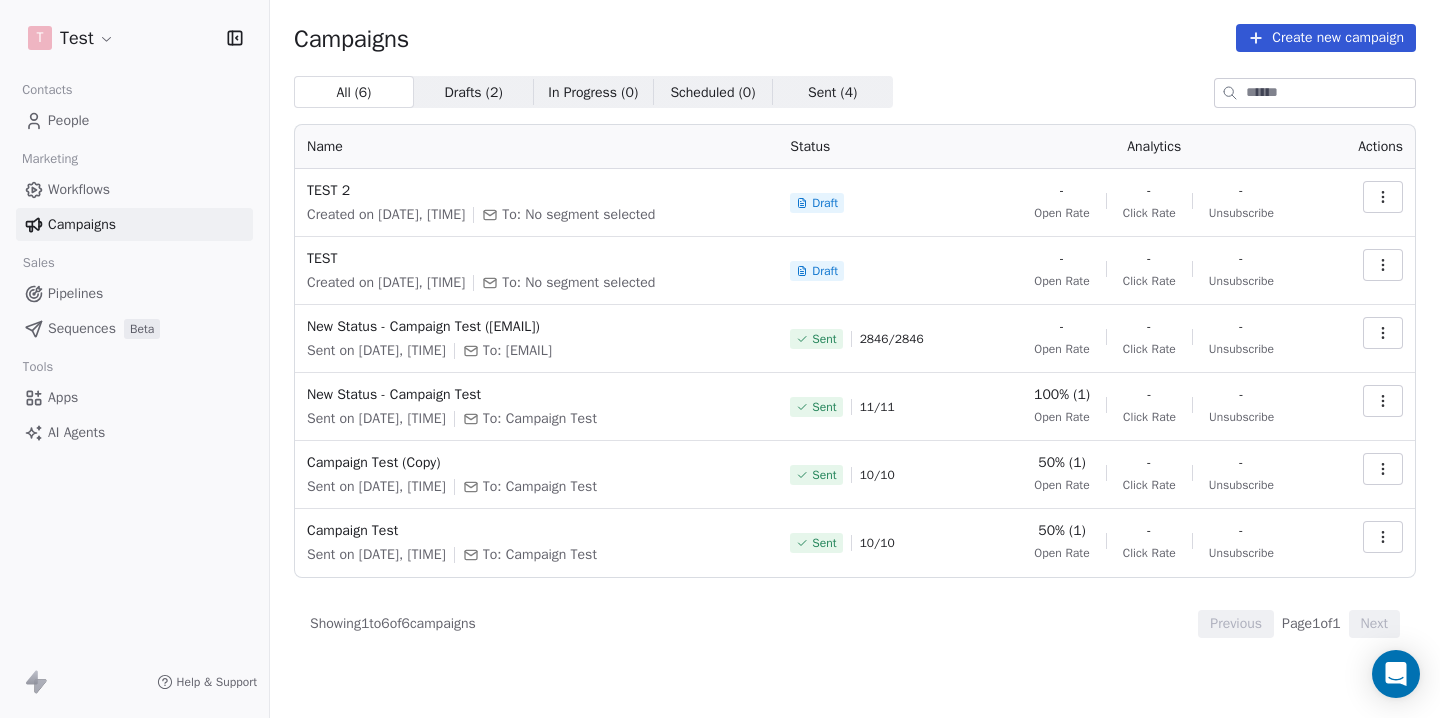 click on "10 / 10" at bounding box center [877, 543] 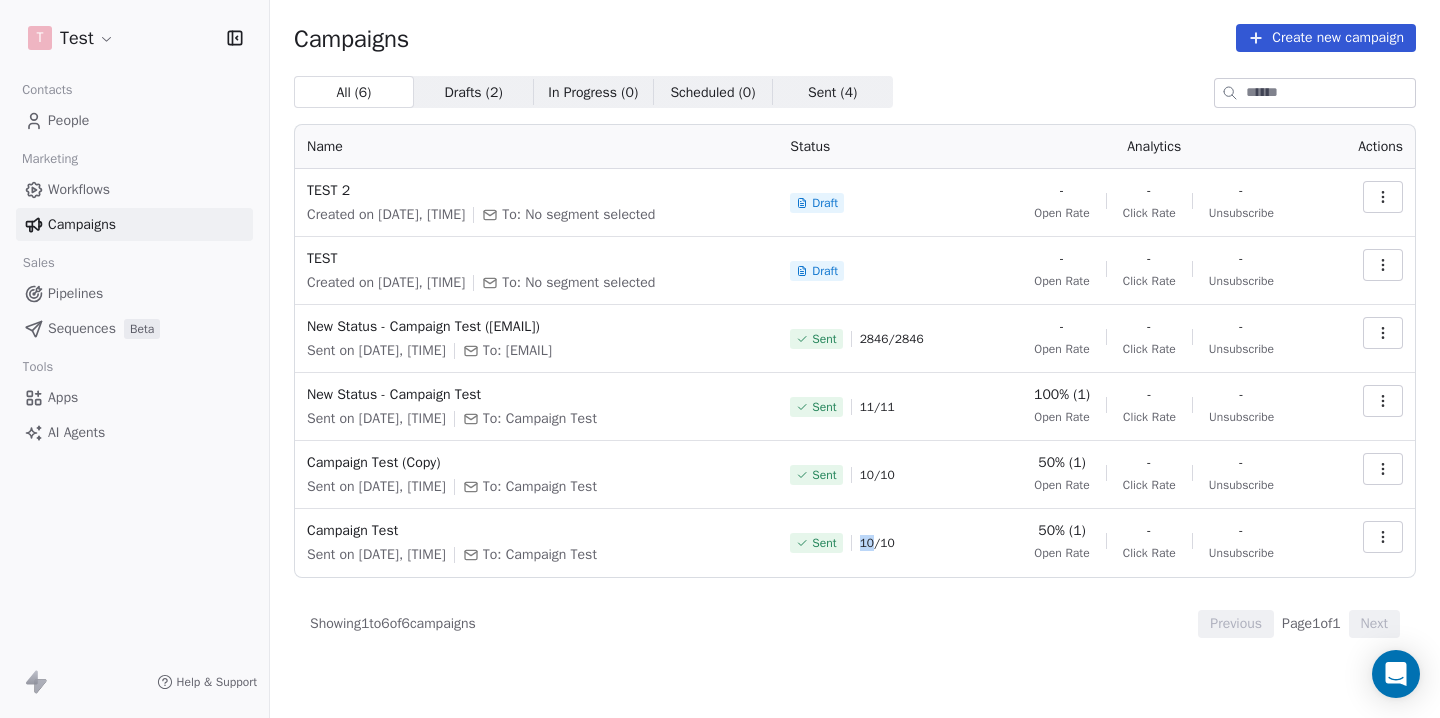 click on "10 / 10" at bounding box center (877, 543) 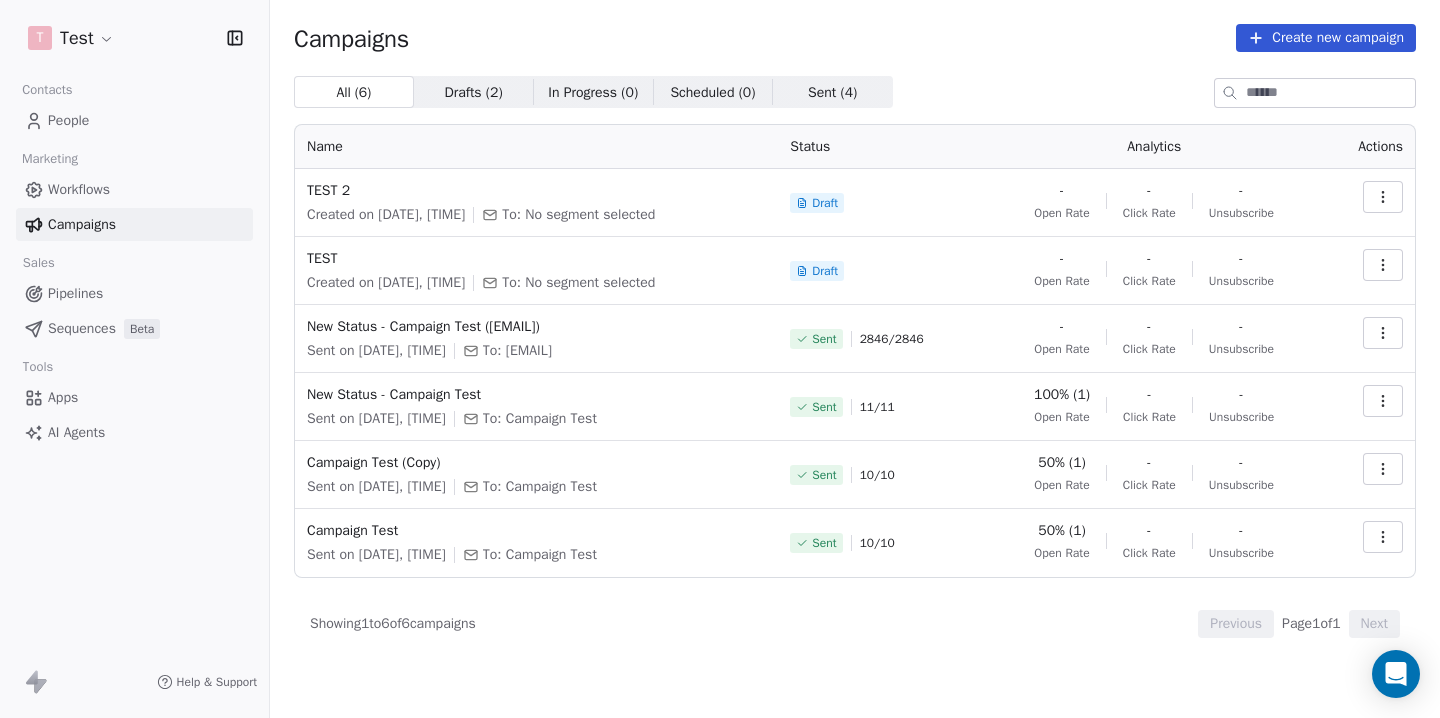 click on "10 / 10" at bounding box center [877, 543] 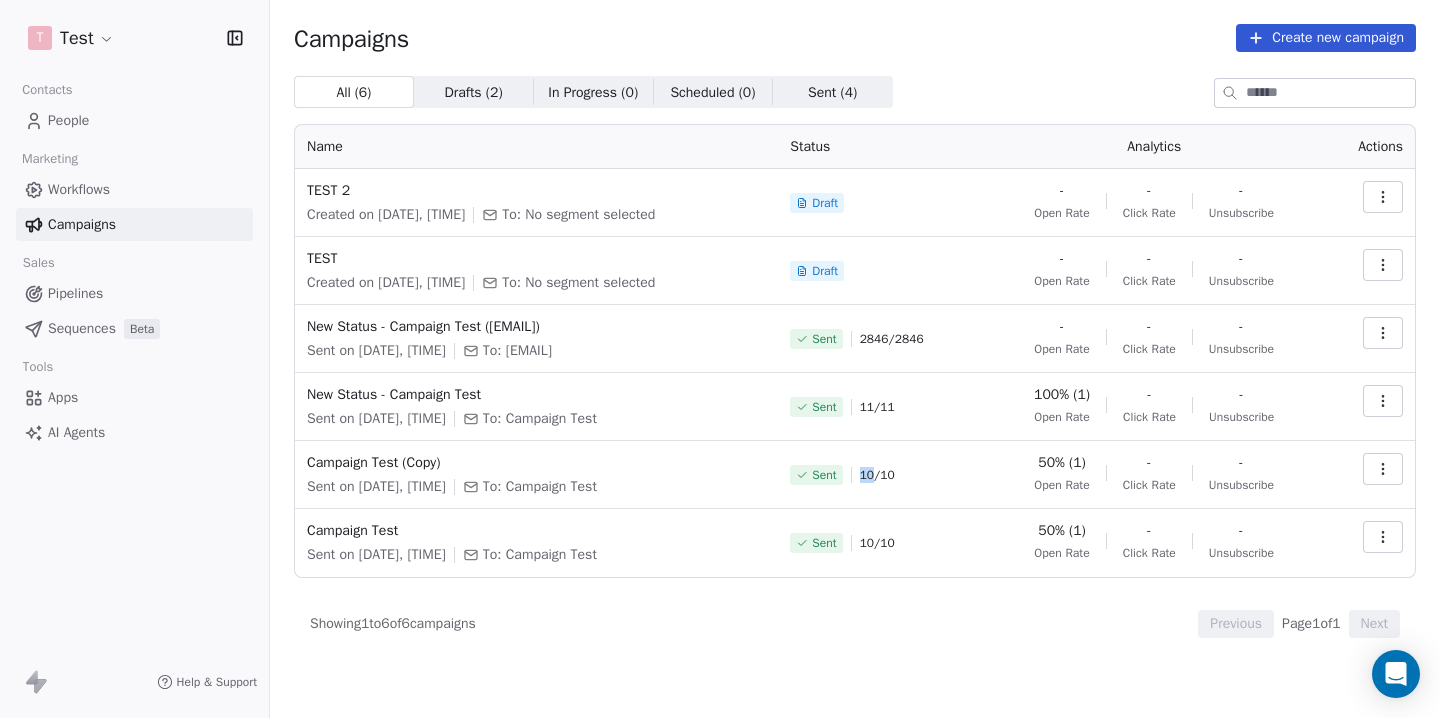 click on "10 / 10" at bounding box center (877, 475) 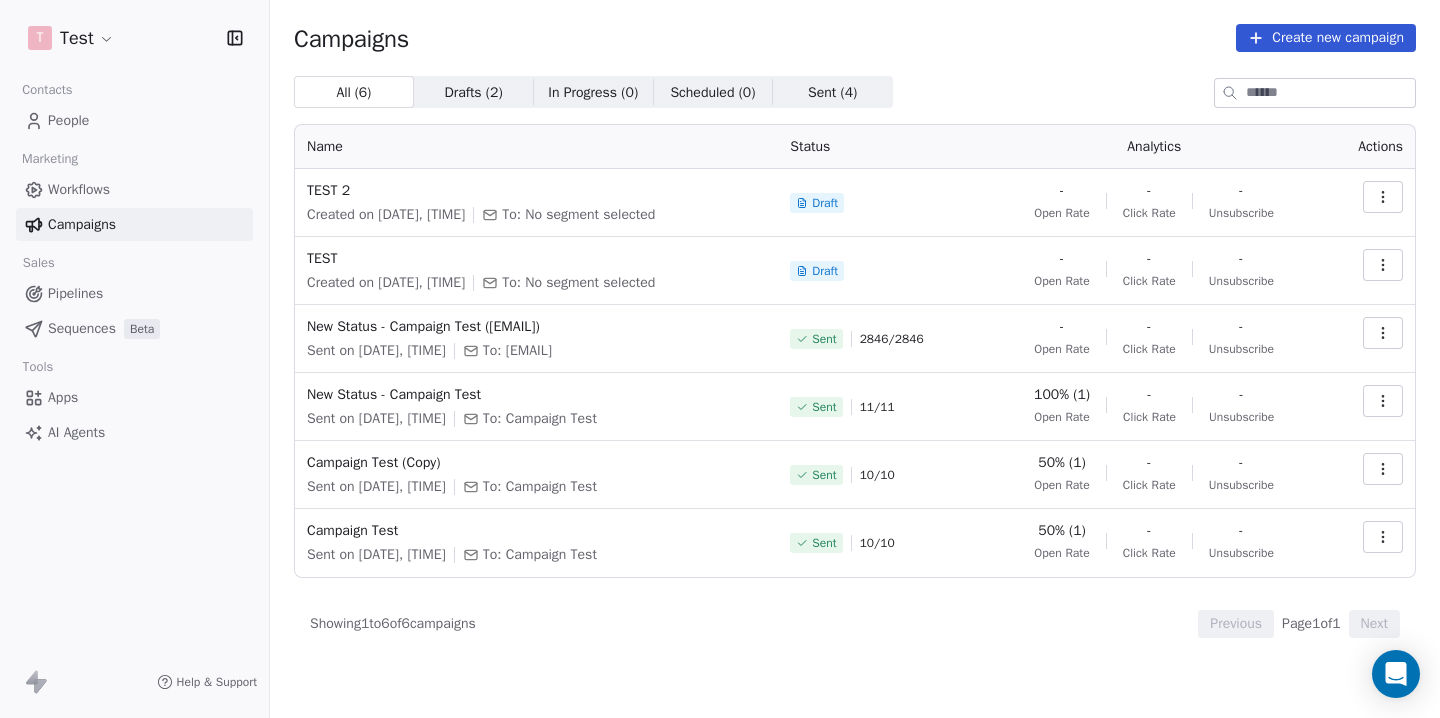 click on "11 / 11" at bounding box center (877, 407) 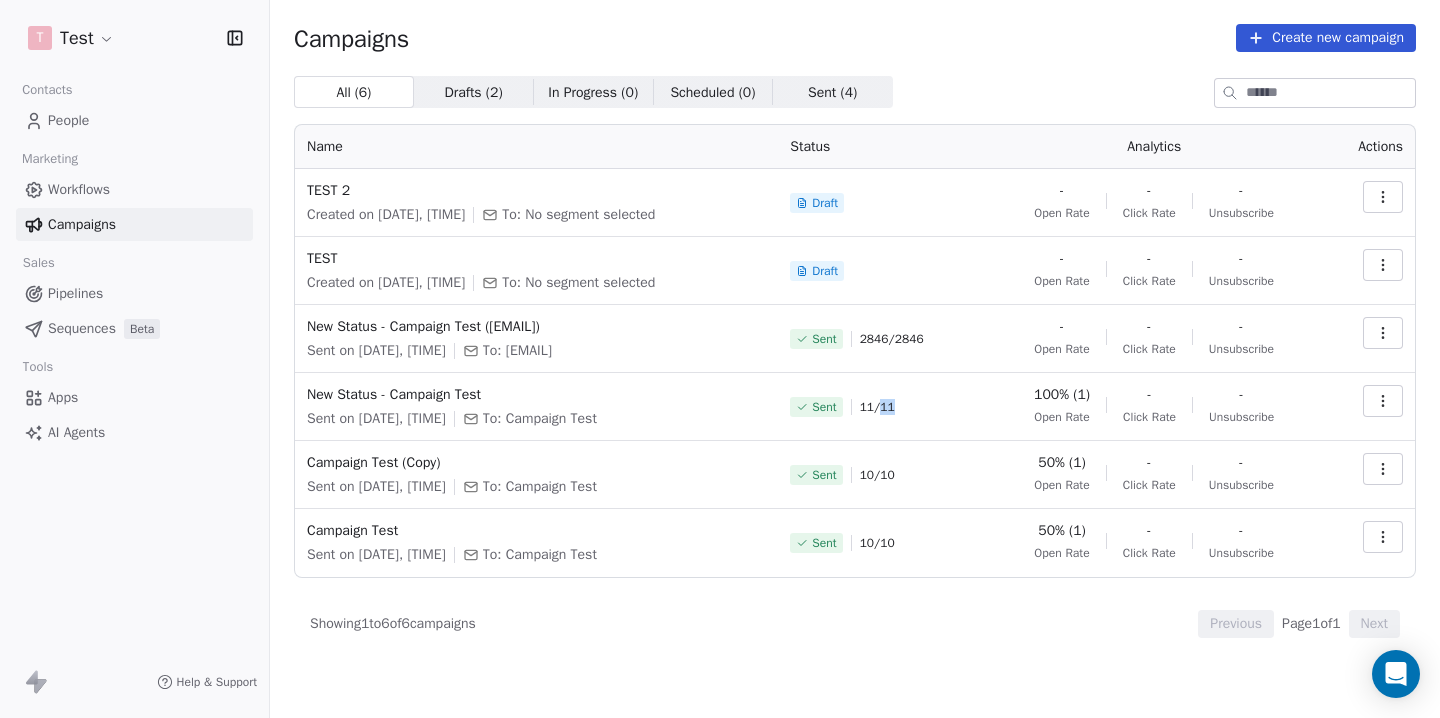 click on "11 / 11" at bounding box center [877, 407] 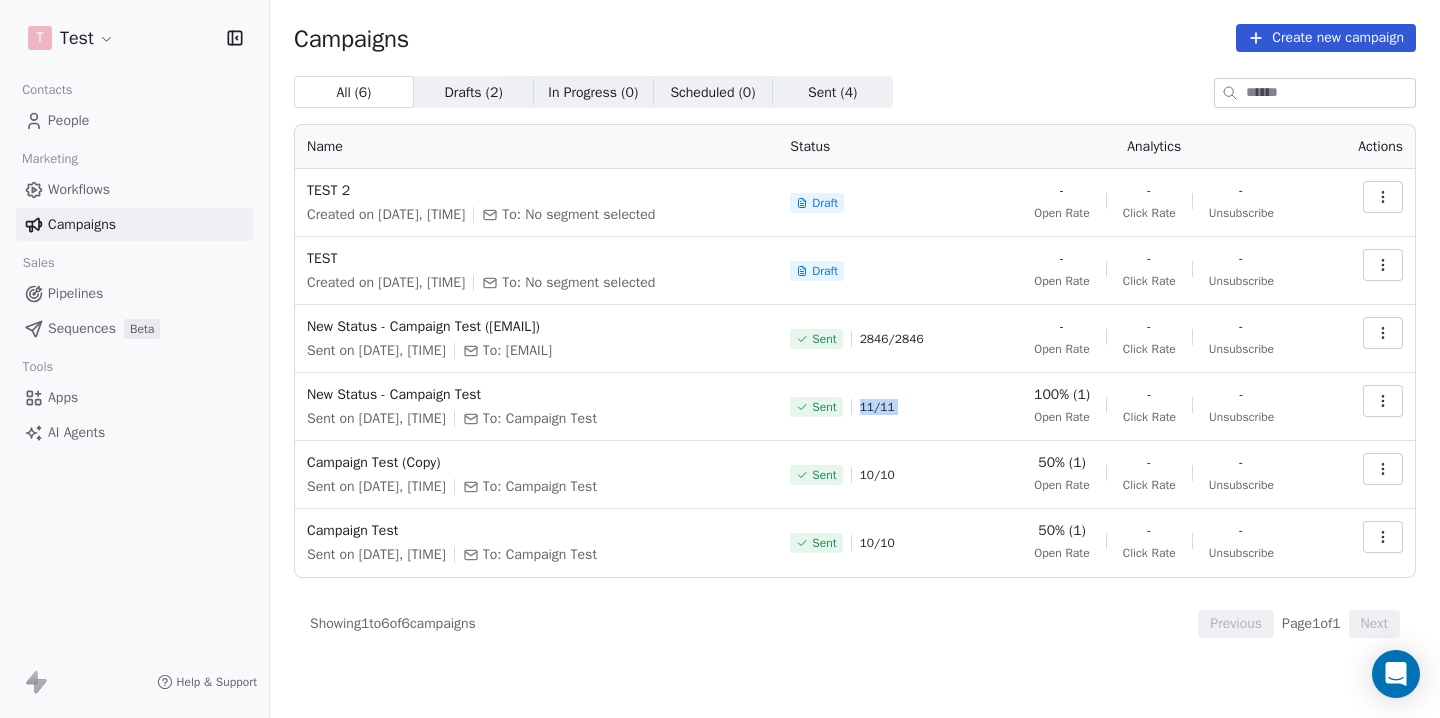 click on "11 / 11" at bounding box center [877, 407] 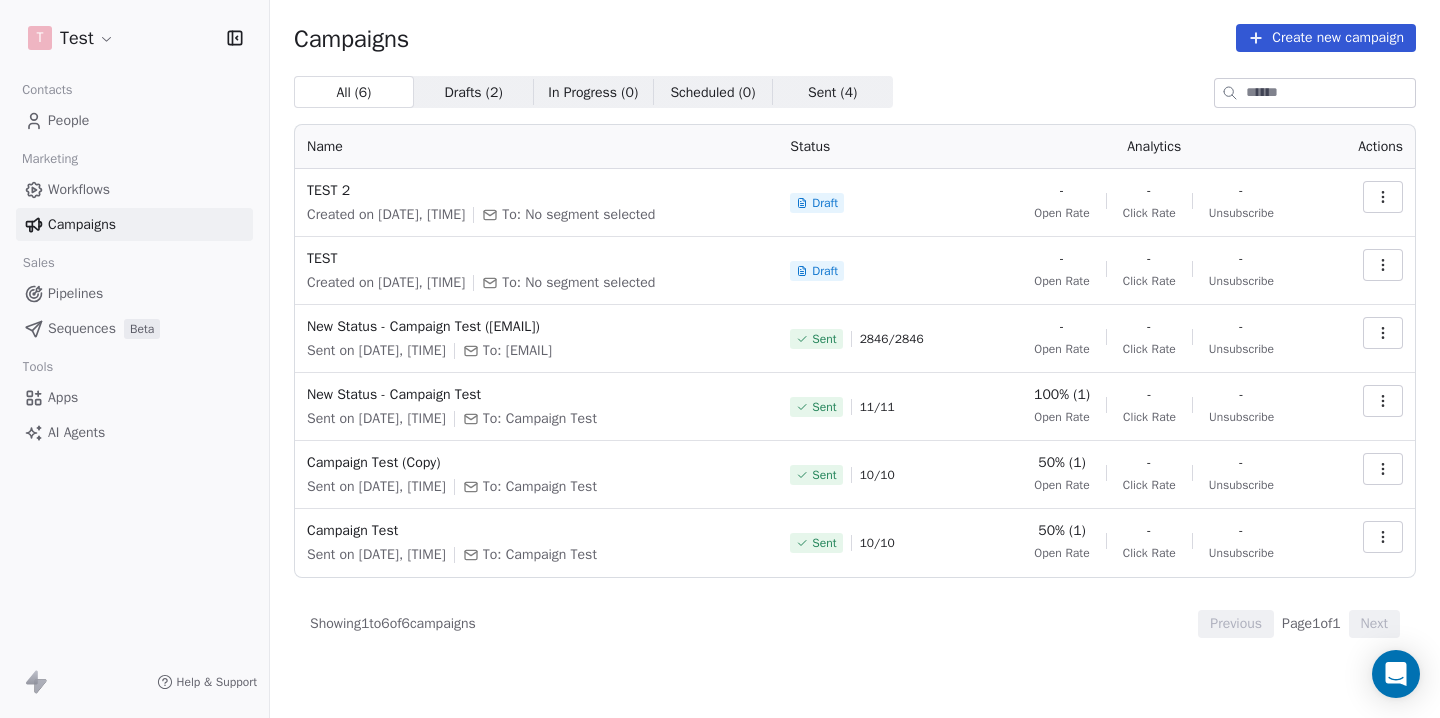 click on "10 / 10" at bounding box center [877, 475] 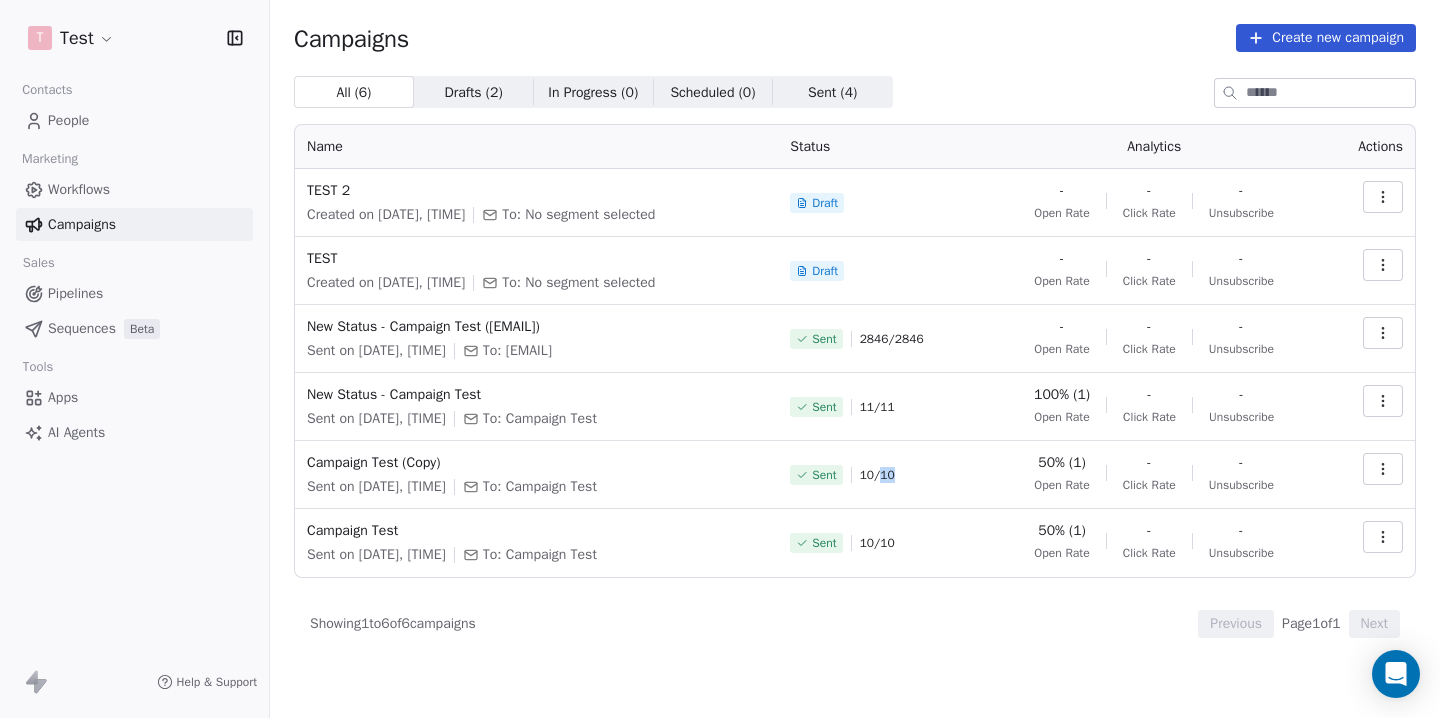 click on "10 / 10" at bounding box center (877, 475) 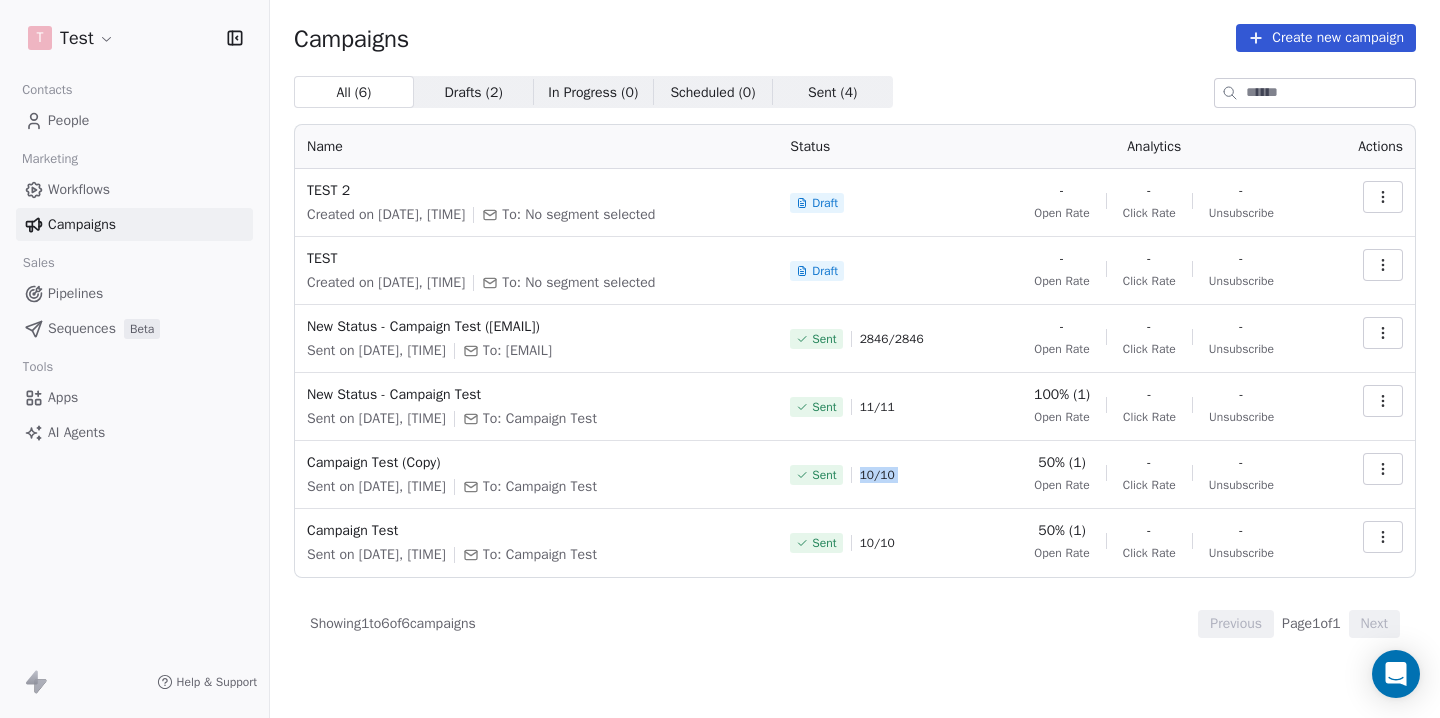 click on "10 / 10" at bounding box center [877, 475] 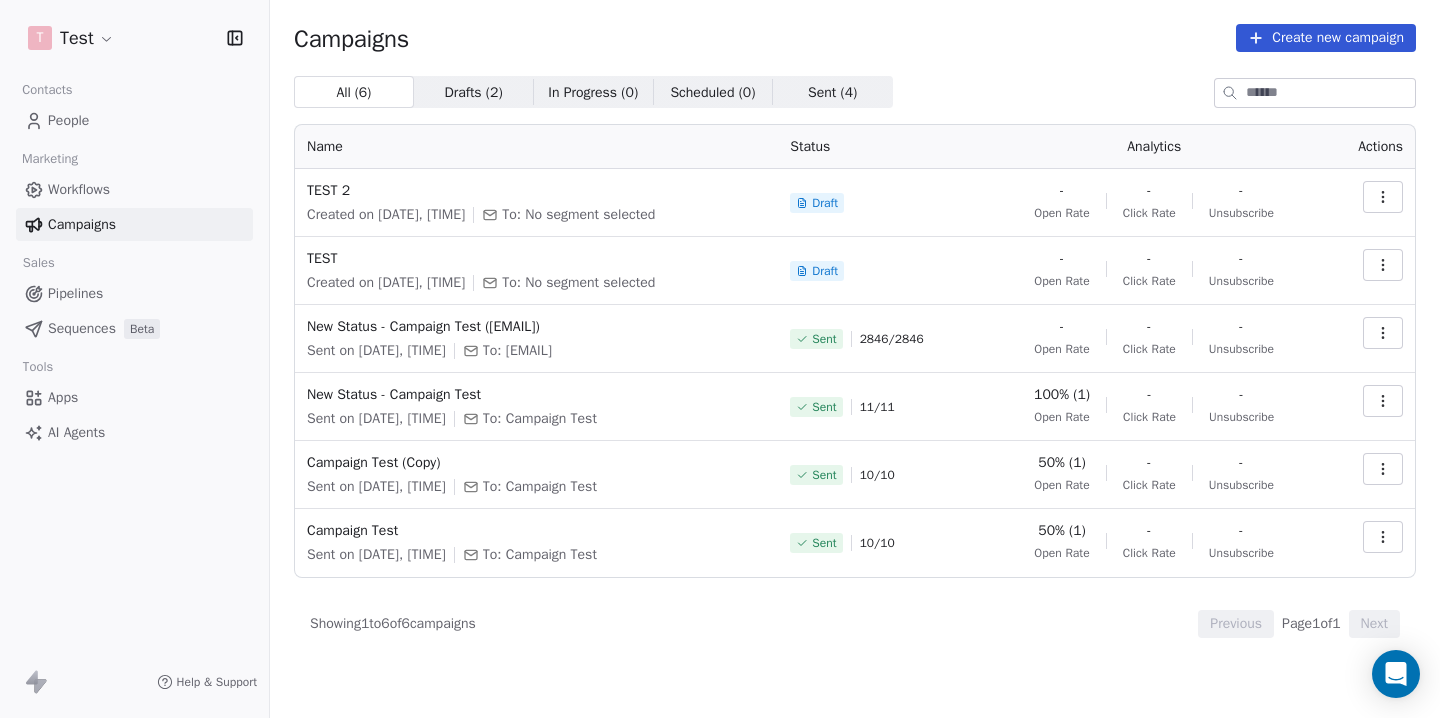 click on "11 / 11" at bounding box center (877, 407) 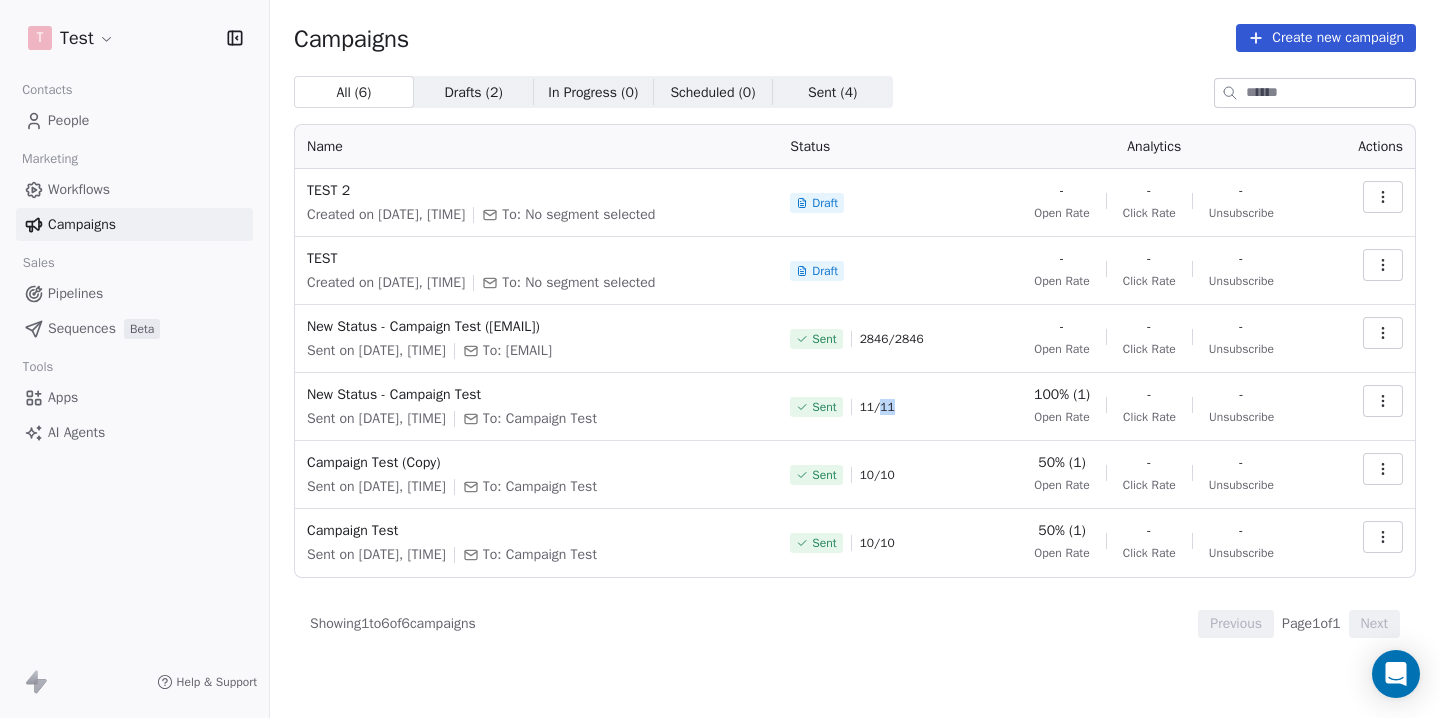 click on "11 / 11" at bounding box center [877, 407] 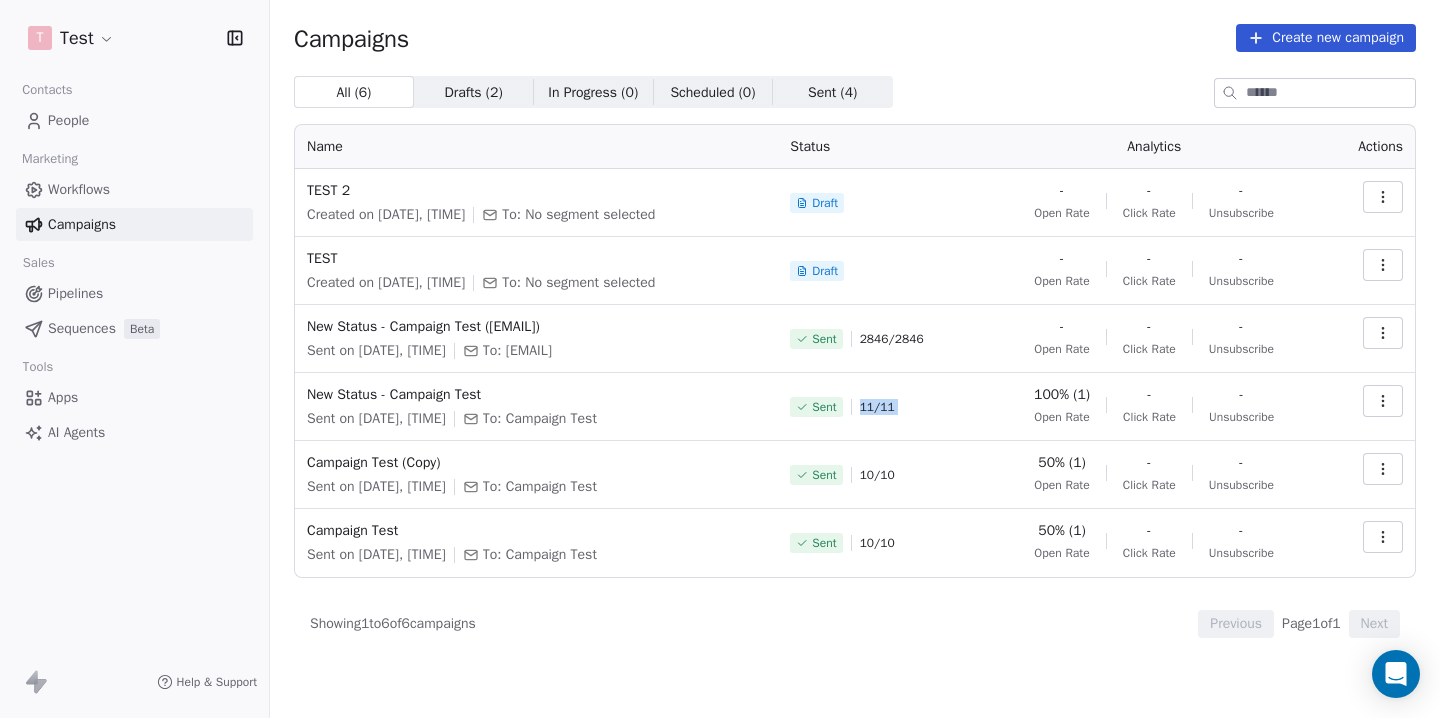 click on "11 / 11" at bounding box center (877, 407) 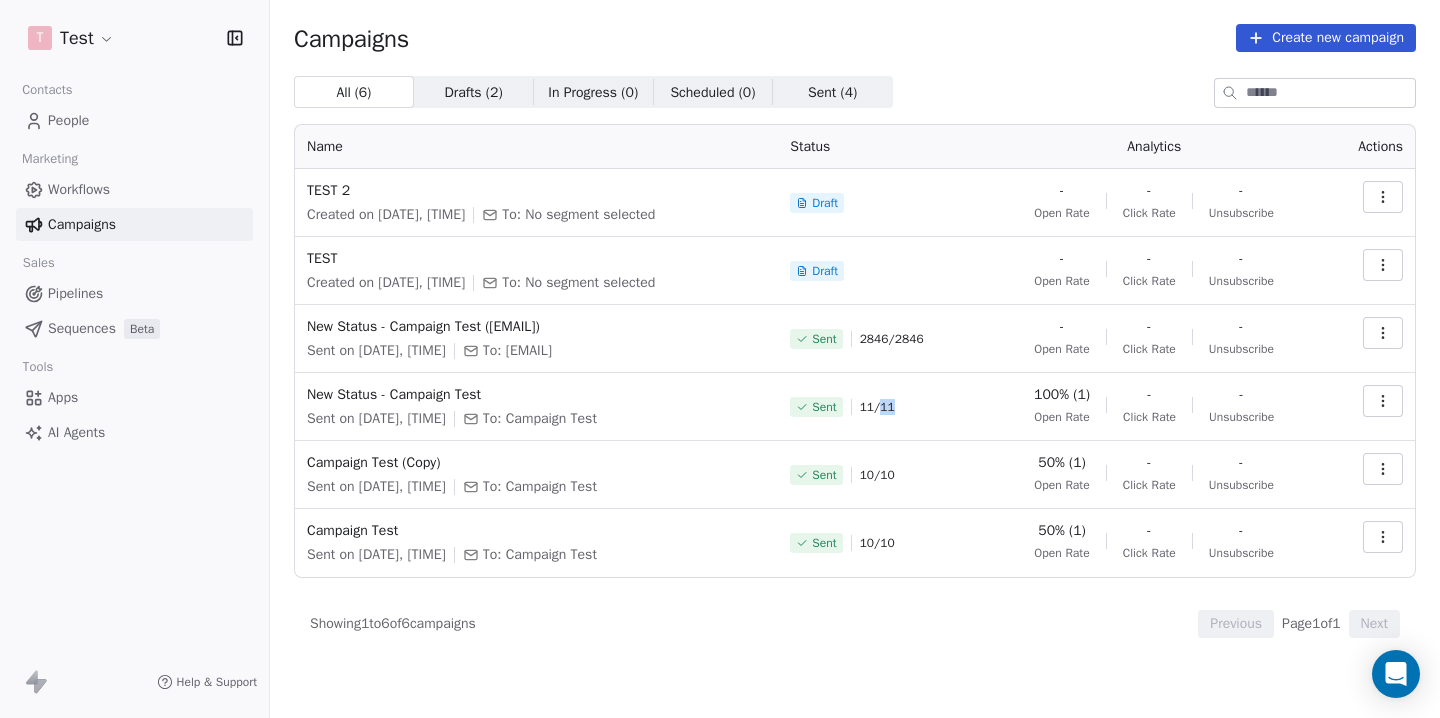 click on "11 / 11" at bounding box center [877, 407] 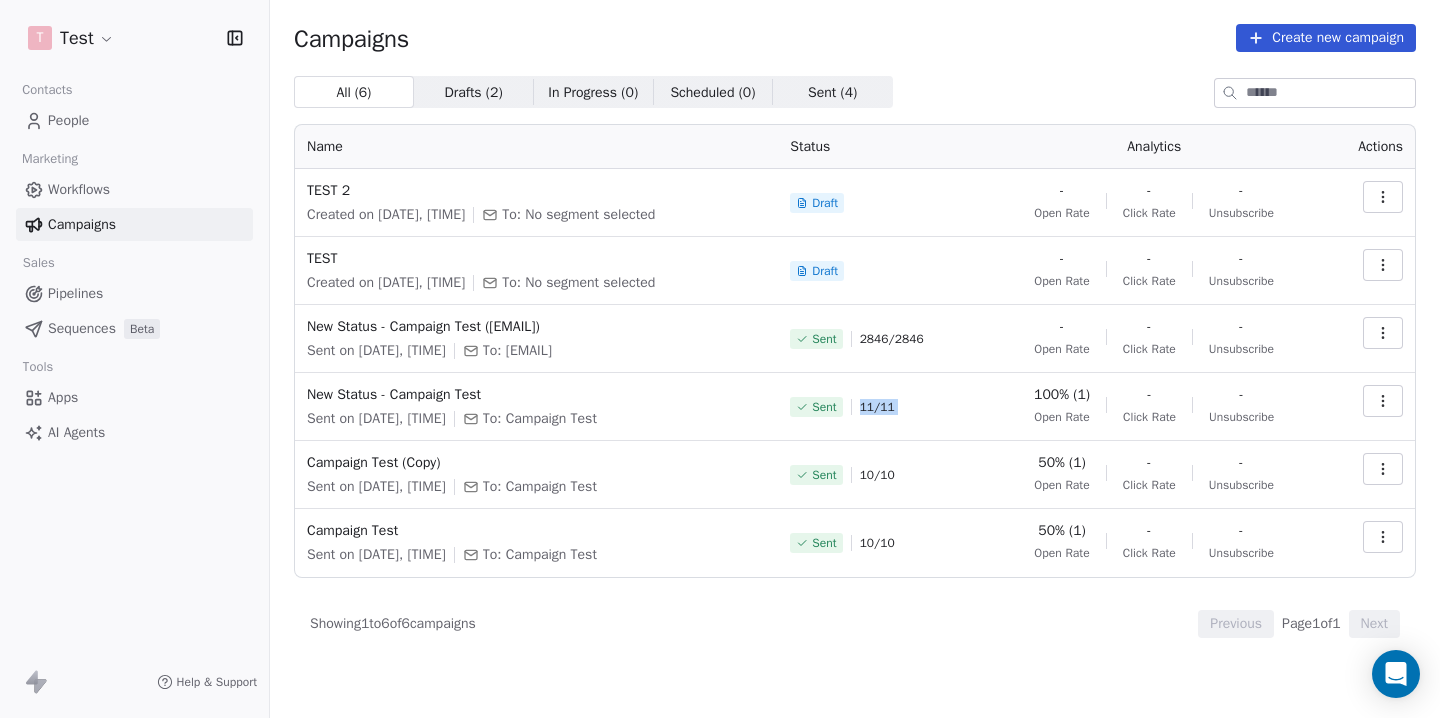 click on "11 / 11" at bounding box center (877, 407) 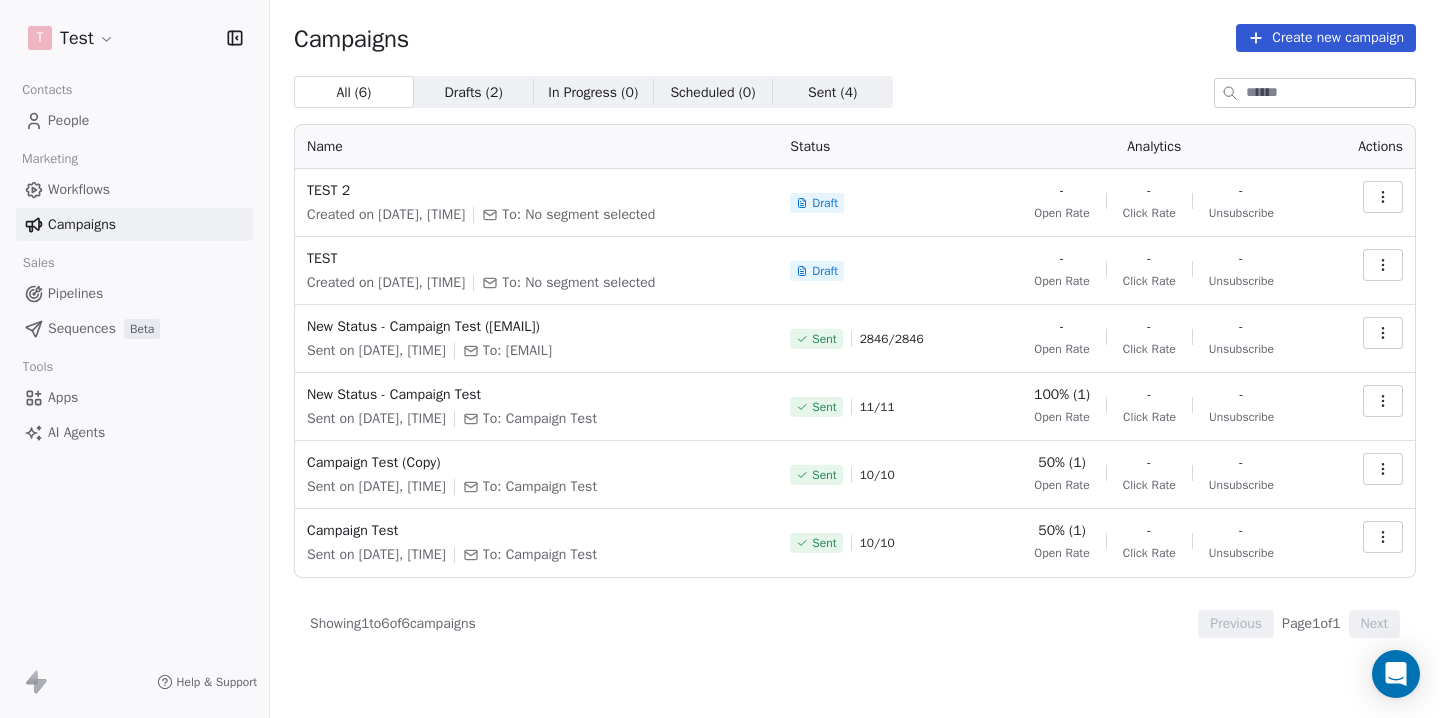 click on "10 / 10" at bounding box center (877, 475) 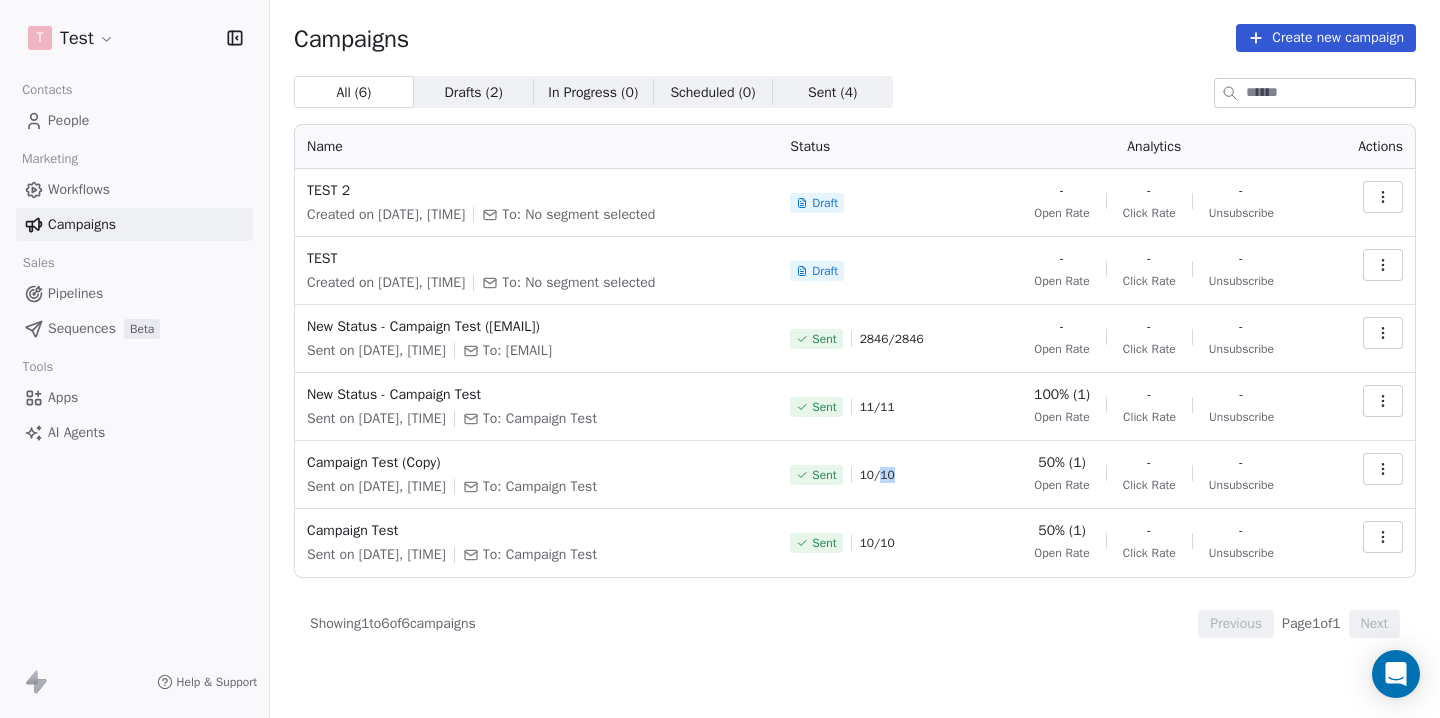 click on "10 / 10" at bounding box center (877, 475) 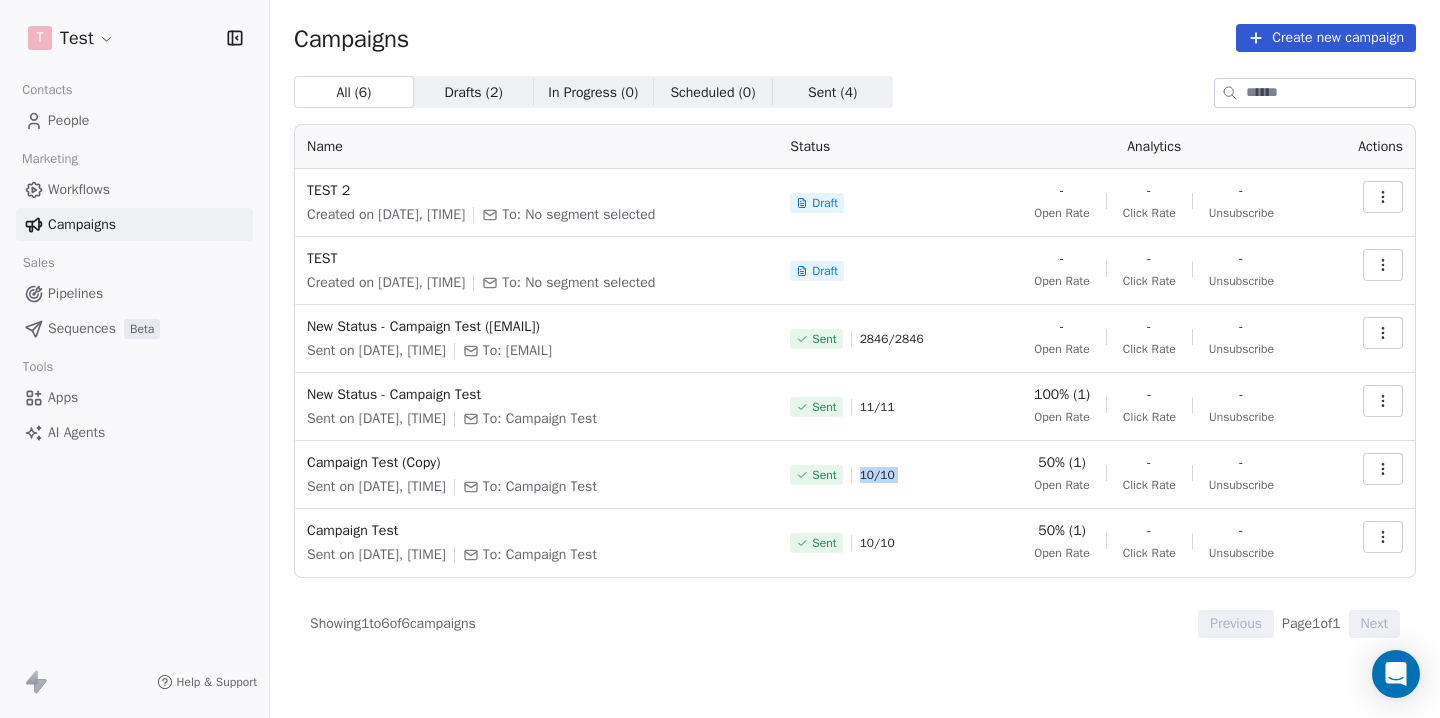 click on "10 / 10" at bounding box center [877, 475] 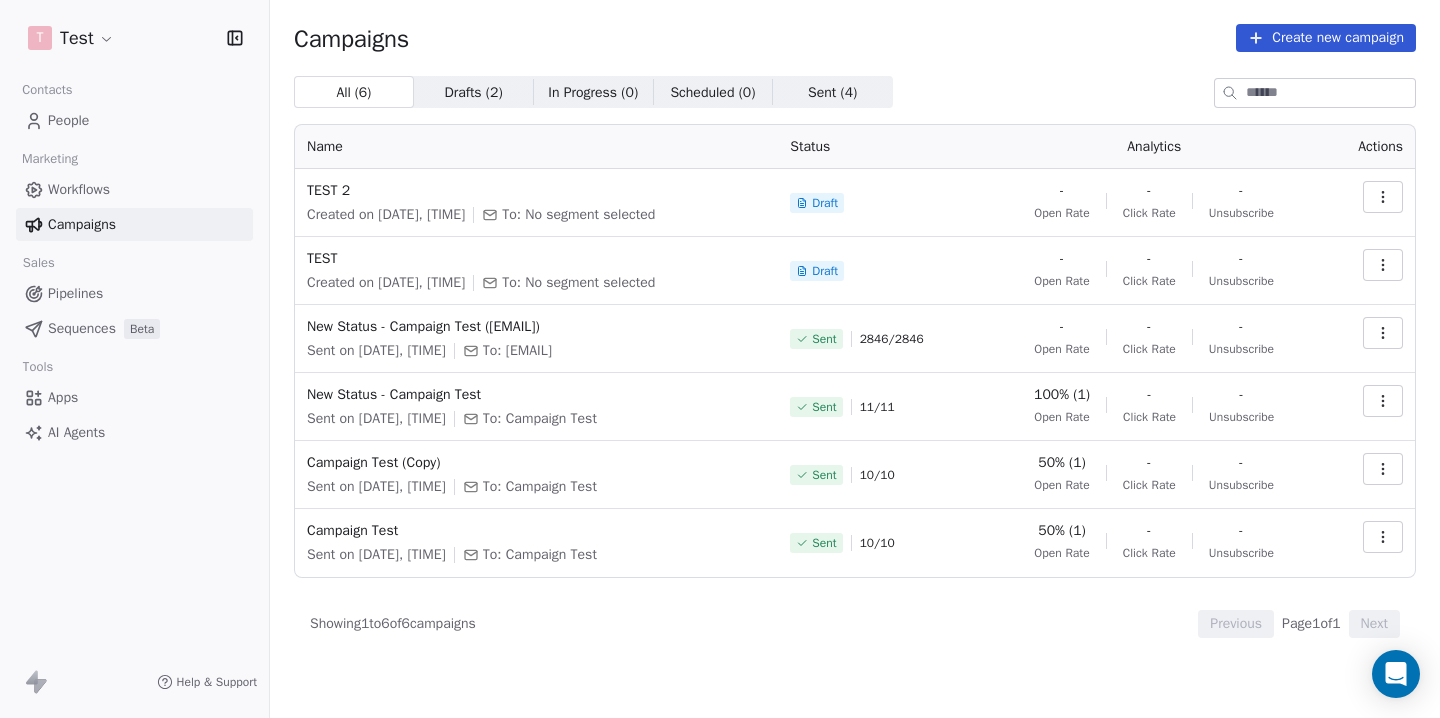click on "10 / 10" at bounding box center (877, 543) 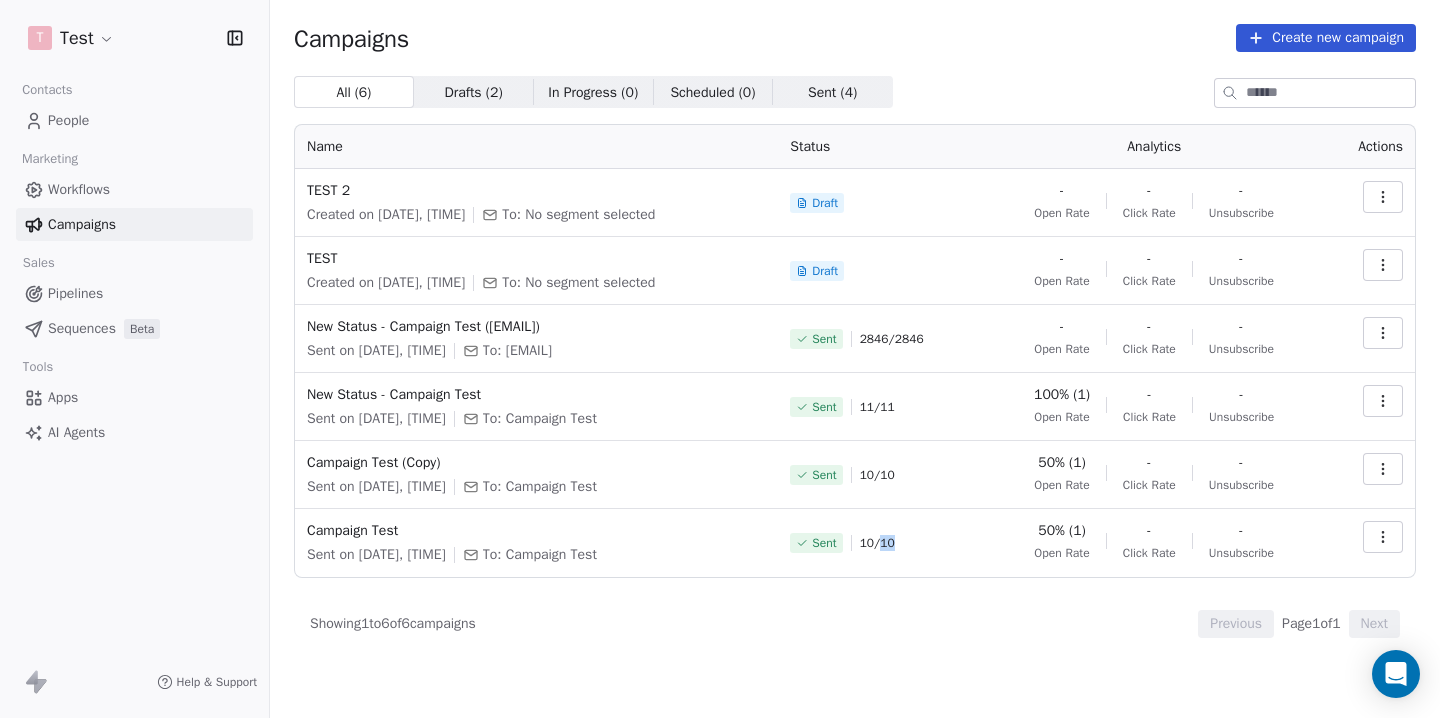 click on "10 / 10" at bounding box center (877, 543) 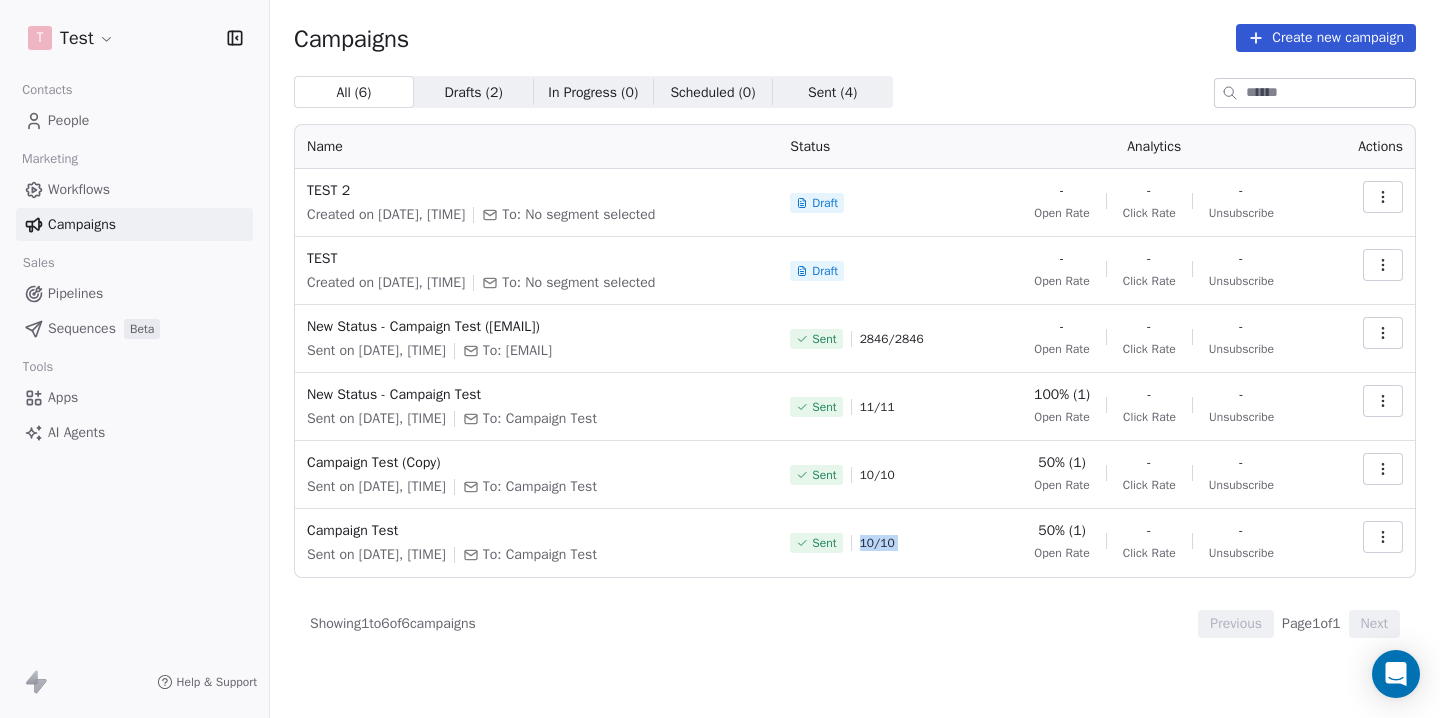 click on "10 / 10" at bounding box center [877, 543] 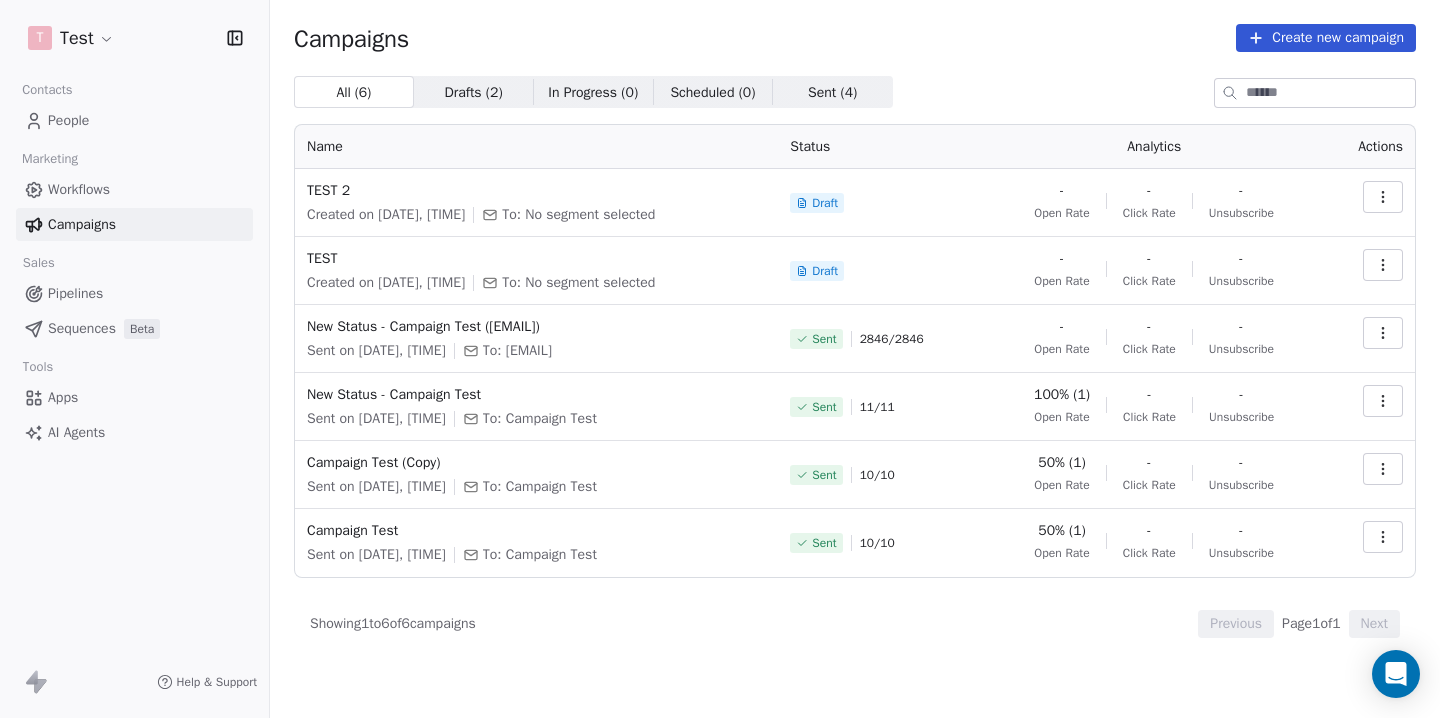 click on "10 / 10" at bounding box center (877, 475) 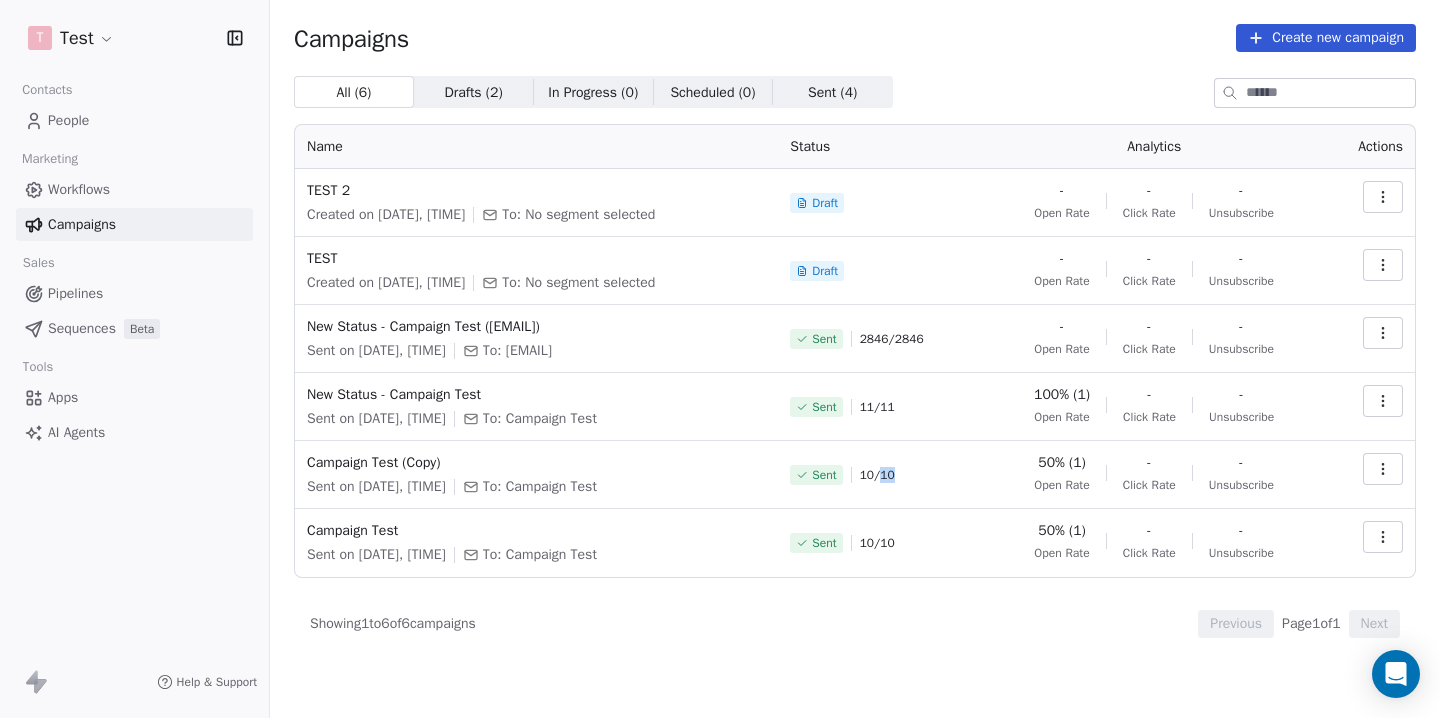 click on "10 / 10" at bounding box center (877, 475) 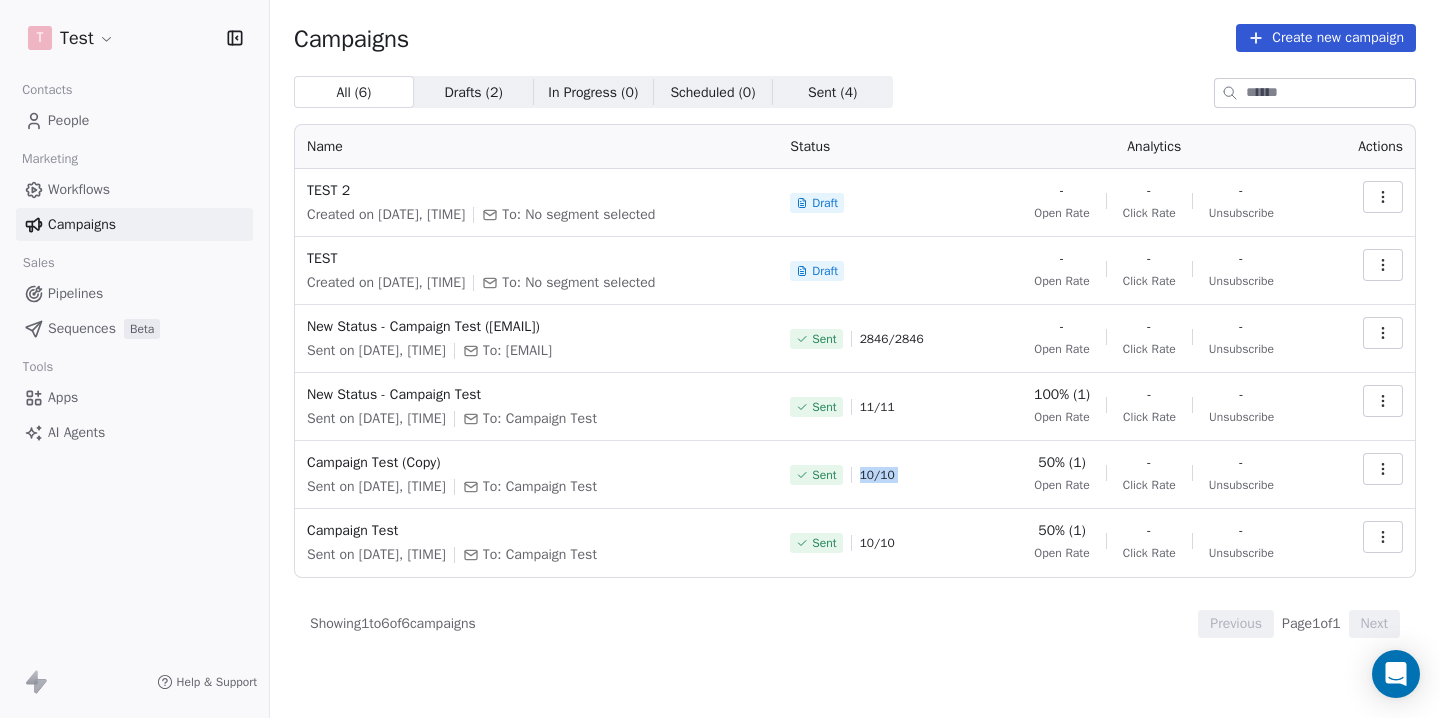 click on "10 / 10" at bounding box center (877, 475) 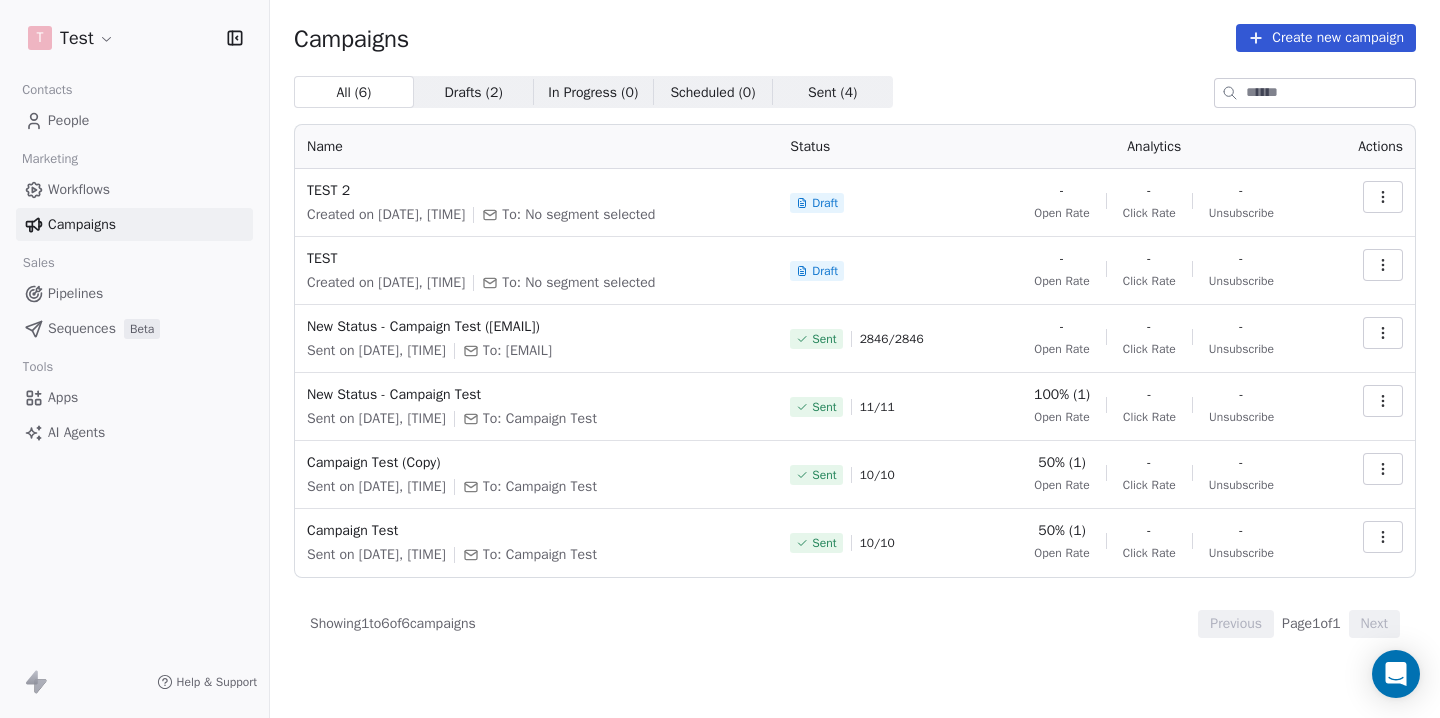 click on "11 / 11" at bounding box center [877, 407] 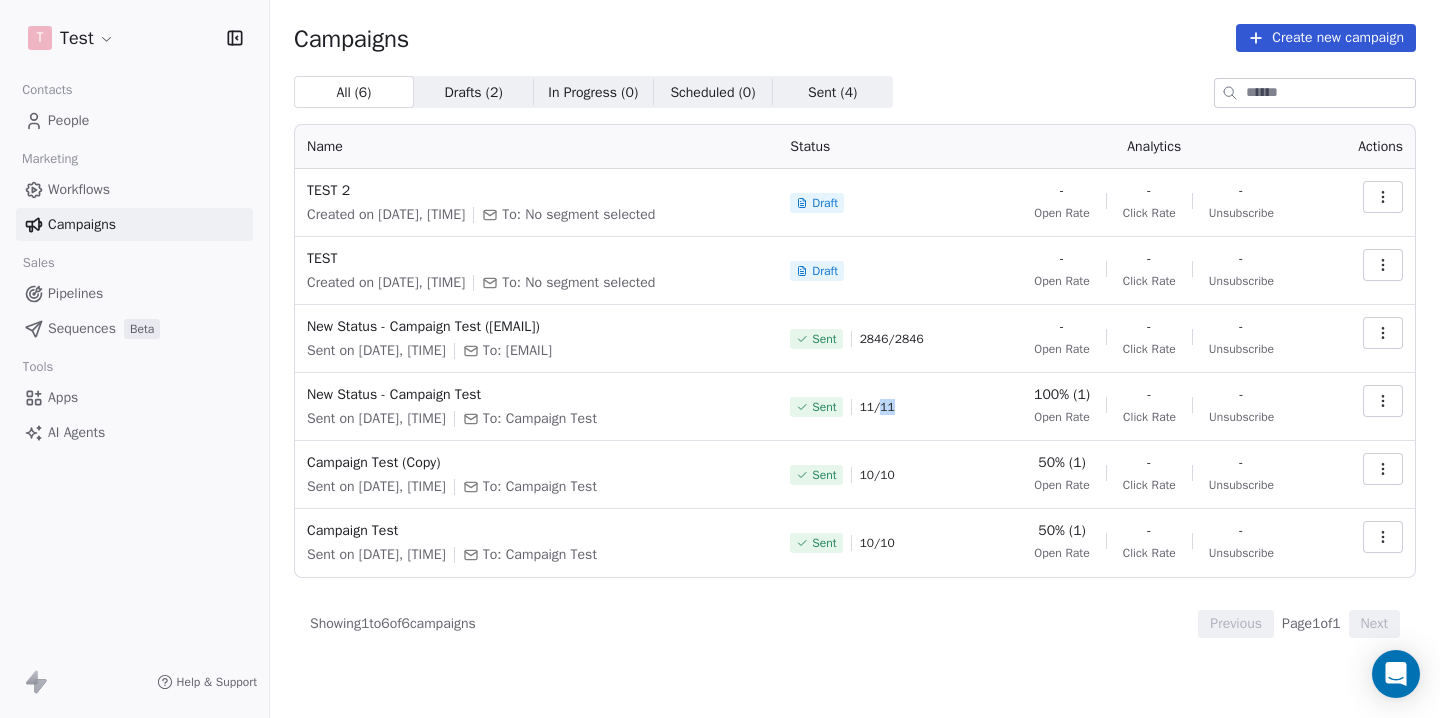 click on "11 / 11" at bounding box center [877, 407] 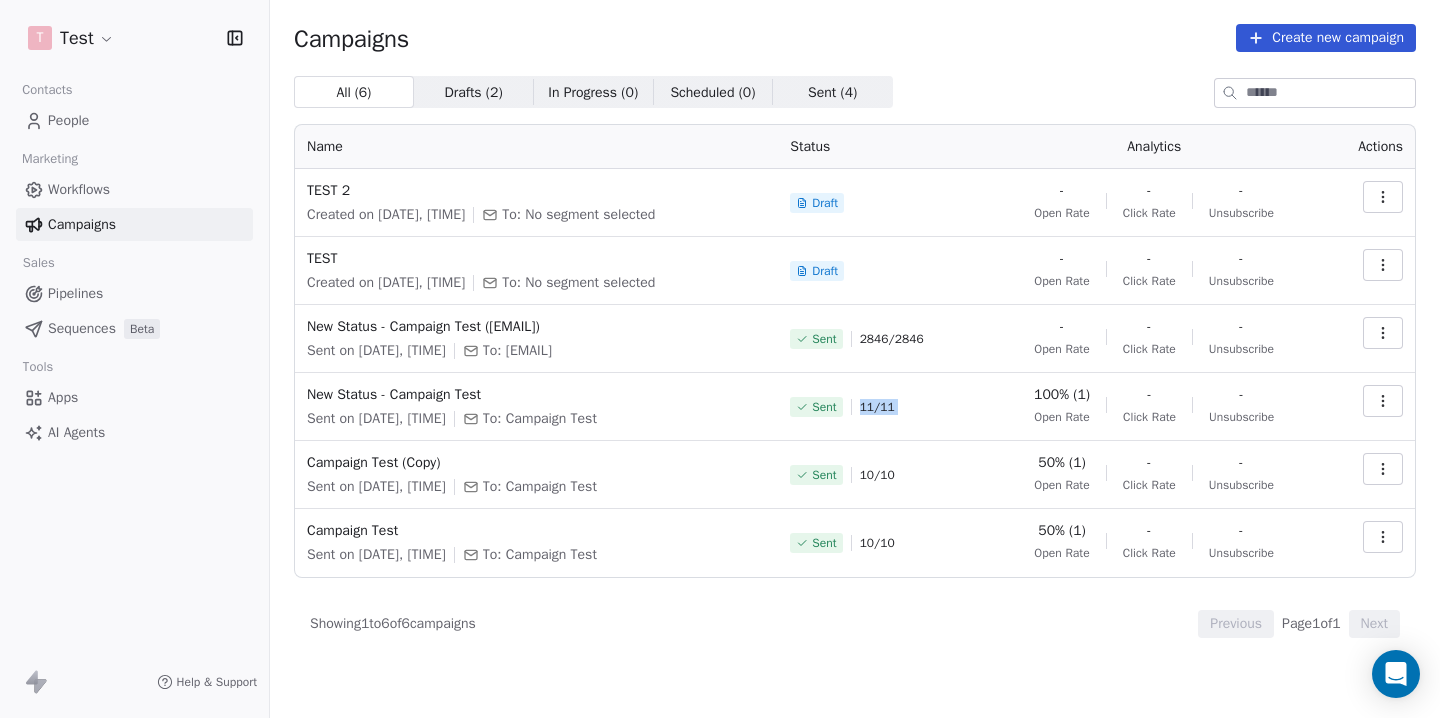 click on "11 / 11" at bounding box center (877, 407) 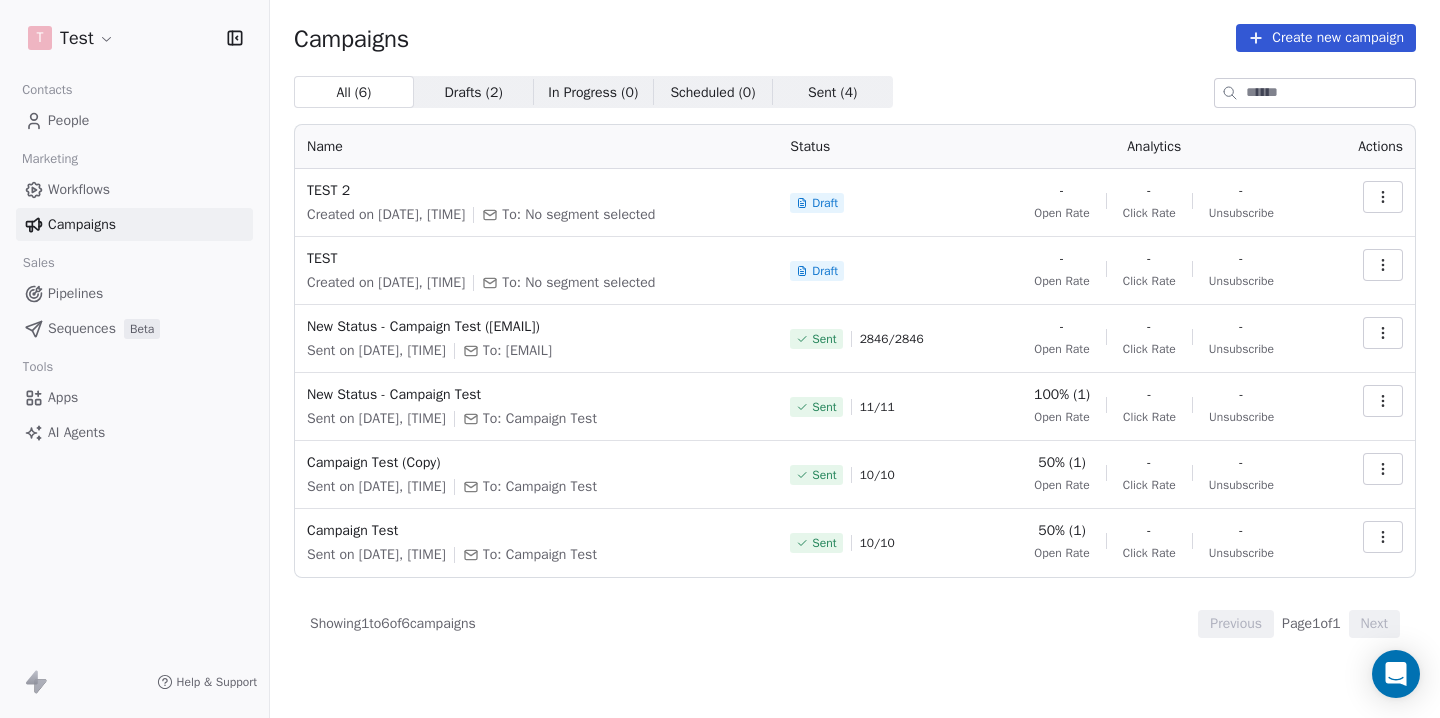 click on "2846 / 2846" at bounding box center [892, 339] 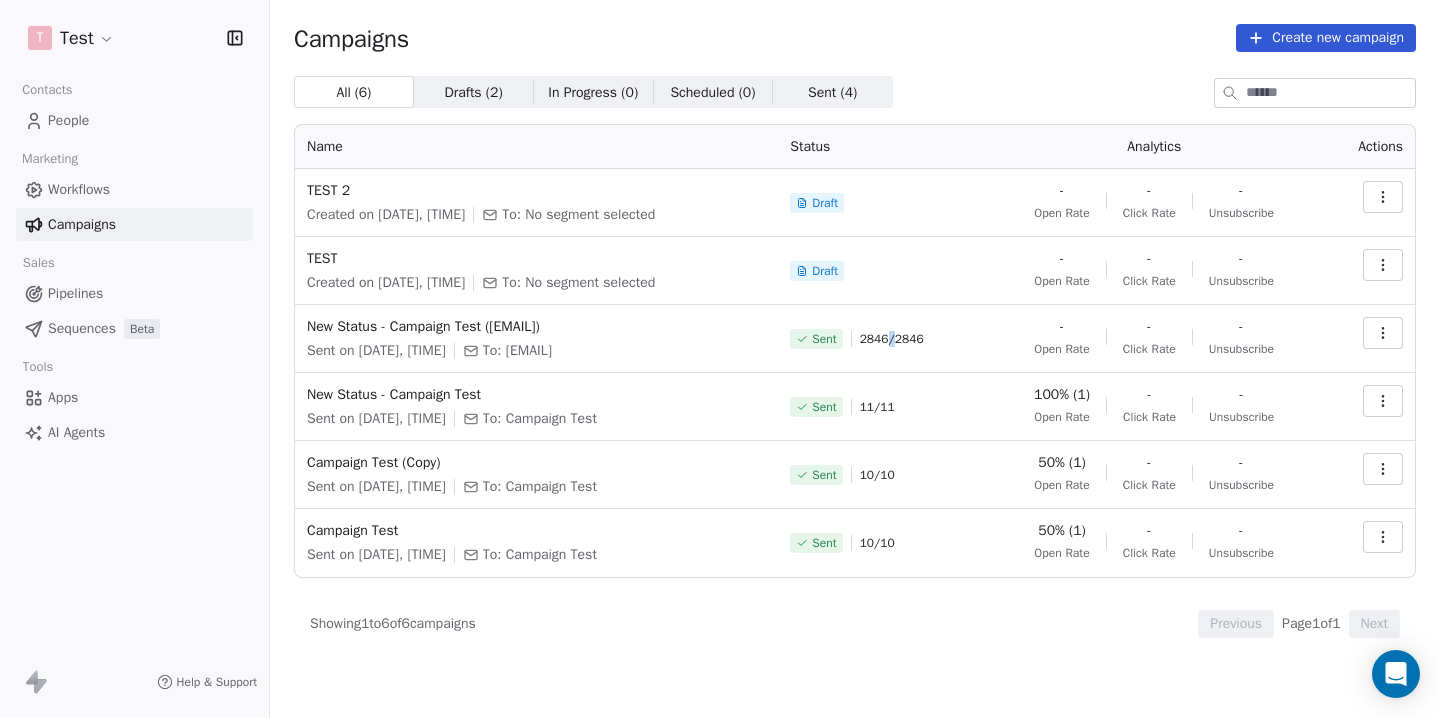 click on "2846 / 2846" at bounding box center (892, 339) 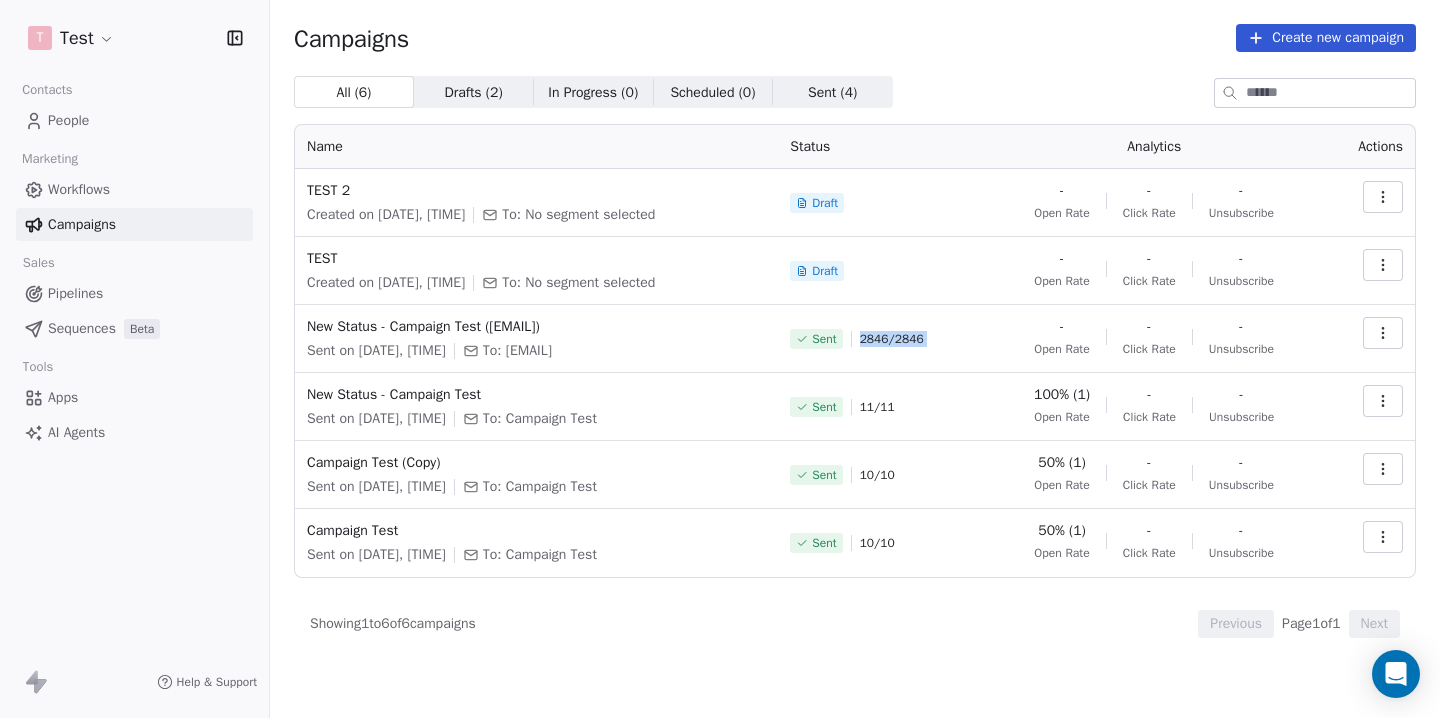 click on "2846 / 2846" at bounding box center [892, 339] 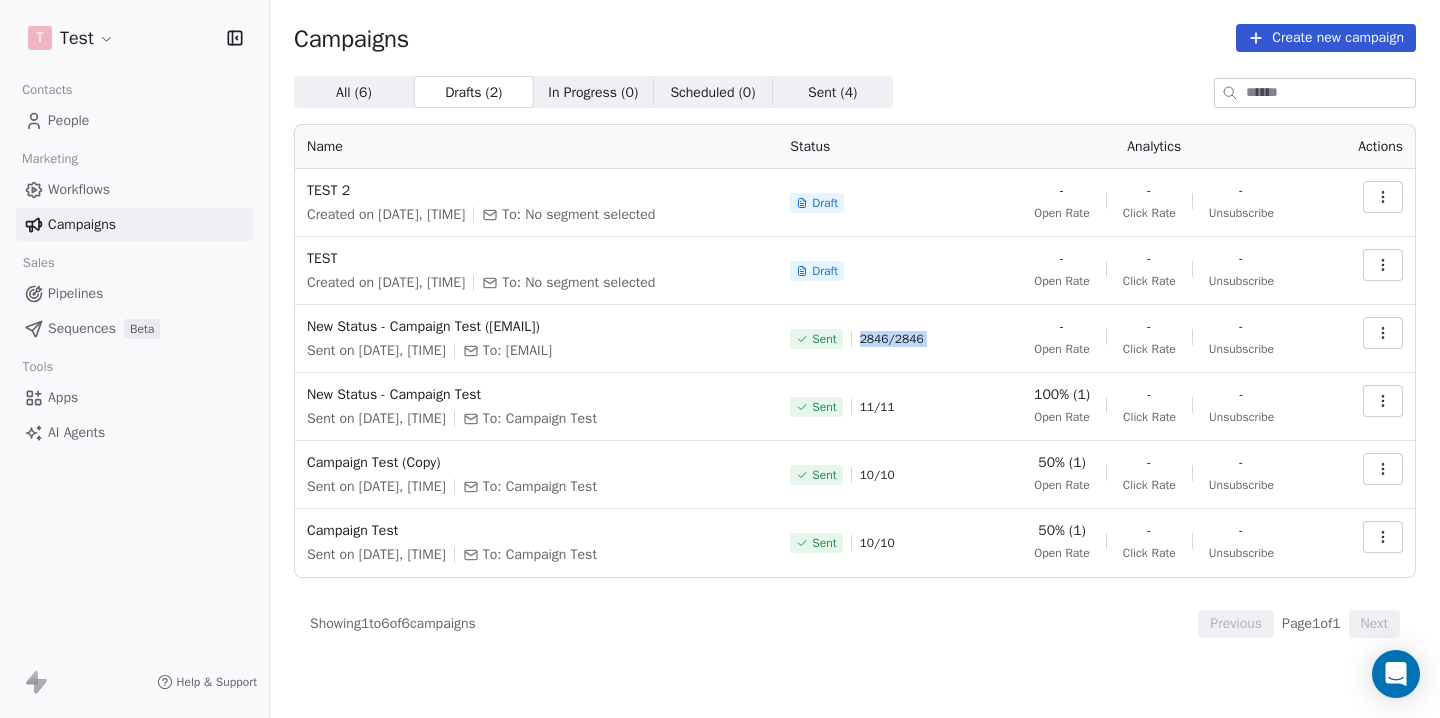 click on "All ( 6 )" at bounding box center [354, 92] 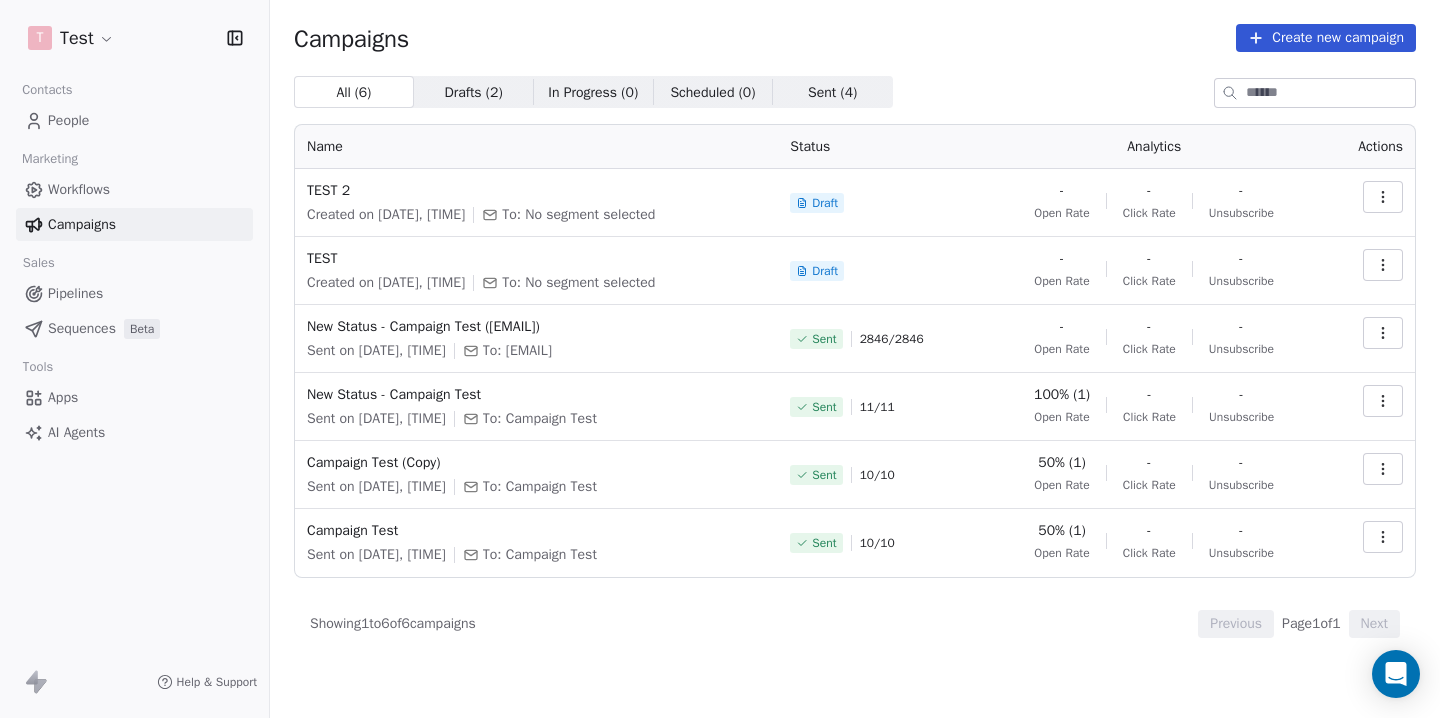 click on "Drafts ( 2 )" at bounding box center [473, 92] 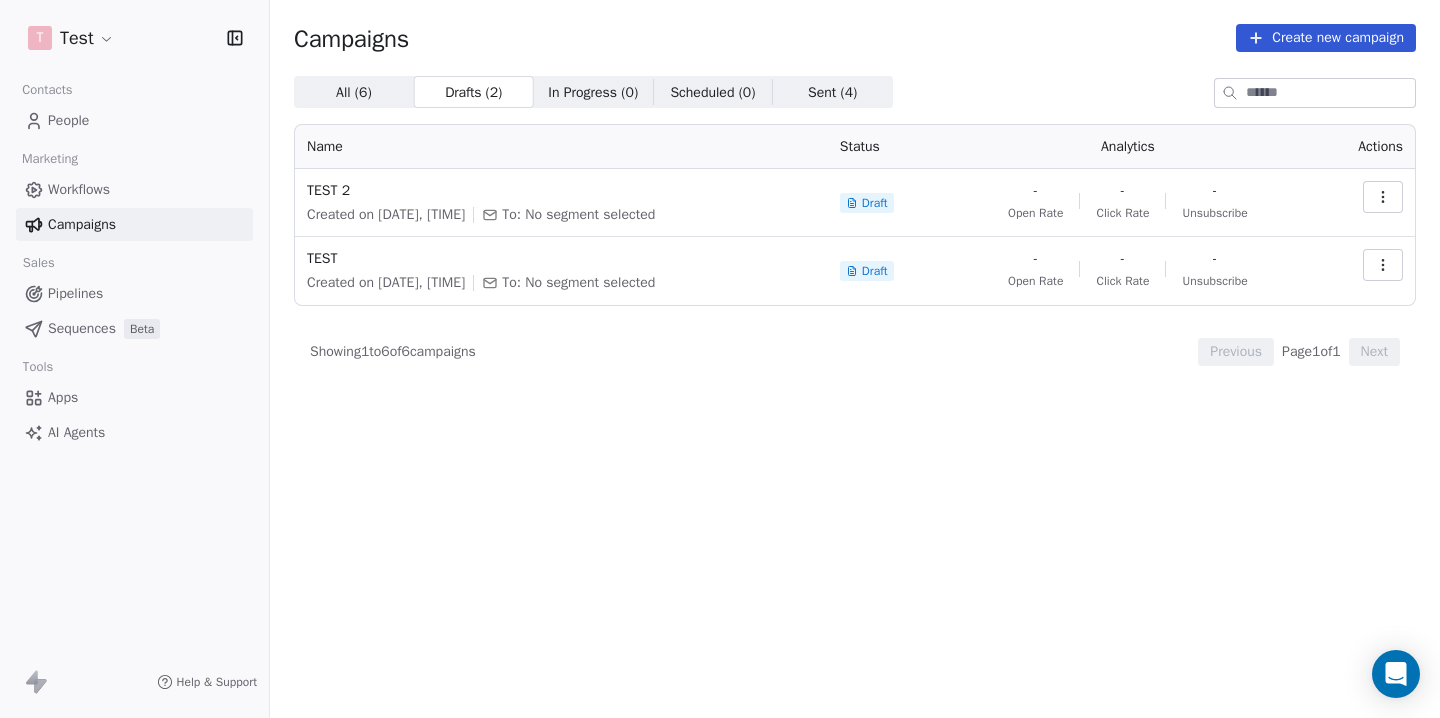 click on "Sent ( 4 )" at bounding box center (832, 92) 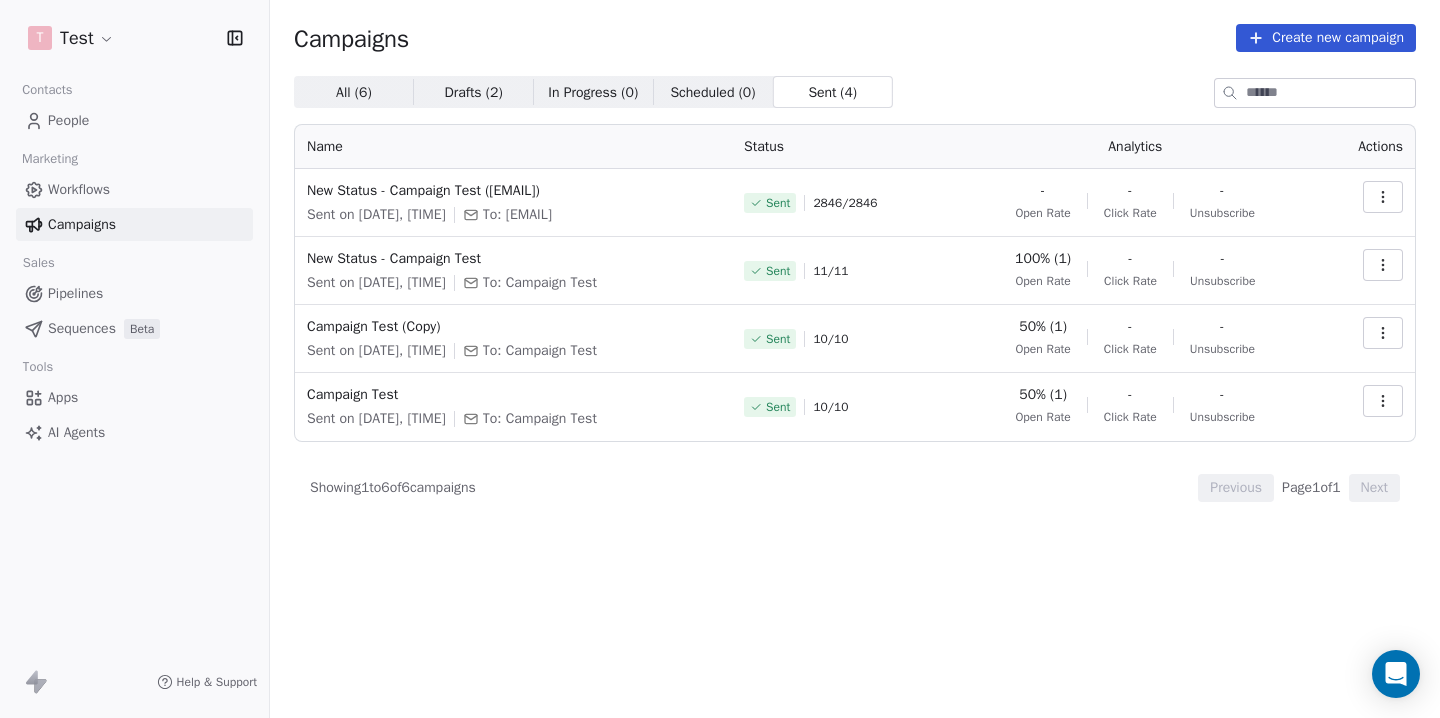 click on "All ( 6 )" at bounding box center [354, 92] 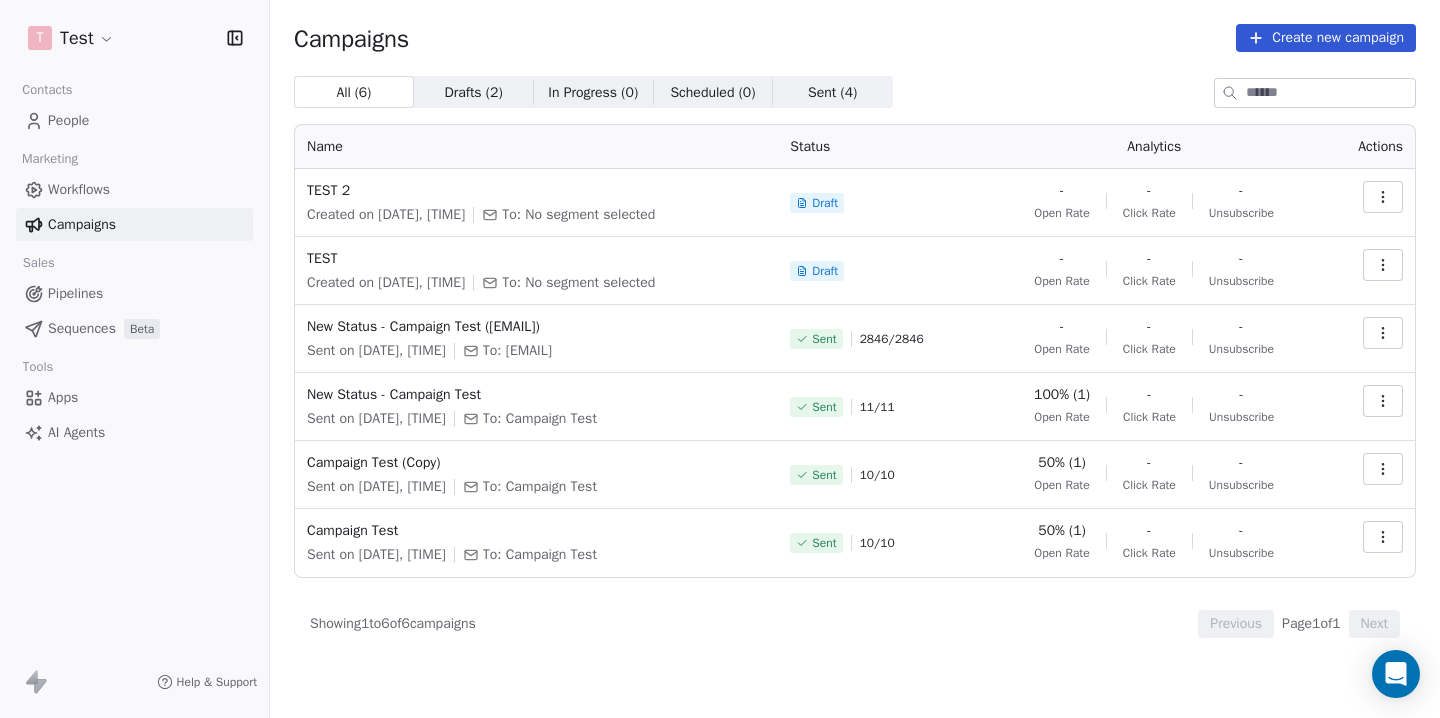 click on "Campaigns  Create new campaign All ( 6 ) All ( 6 ) Drafts ( 2 ) Drafts ( 2 ) In Progress ( 0 ) In Progress ( 0 ) Scheduled ( 0 ) Scheduled ( 0 ) Sent ( 4 ) Sent ( 4 ) Name Status Analytics Actions TEST 2 Created on Jul 24, 2025, 3:17 PM To: No segment selected Draft - Open Rate - Click Rate - Unsubscribe TEST Created on Jul 24, 2025, 3:16 PM To: No segment selected Draft - Open Rate - Click Rate - Unsubscribe New Status - Campaign Test (Unsubscribed Emails) Sent on Jul 21, 2025, 4:08 PM To: Unsubscribed Emails  Sent 2846 / 2846 - Open Rate - Click Rate - Unsubscribe New Status - Campaign Test Sent on Jul 21, 2025, 3:30 PM To: Campaign Test  Sent 11 / 11 100% (1) Open Rate - Click Rate - Unsubscribe Campaign Test (Copy) Sent on Jul 19, 2025, 11:29 AM To: Campaign Test  Sent 10 / 10 50% (1) Open Rate - Click Rate - Unsubscribe Campaign Test Sent on Jul 19, 2025, 11:16 AM To: Campaign Test  Sent 10 / 10 50% (1) Open Rate - Click Rate - Unsubscribe Showing  1  to  6  of  6  campaigns Previous Page  1  of  1 Next" at bounding box center (855, 331) 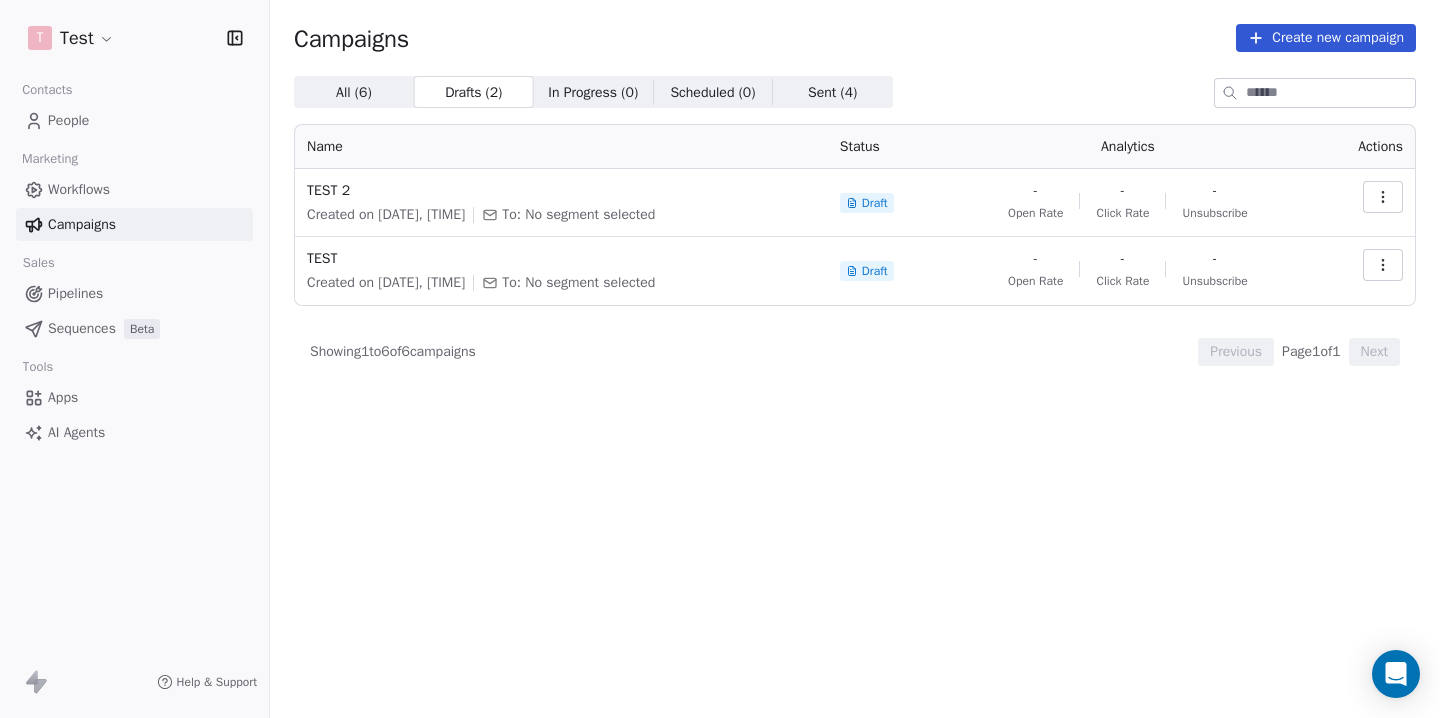 click on "Sent ( 4 ) Sent ( 4 )" at bounding box center (833, 92) 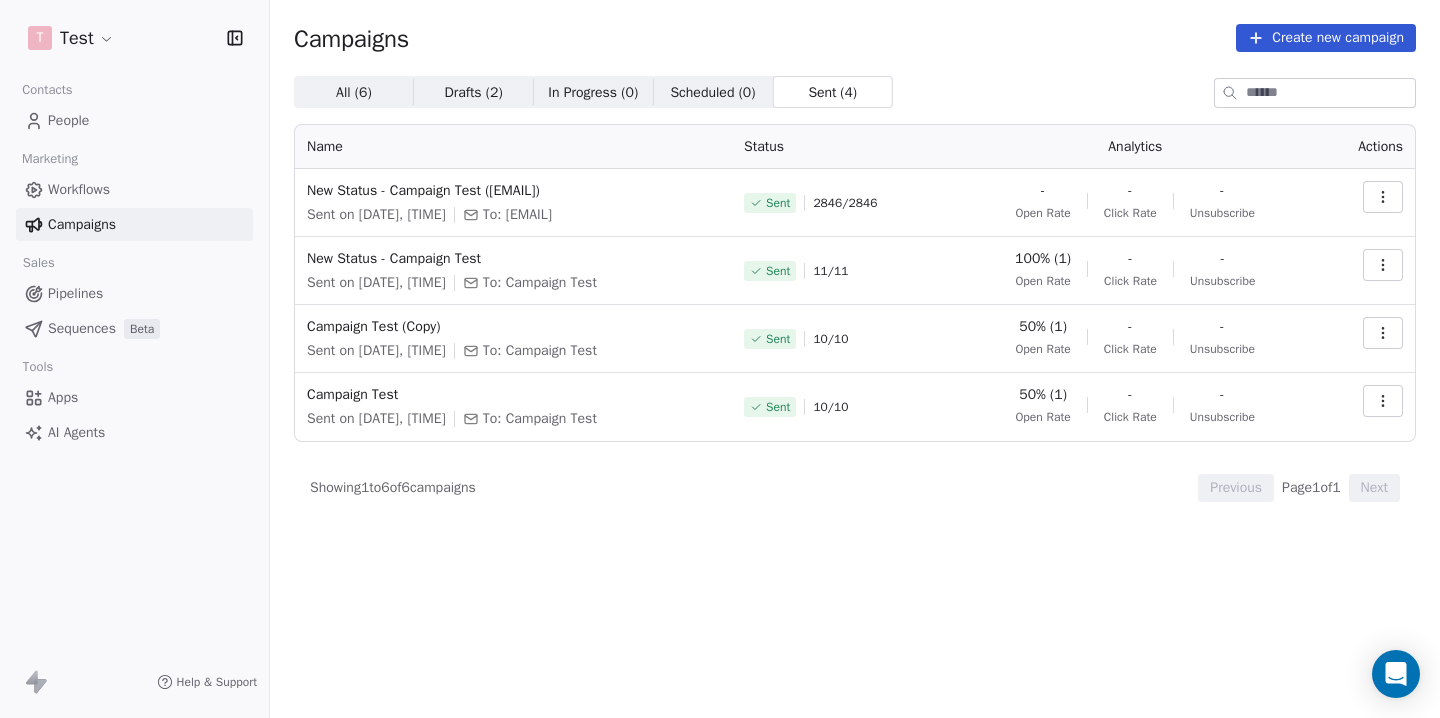 click on "All ( 6 ) All ( 6 )" at bounding box center [354, 92] 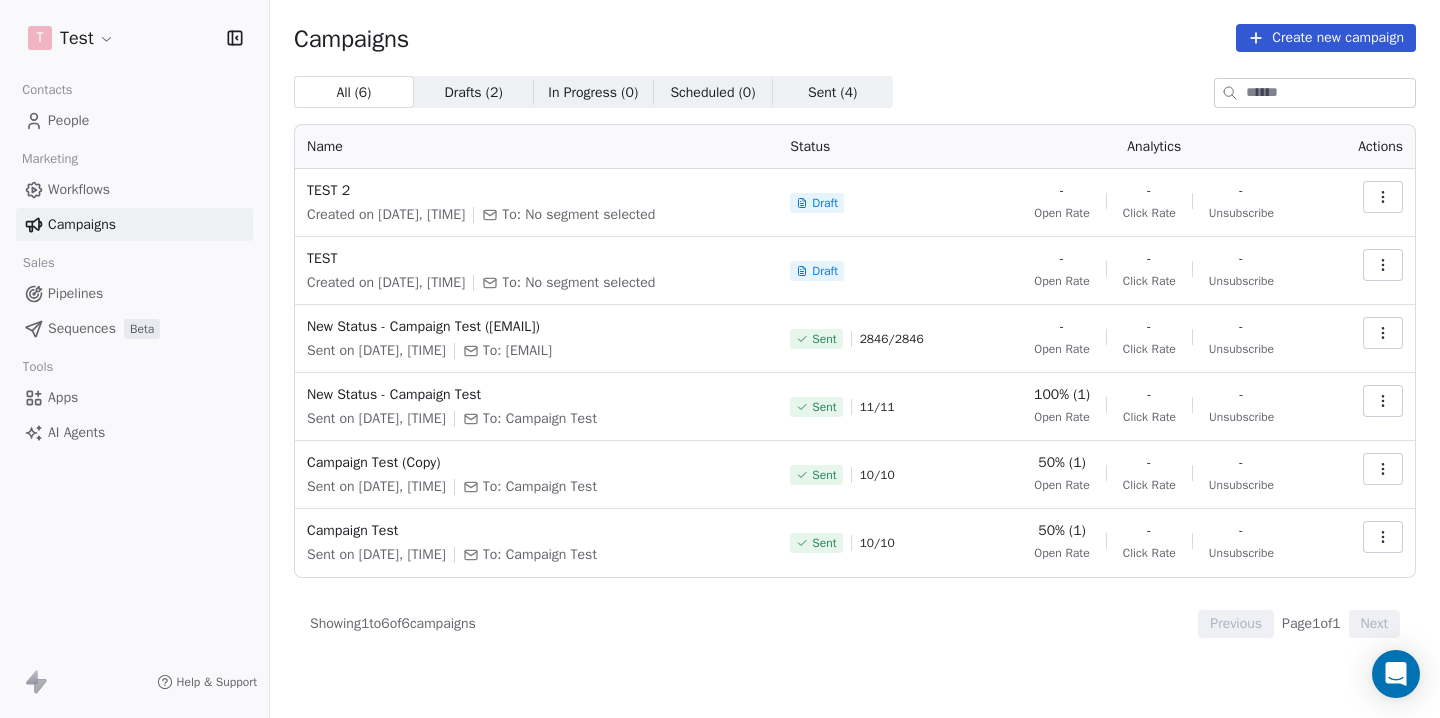 click on "Drafts ( 2 )" at bounding box center (473, 92) 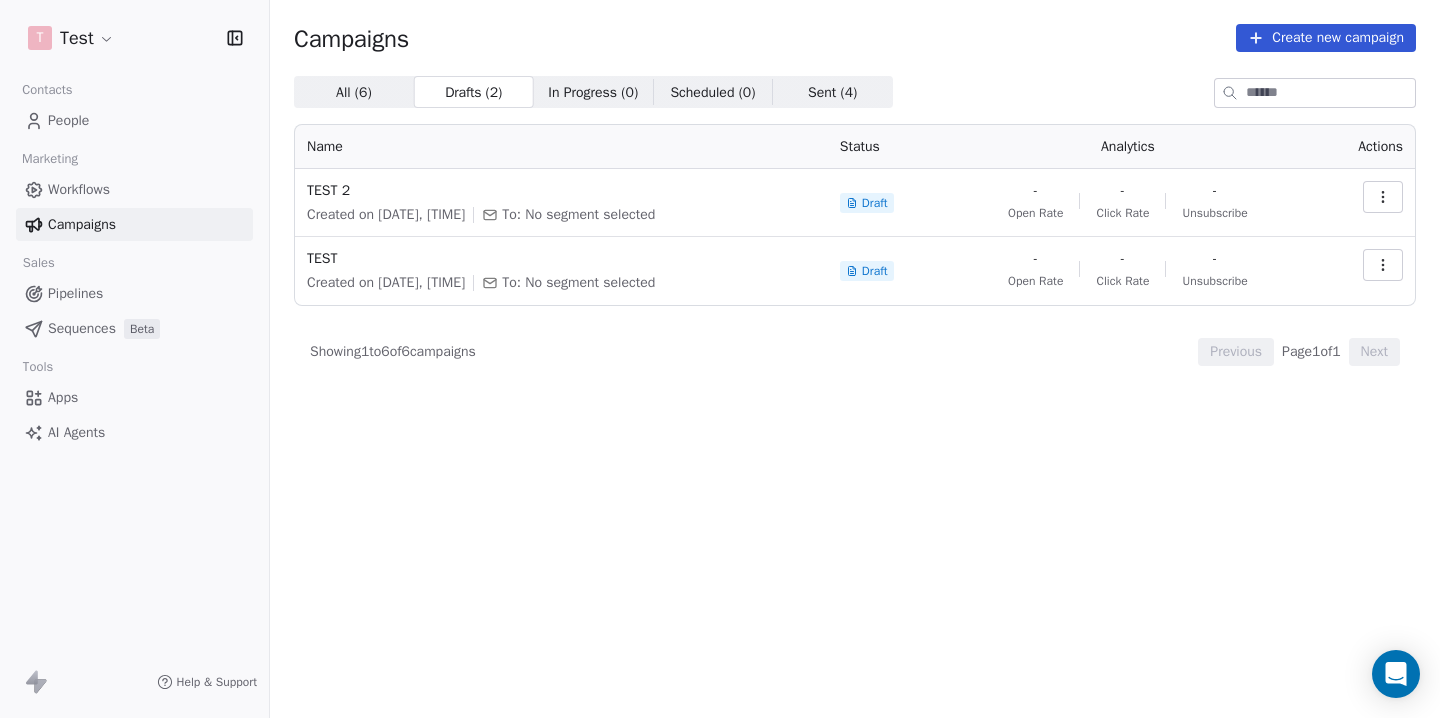 click on "Sent ( 4 )" at bounding box center [832, 92] 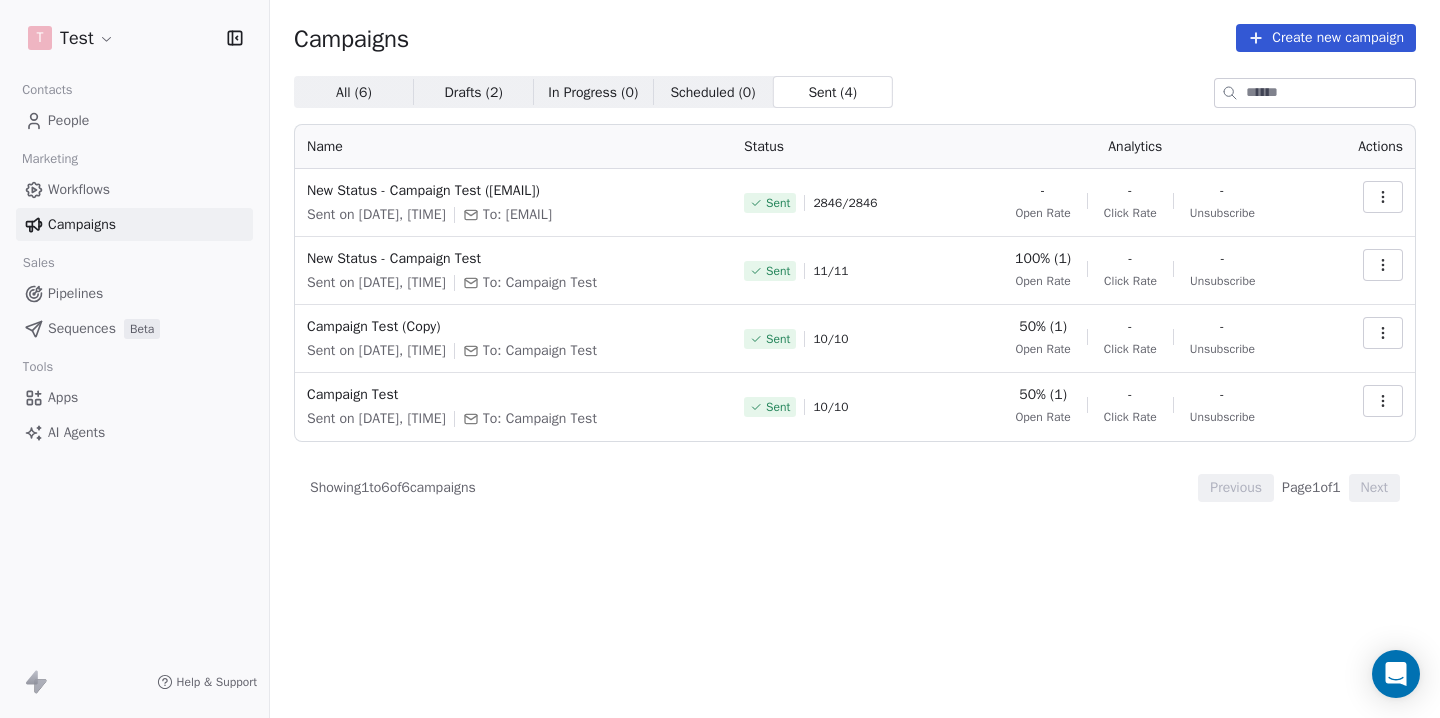 click on "All ( 6 ) All ( 6 )" at bounding box center (354, 92) 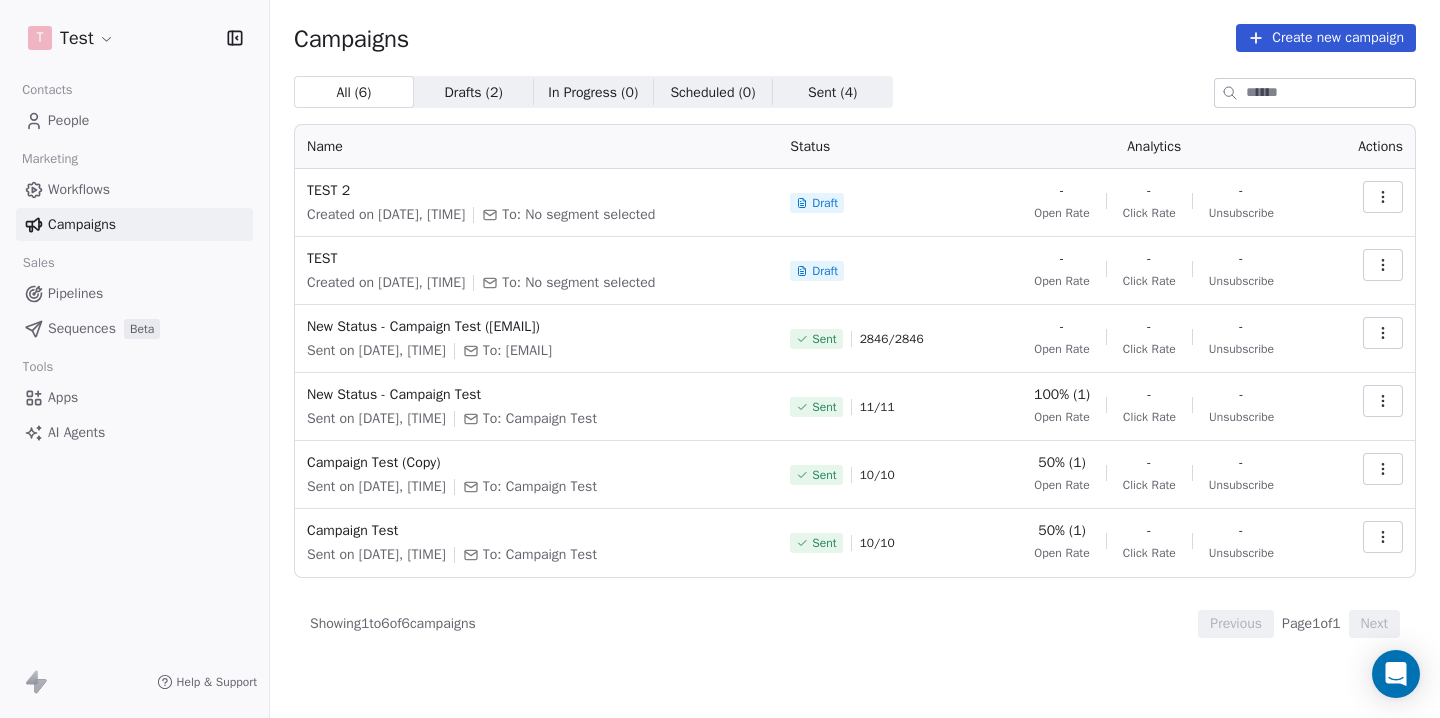 click on "Draft" at bounding box center [825, 203] 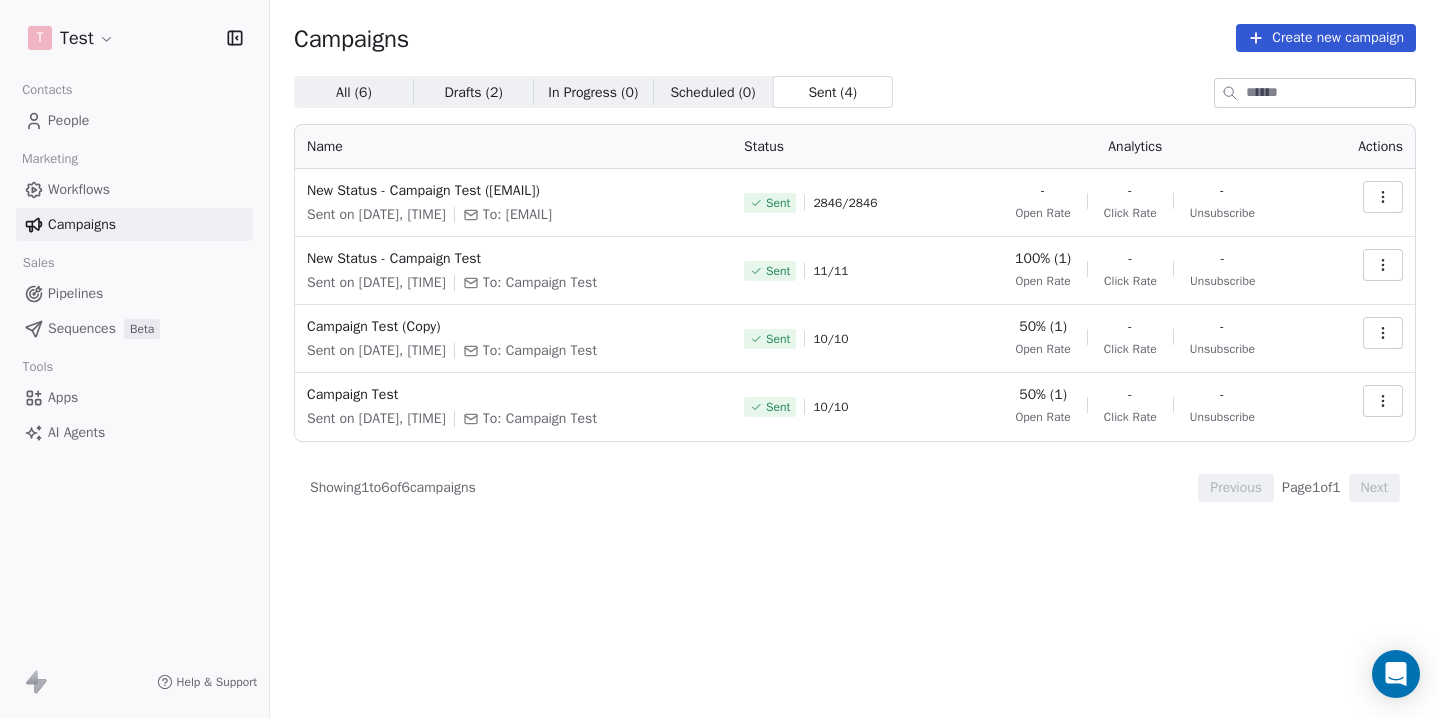 click on "Drafts ( 2 )" at bounding box center [473, 92] 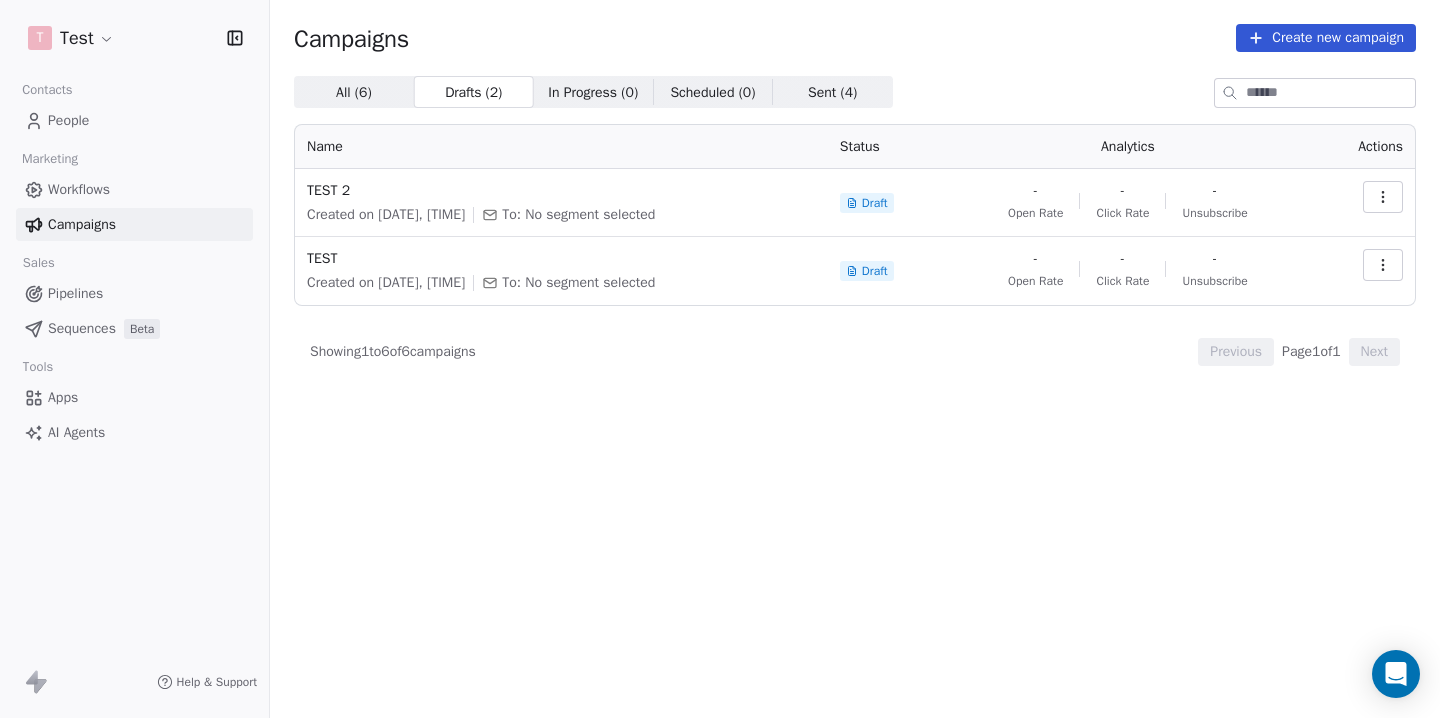 click on "All ( 6 )" at bounding box center (354, 92) 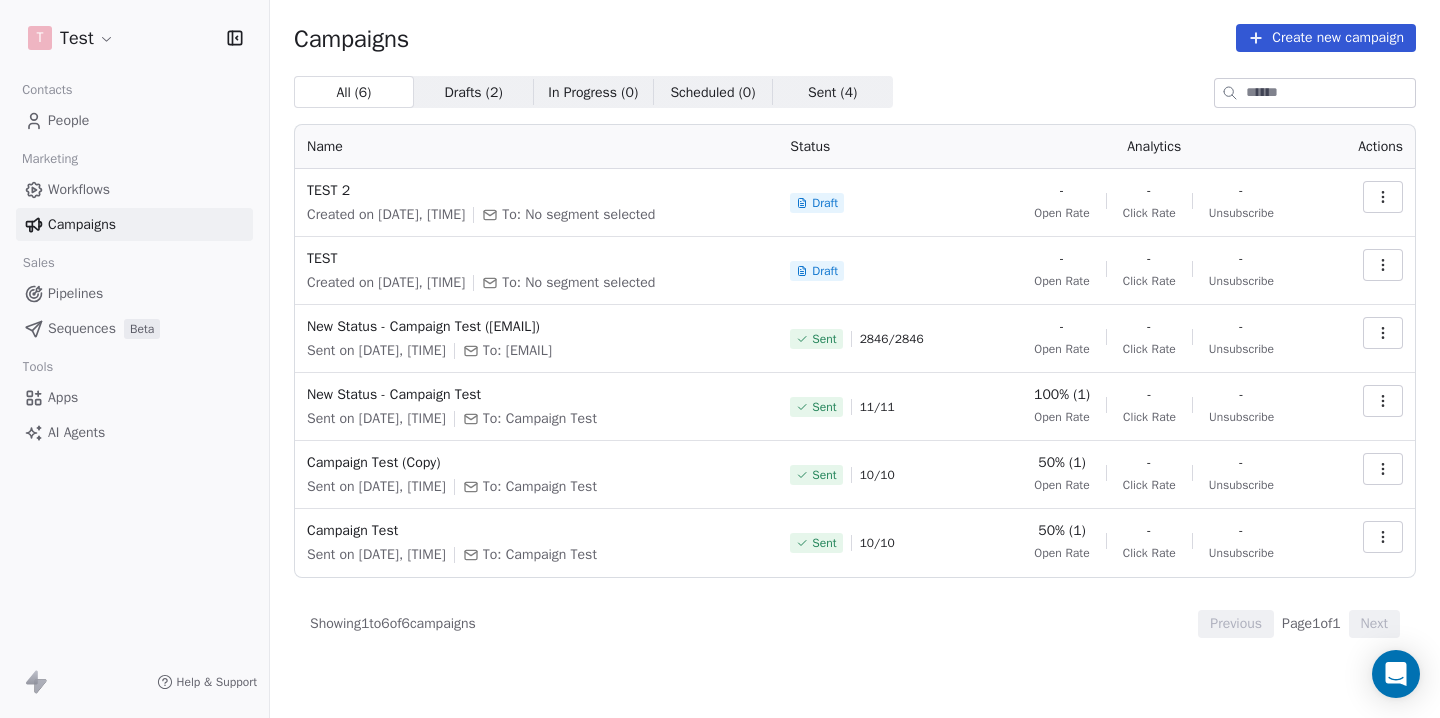 click on "Drafts ( 2 ) Drafts ( 2 )" at bounding box center (474, 92) 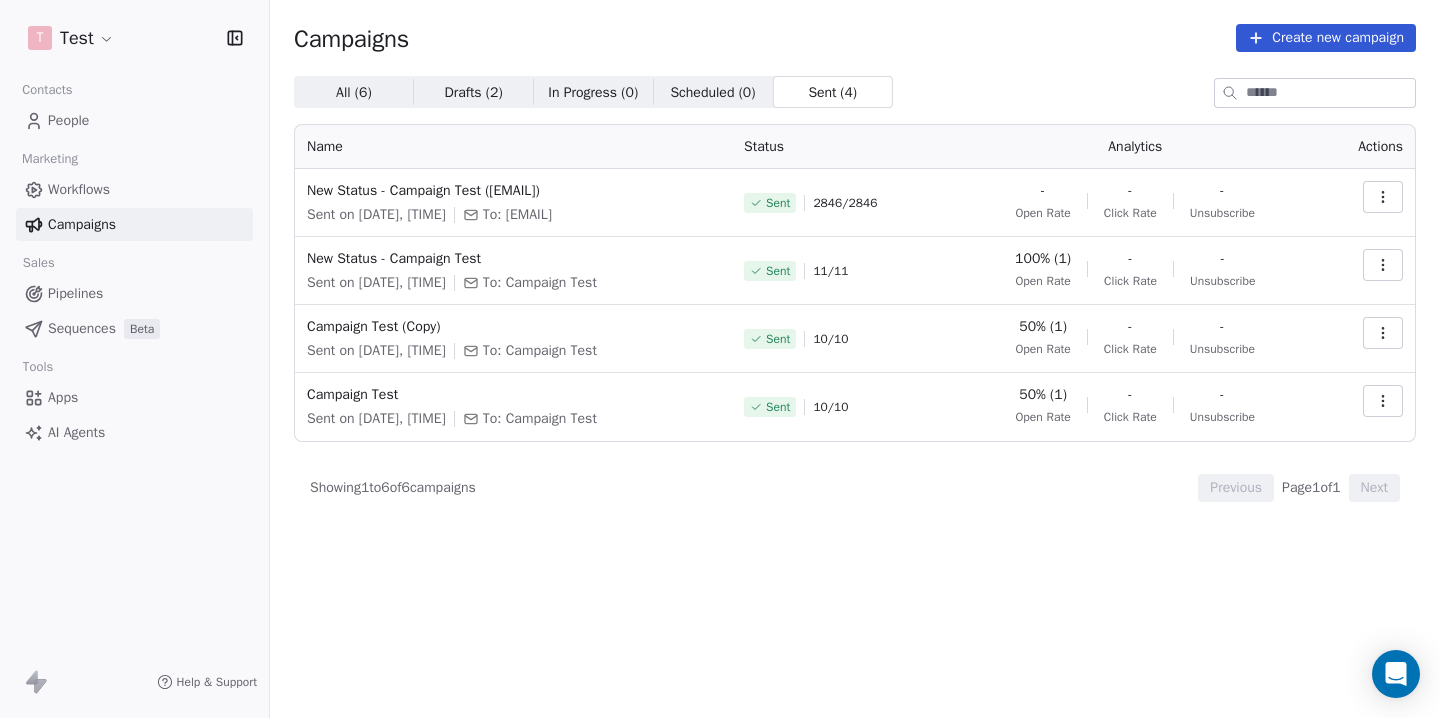 click on "Pipelines" at bounding box center [75, 293] 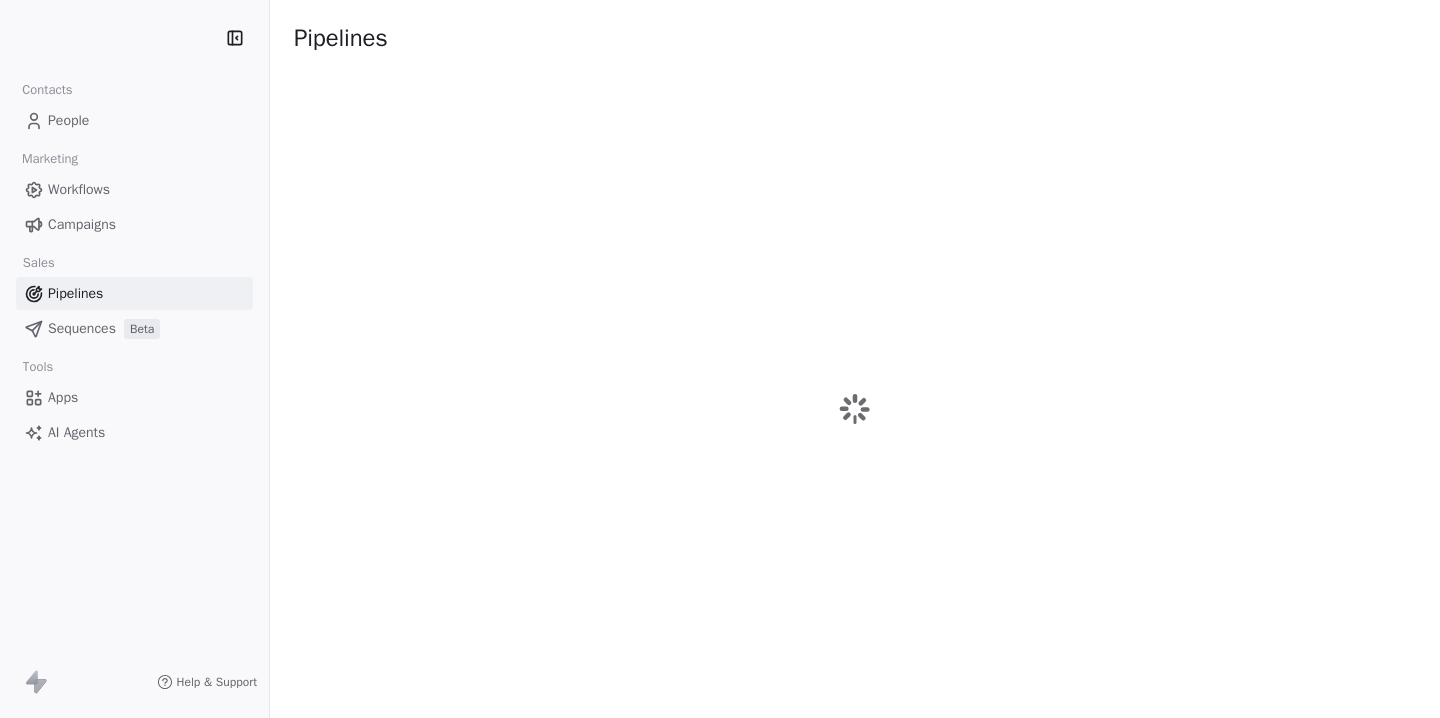 scroll, scrollTop: 0, scrollLeft: 0, axis: both 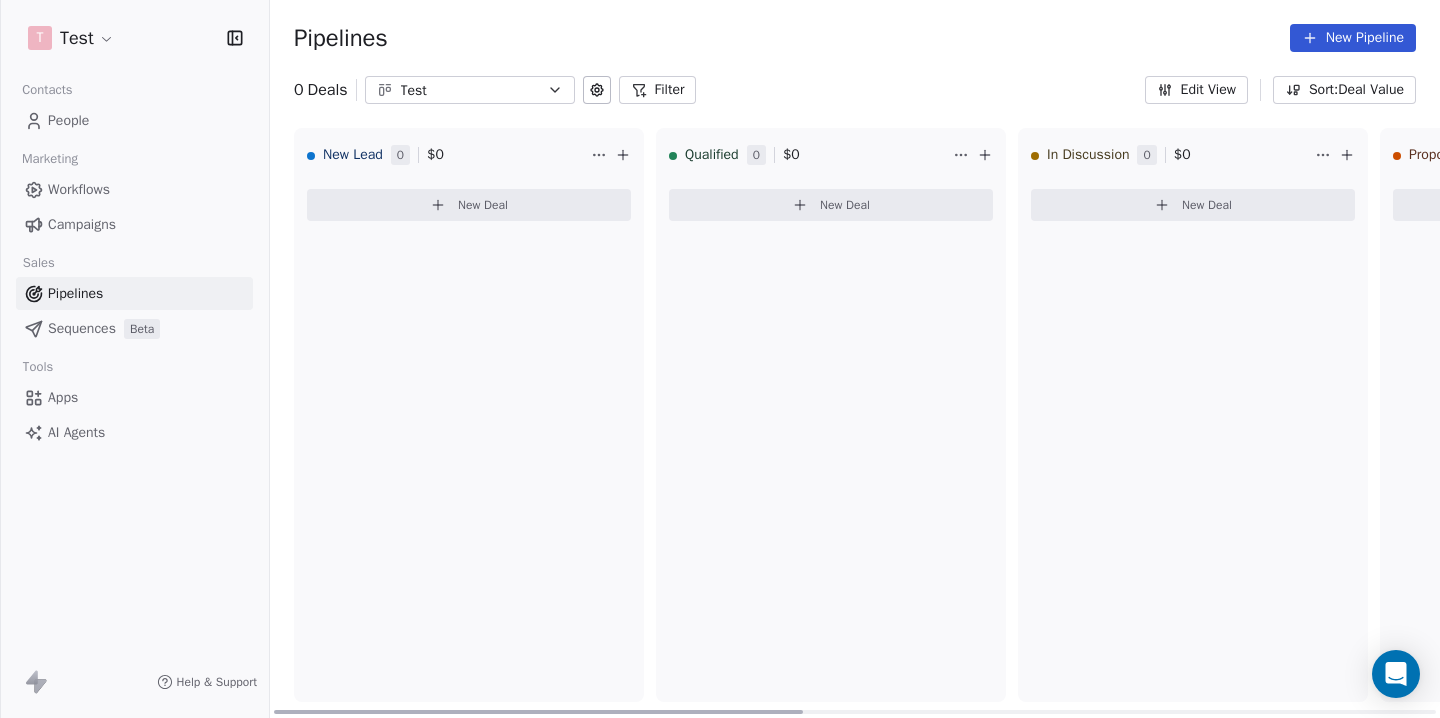 click on "New Deal" at bounding box center [469, 205] 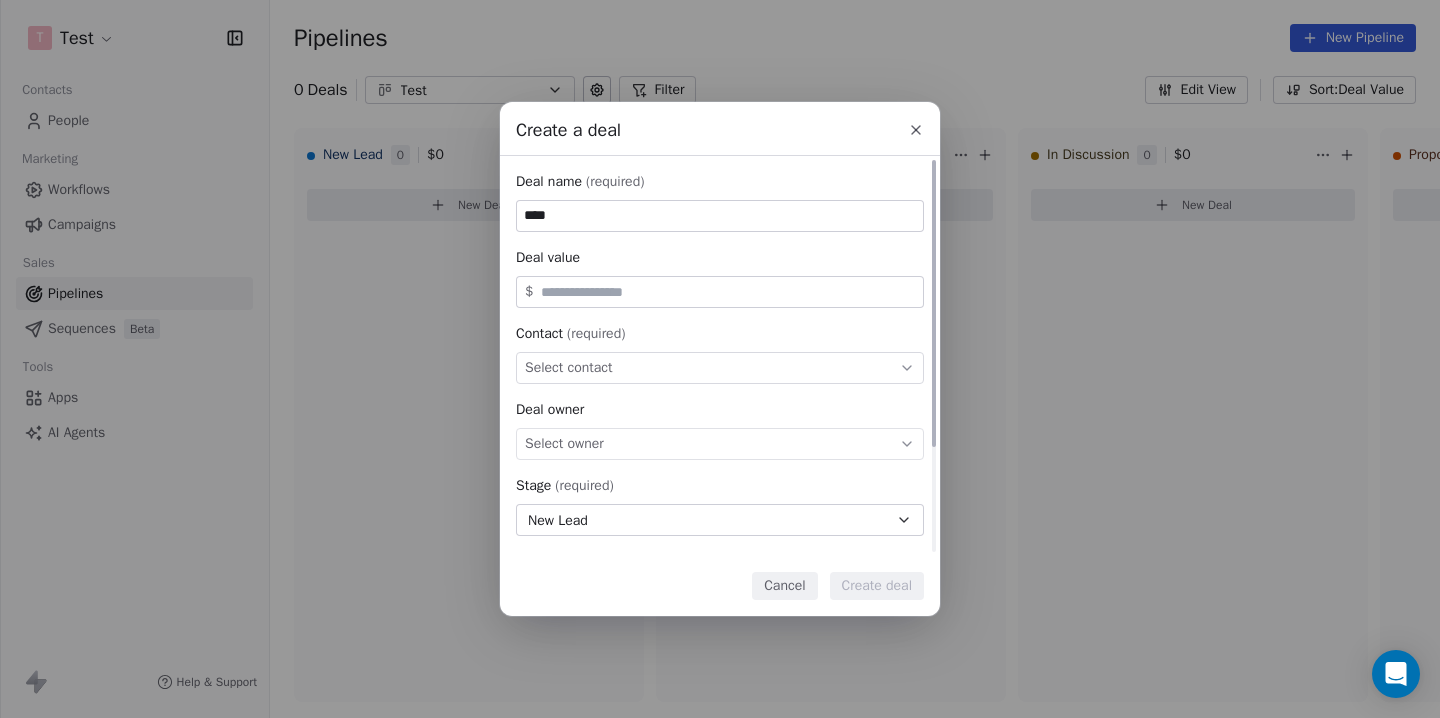 type on "****" 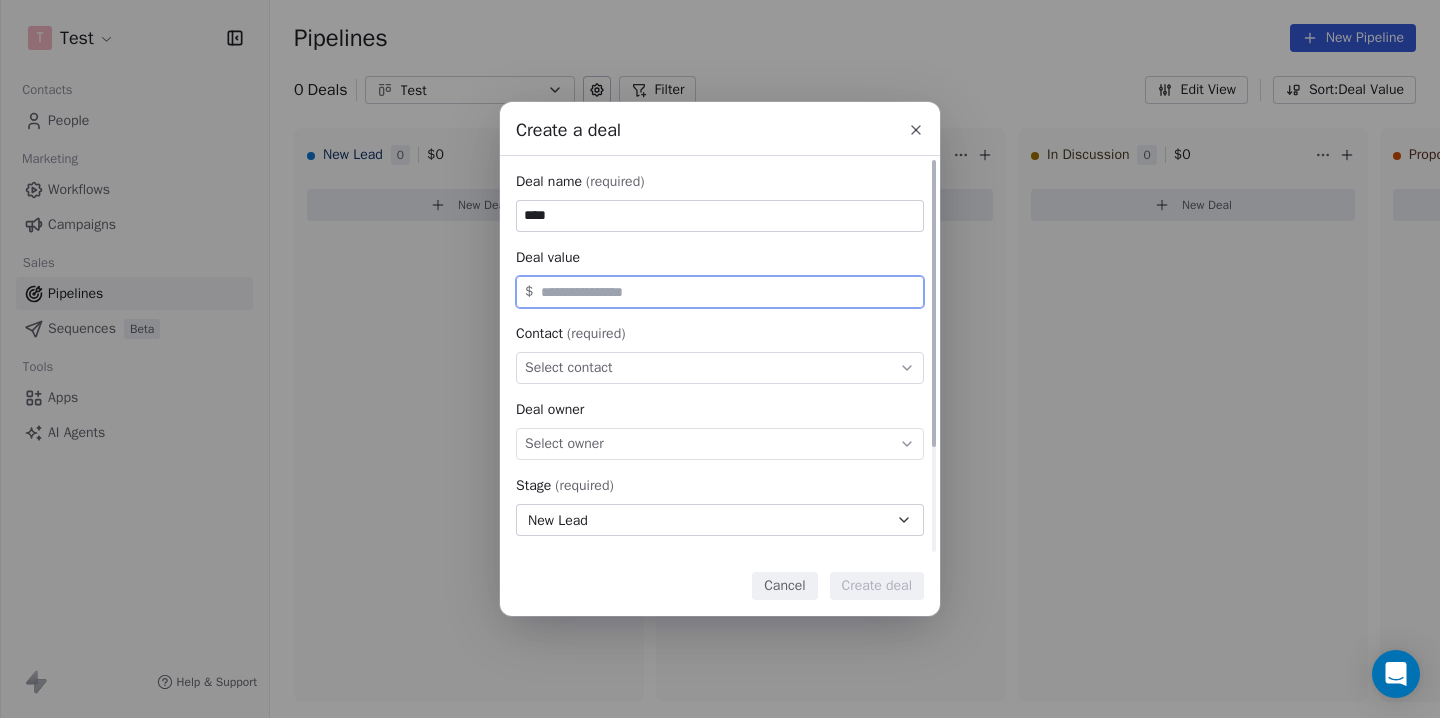 click at bounding box center [728, 292] 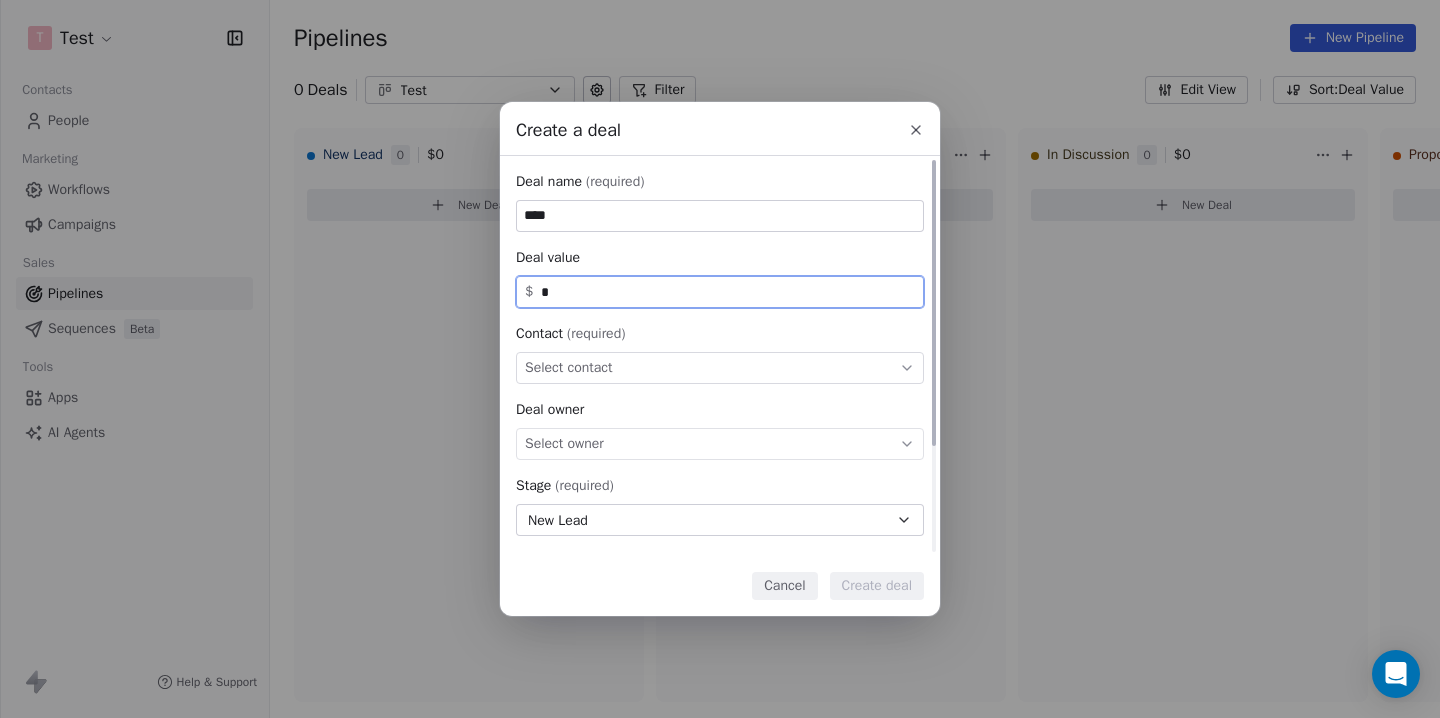 type on "*" 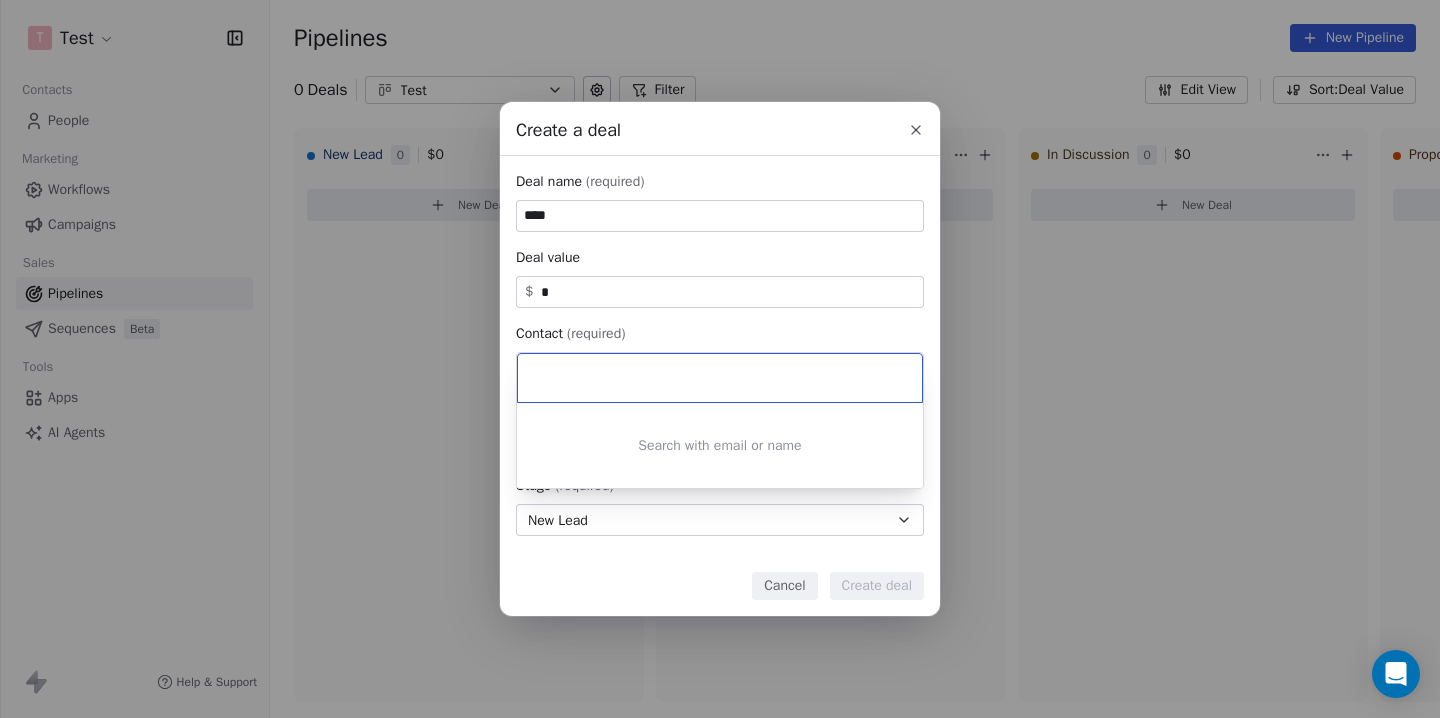 type on "*" 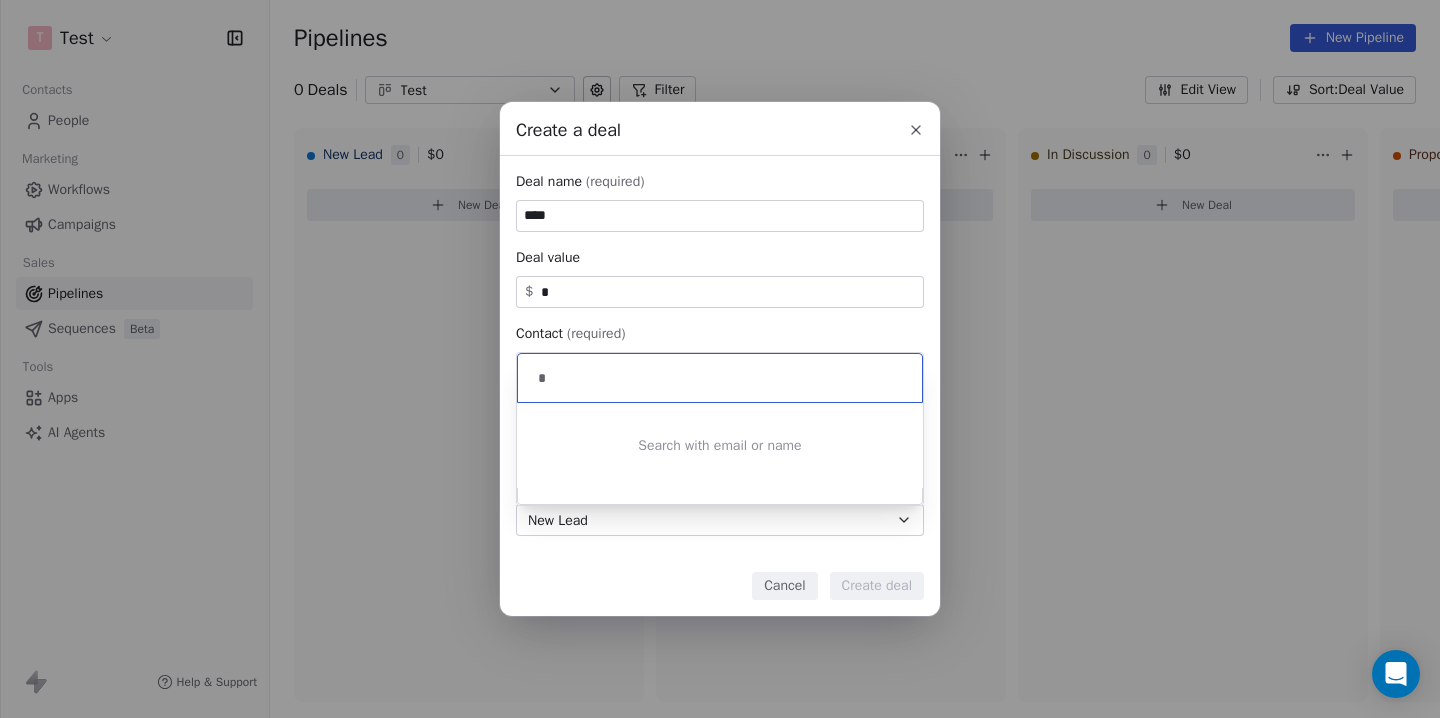 type 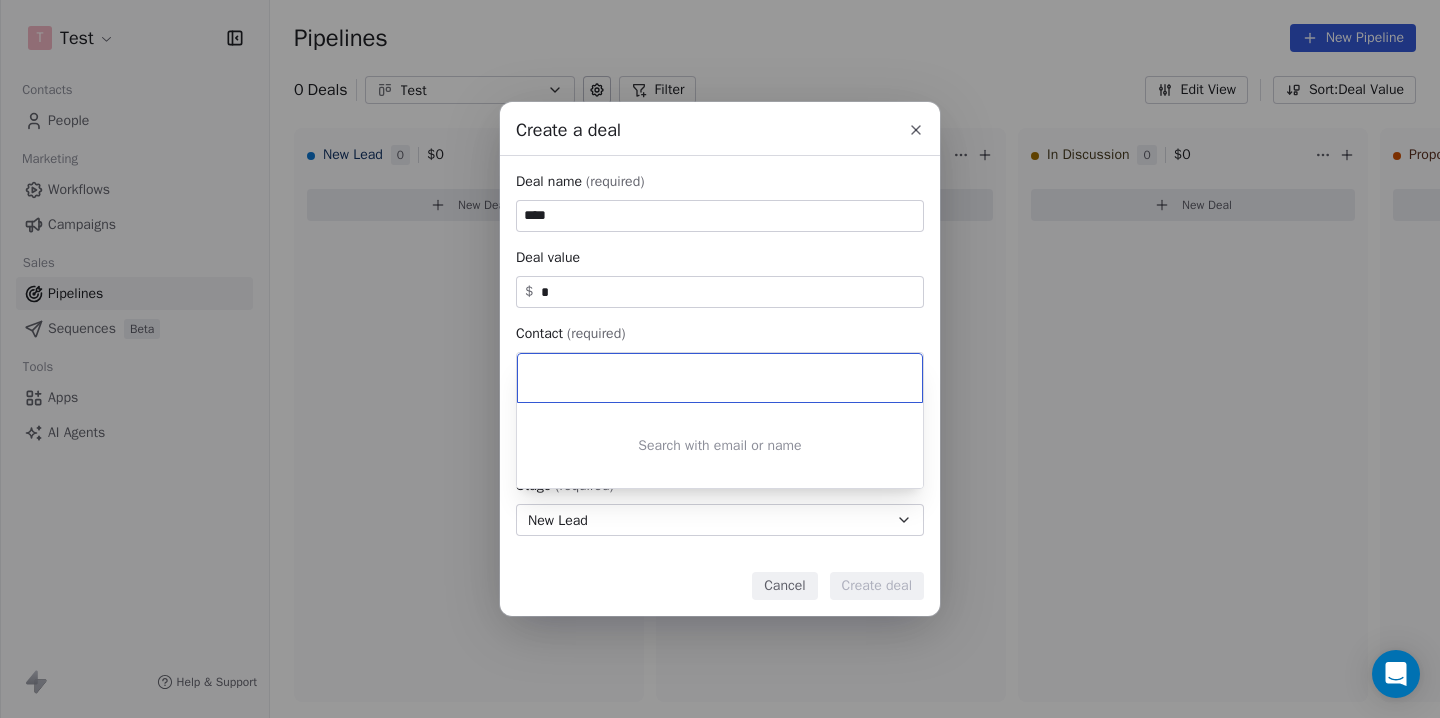 click on "Create a deal Deal name (required) **** Deal value $ * Contact (required) Select contact Deal owner Select owner Stage (required) New Lead Expected close date Select date Priority Set priority Cancel Create deal" at bounding box center (720, 359) 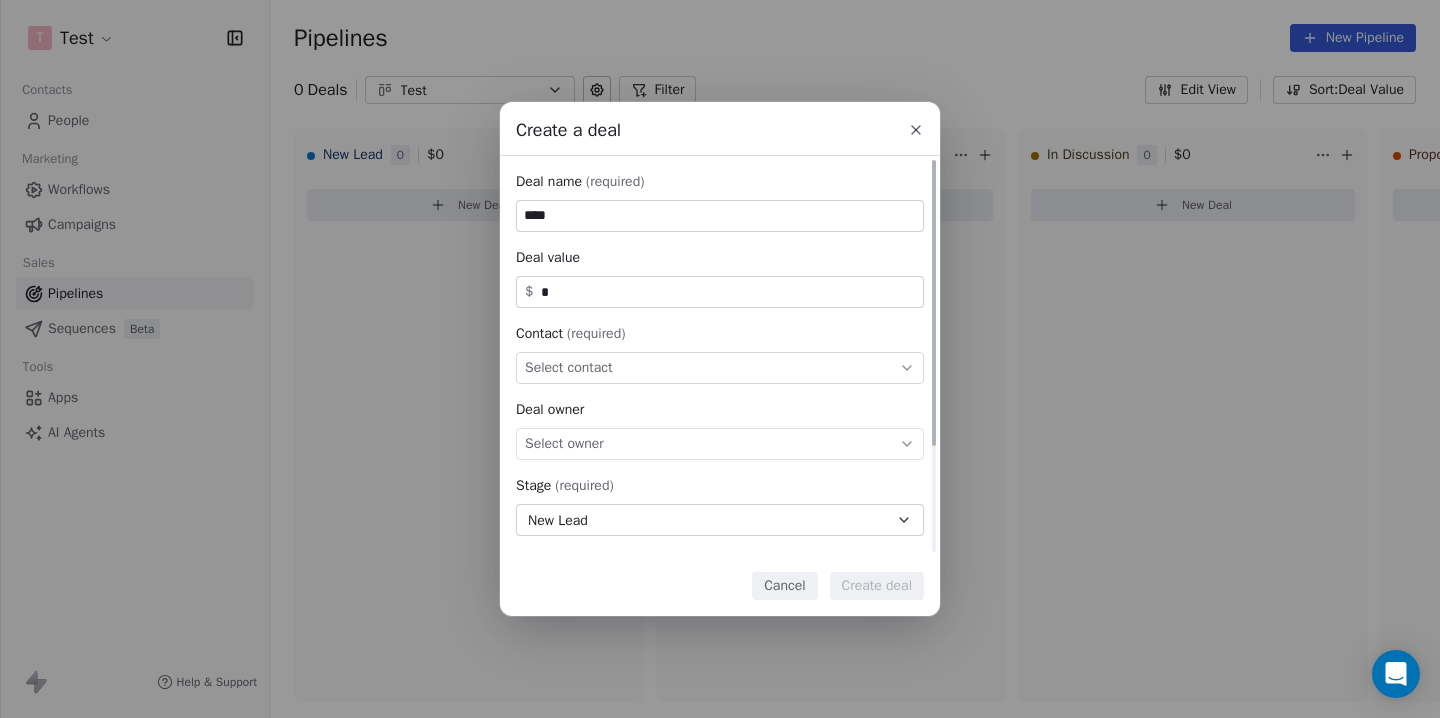 click on "Select owner" at bounding box center [720, 444] 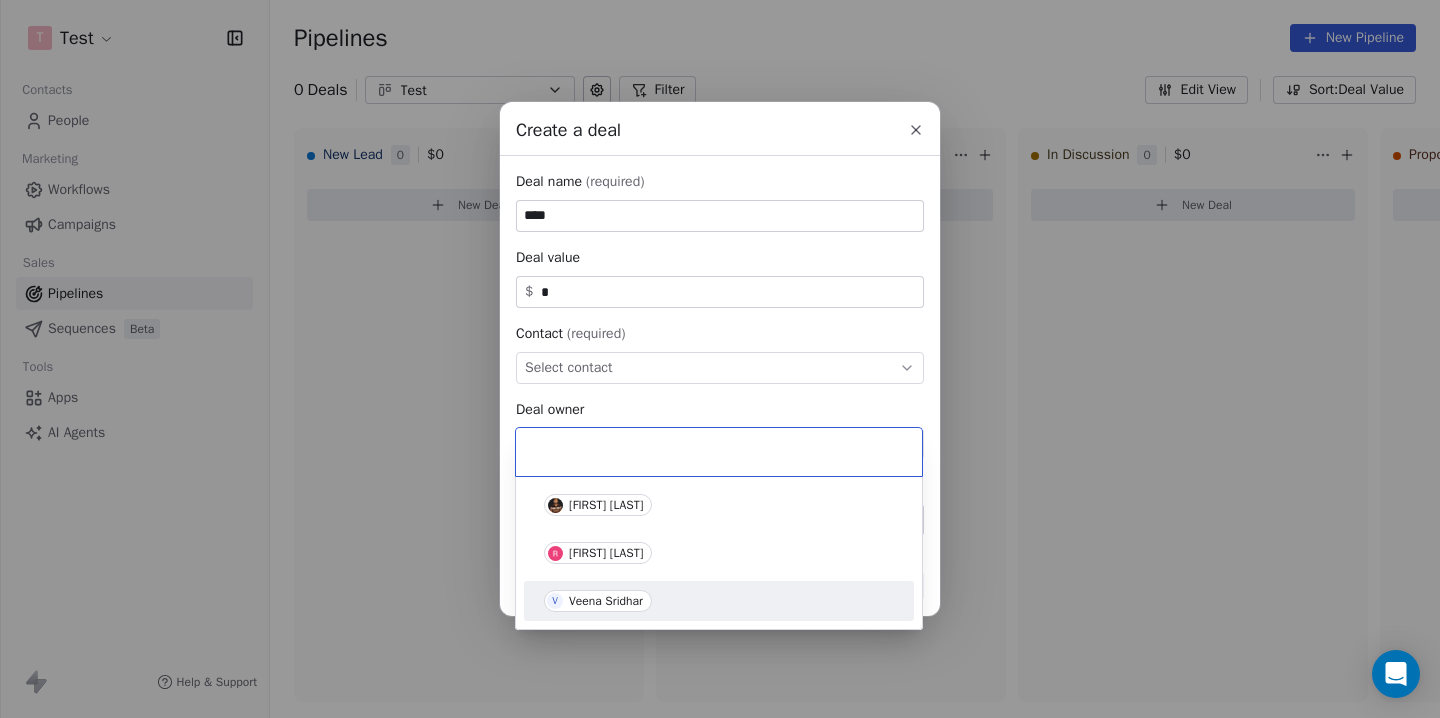 click on "Veena Sridhar" at bounding box center (606, 601) 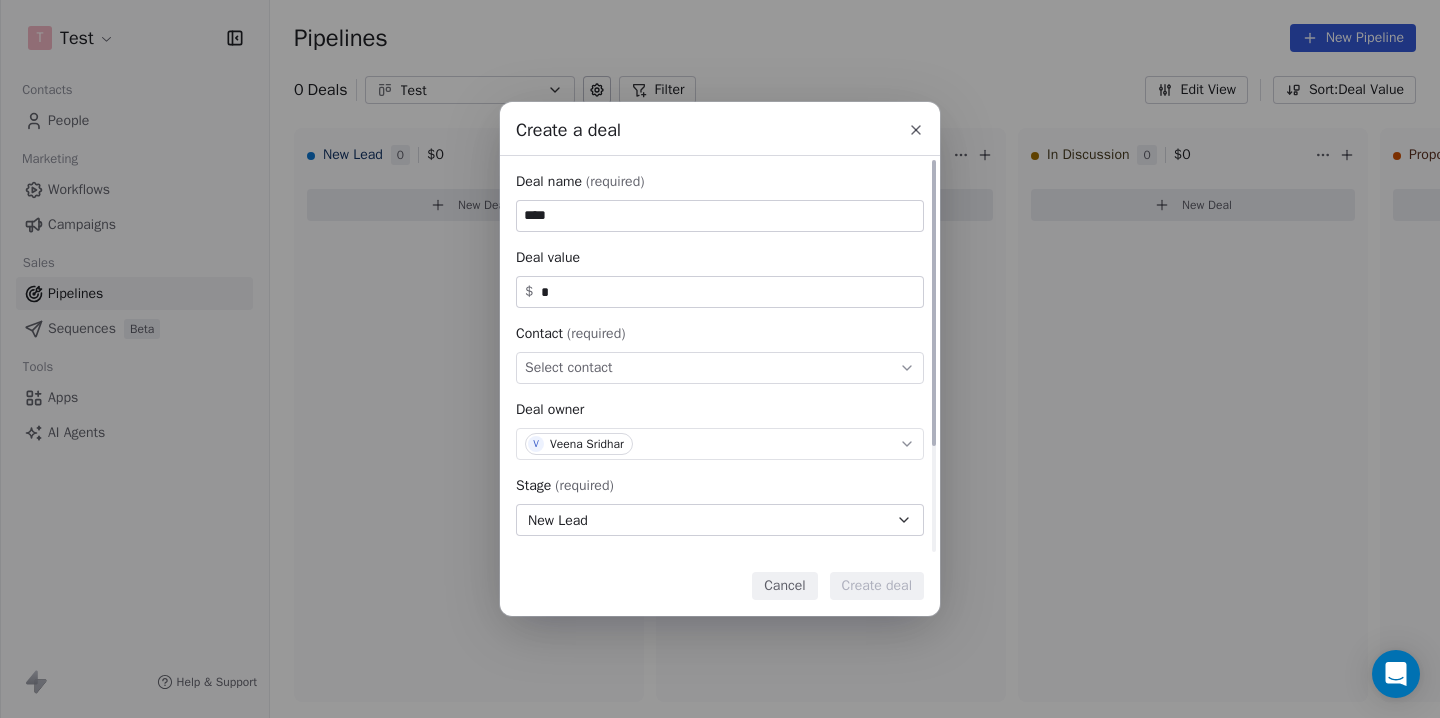click on "New Lead" at bounding box center [720, 520] 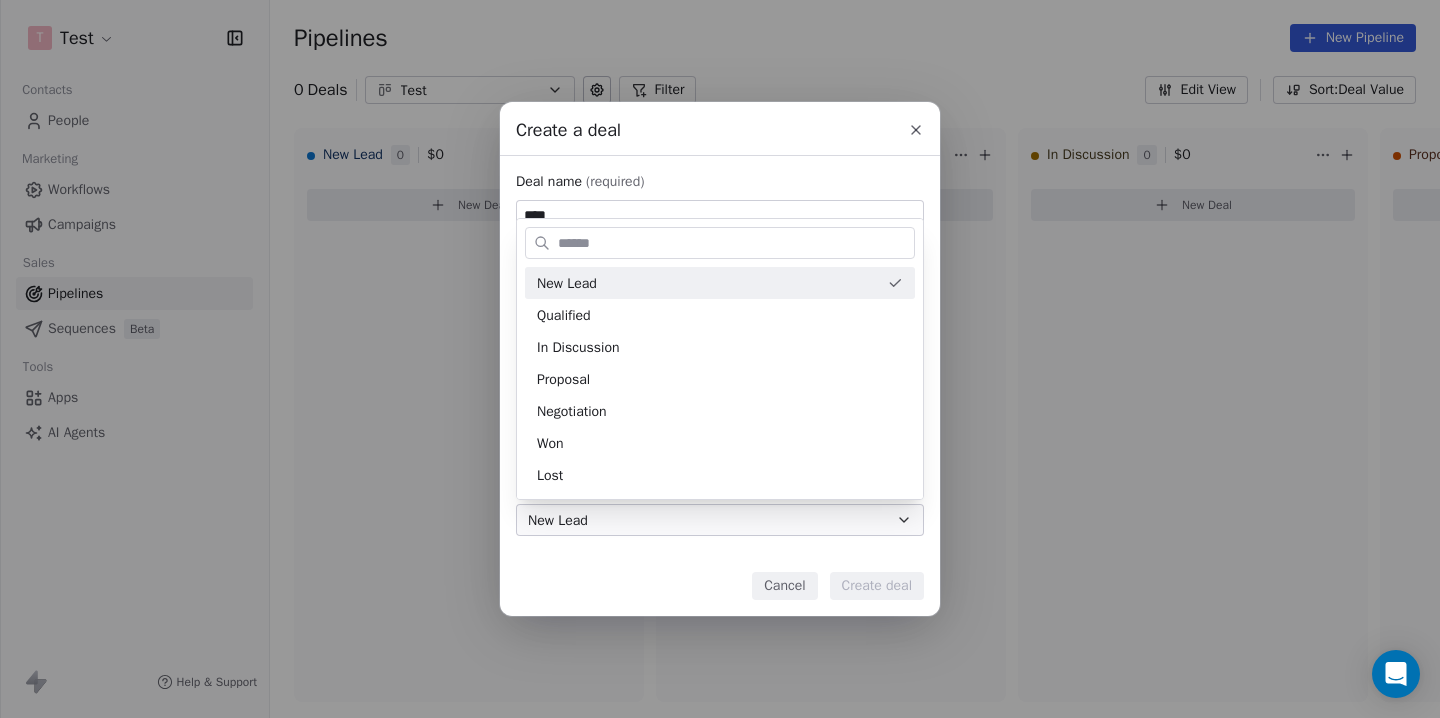 click on "Create a deal Deal name (required) **** Deal value $ * Contact (required) Select contact Deal owner [FIRST] [LAST] Stage (required) New Lead Expected close date Select date Priority Set priority Cancel Create deal" at bounding box center (720, 359) 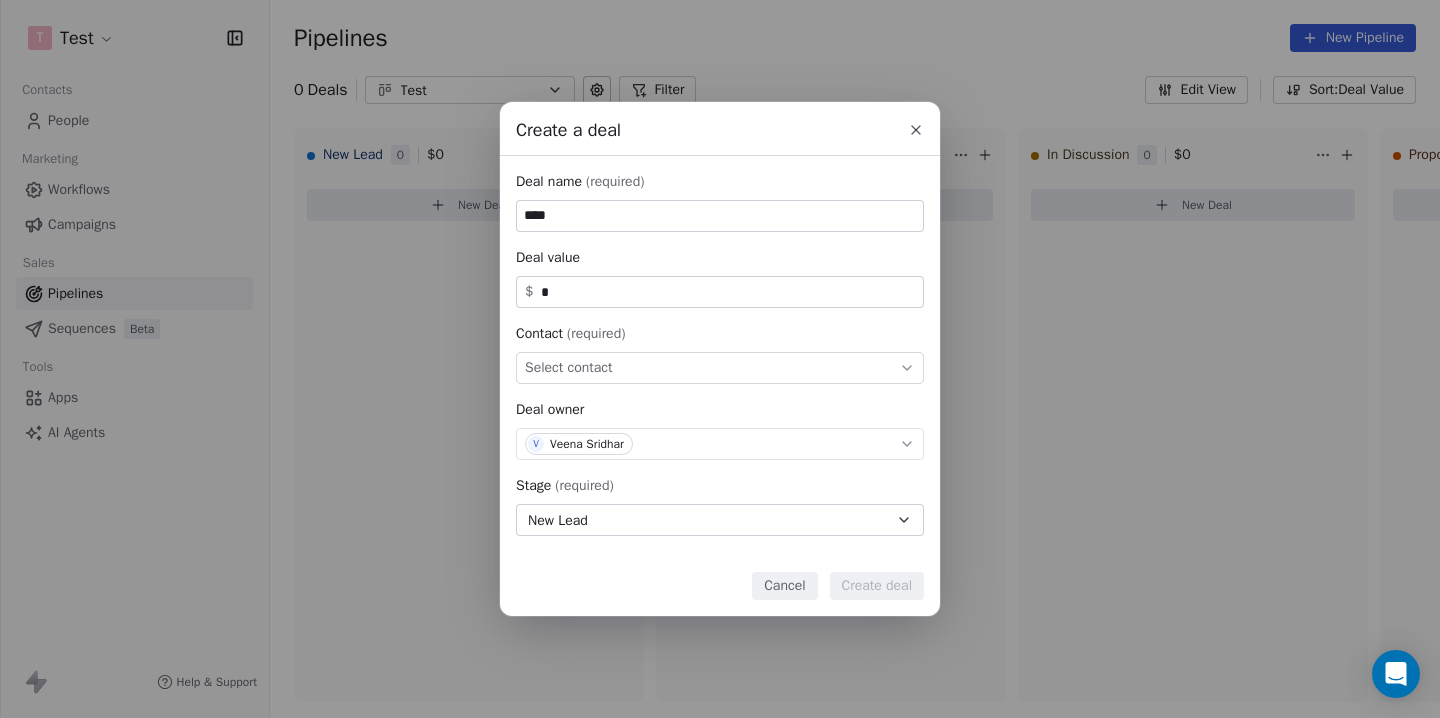 click 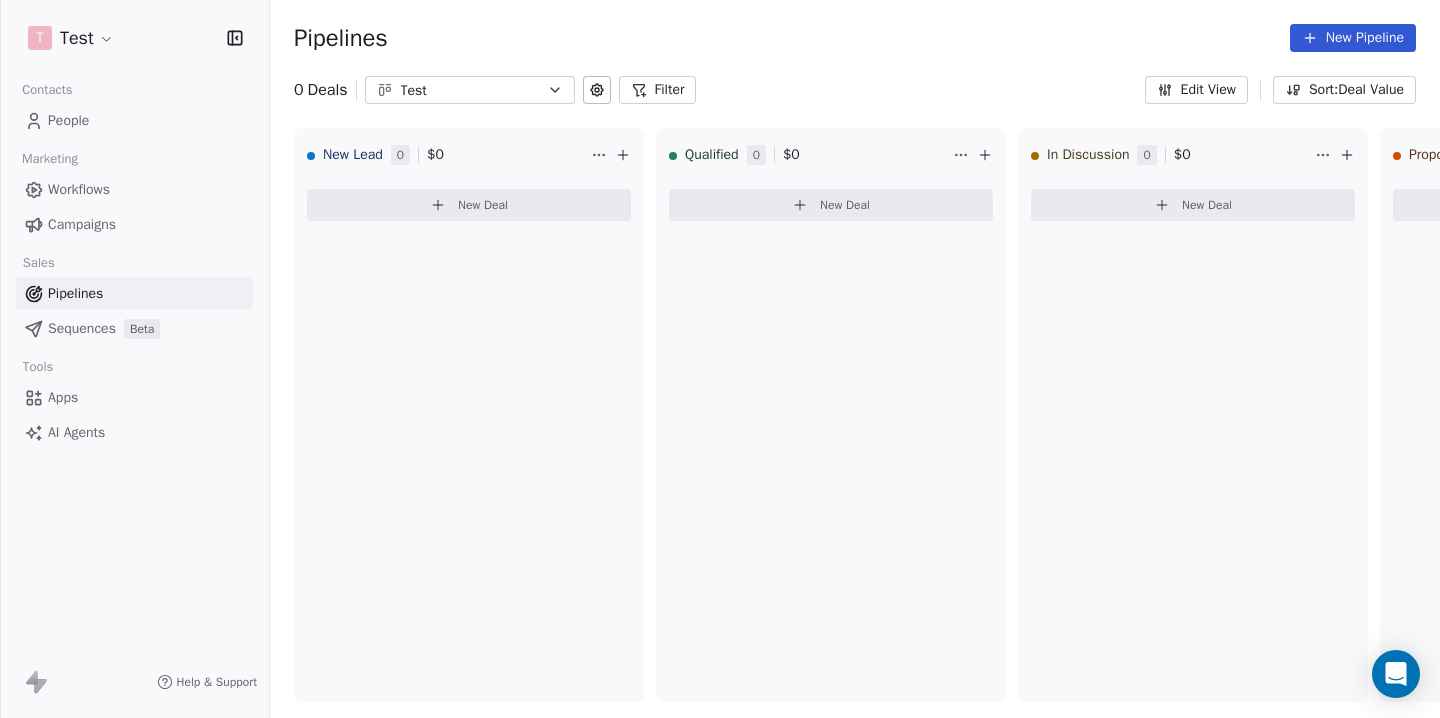 click on "People" at bounding box center (134, 120) 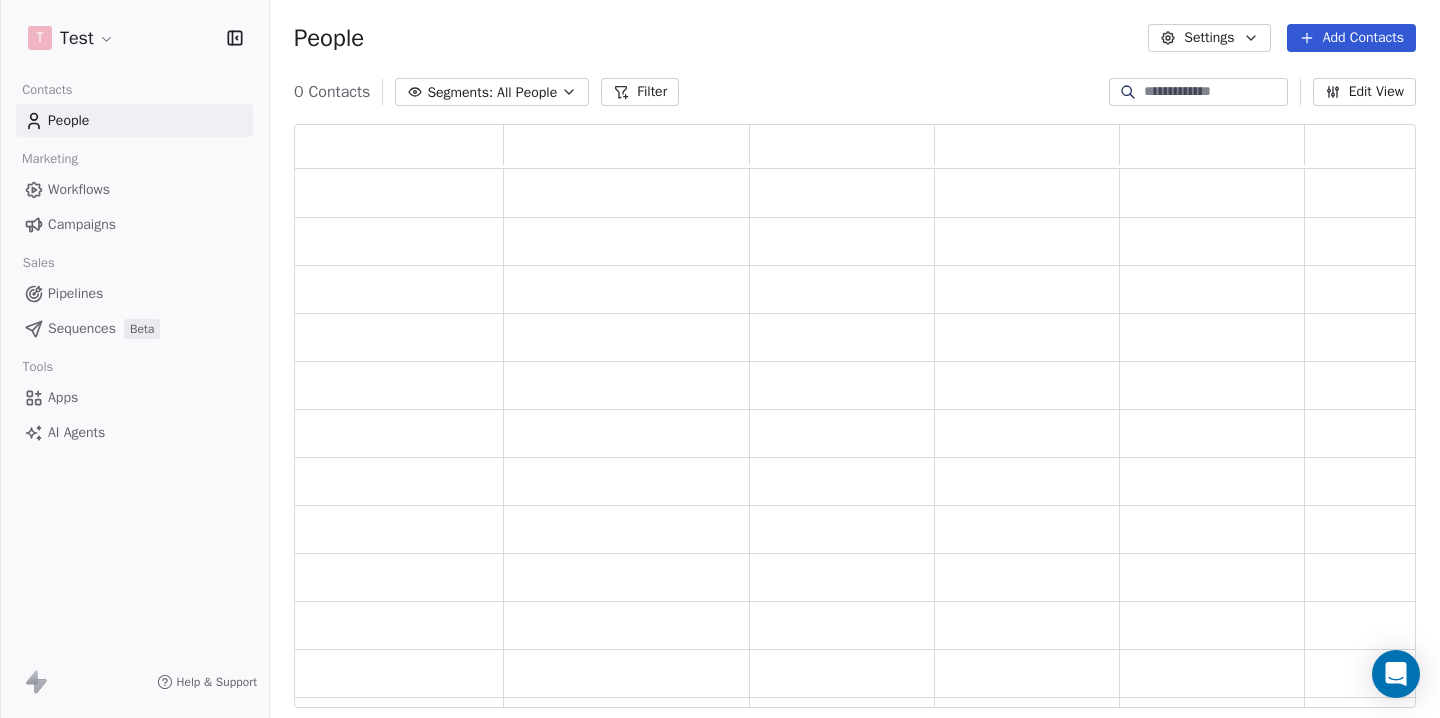 scroll, scrollTop: 1, scrollLeft: 1, axis: both 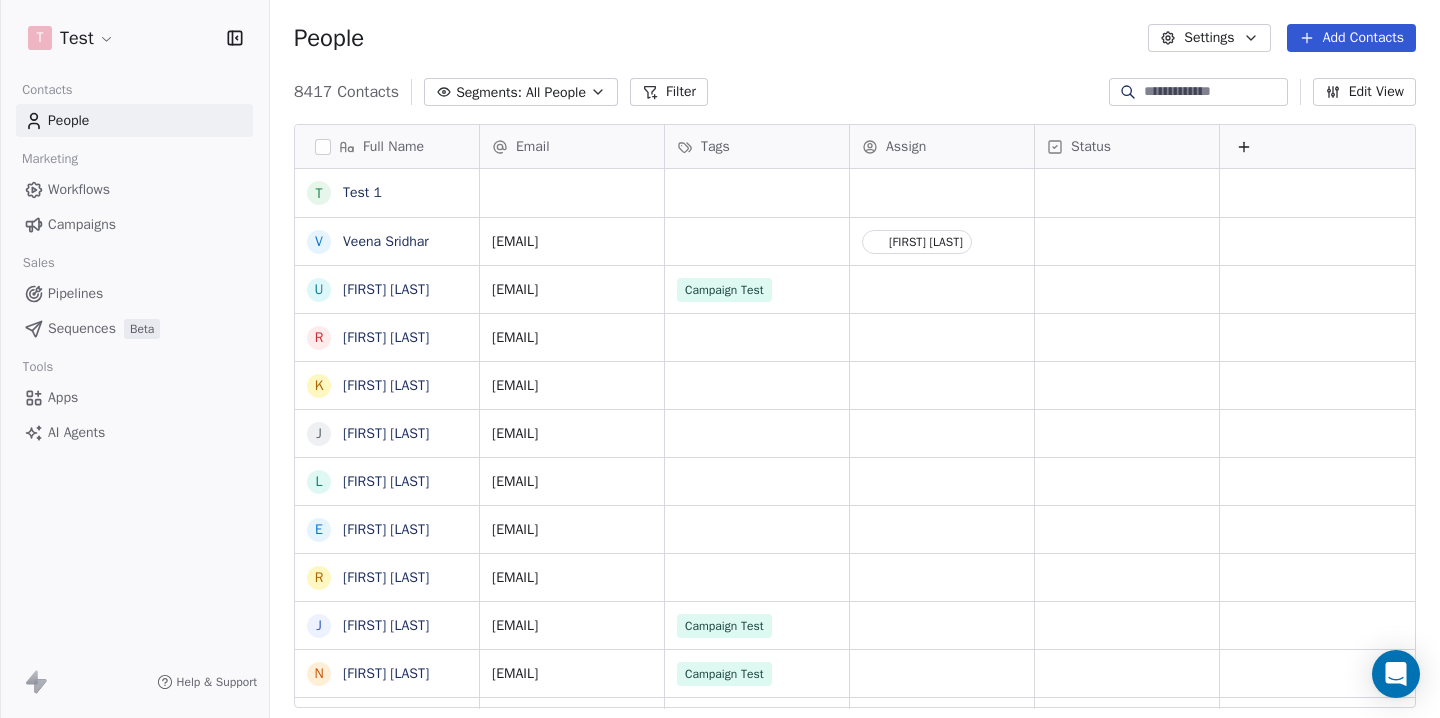 click on "Pipelines" at bounding box center (75, 293) 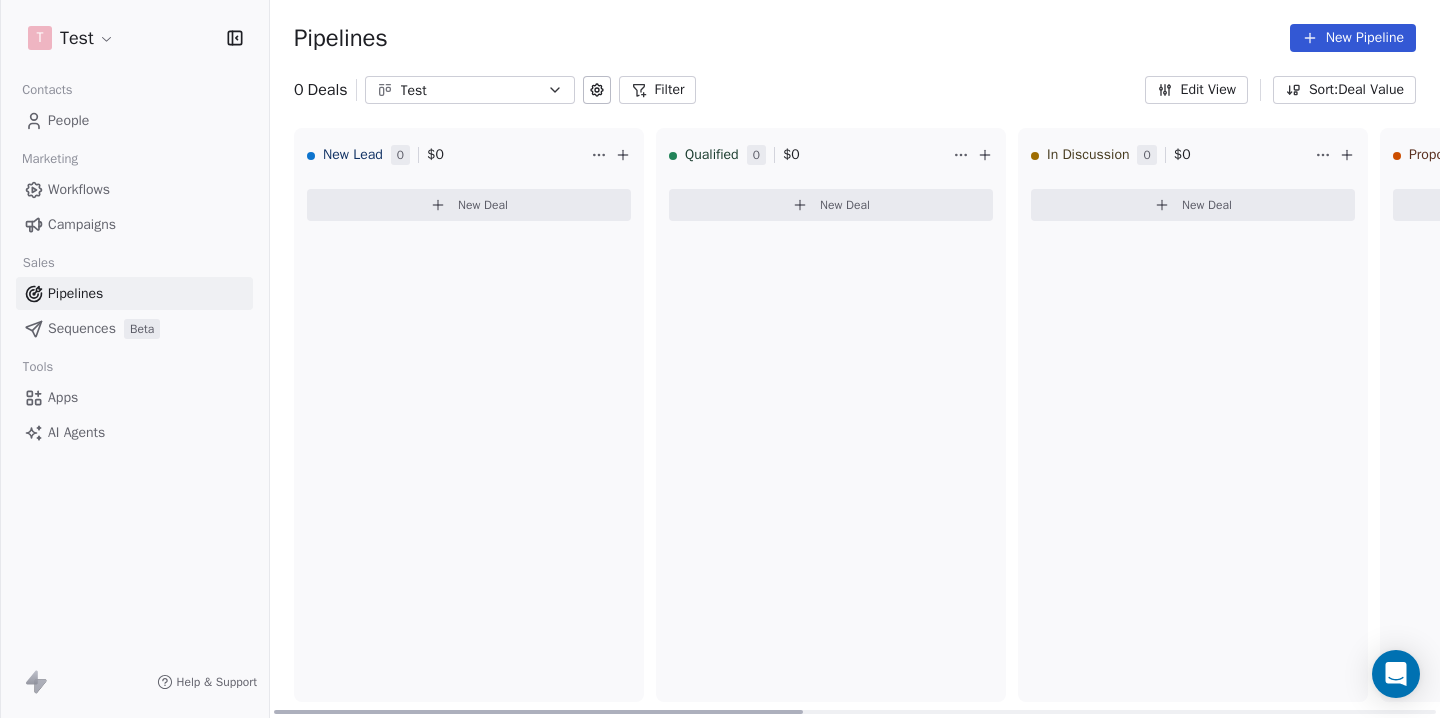 click 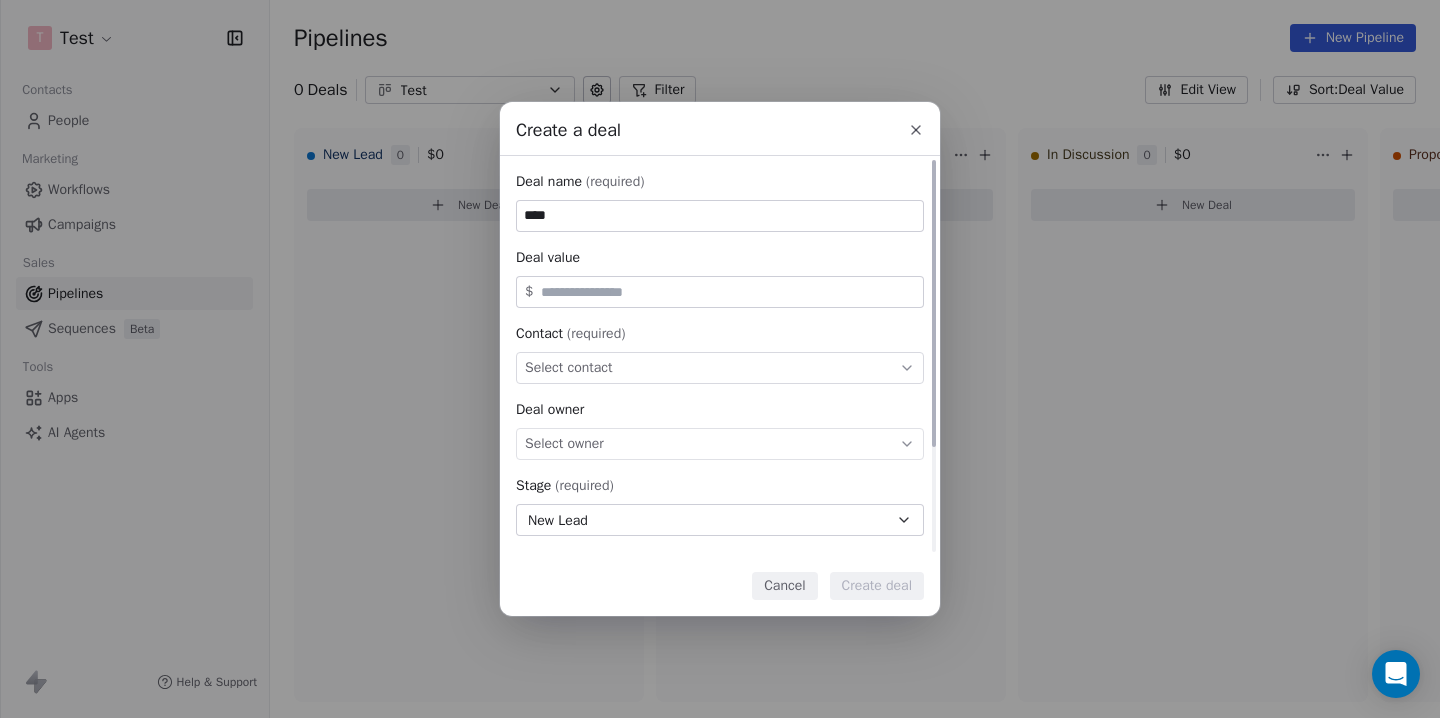 type on "****" 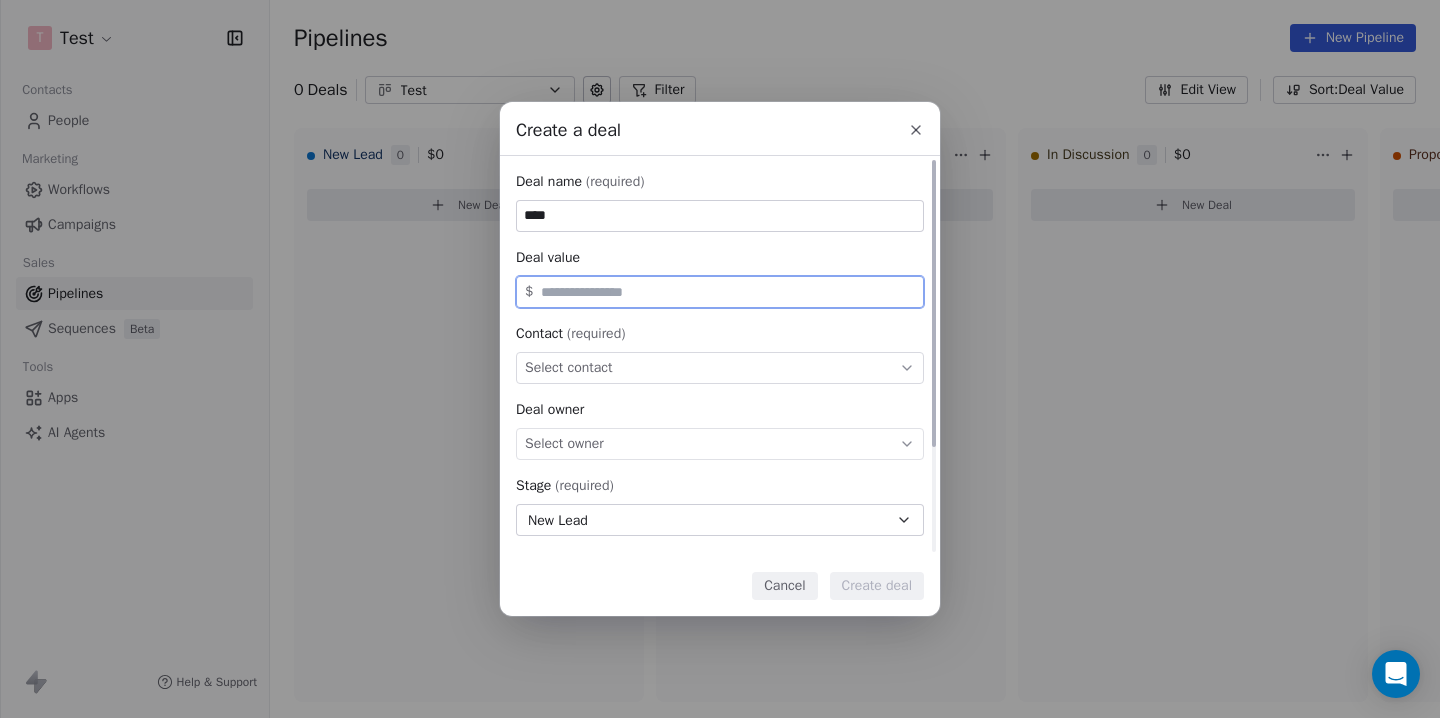 click at bounding box center (728, 292) 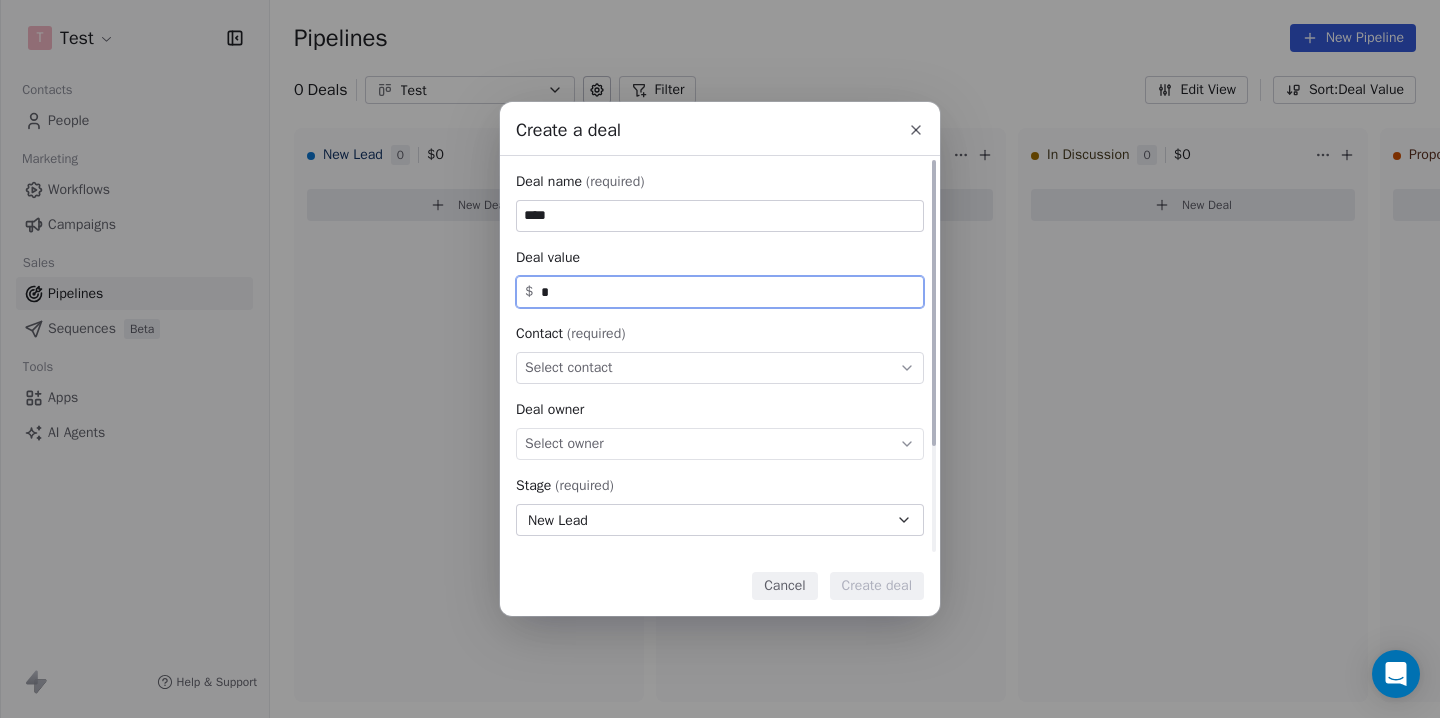 type on "*" 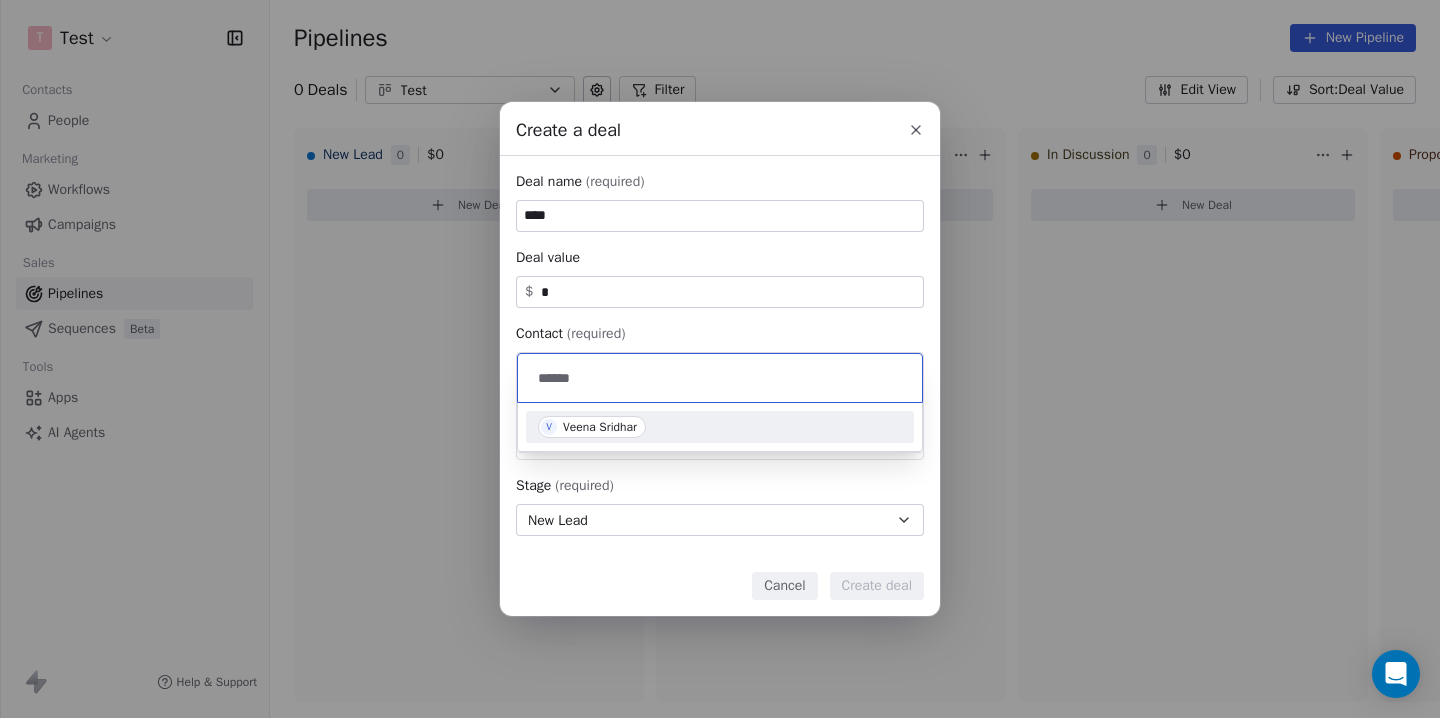type on "*****" 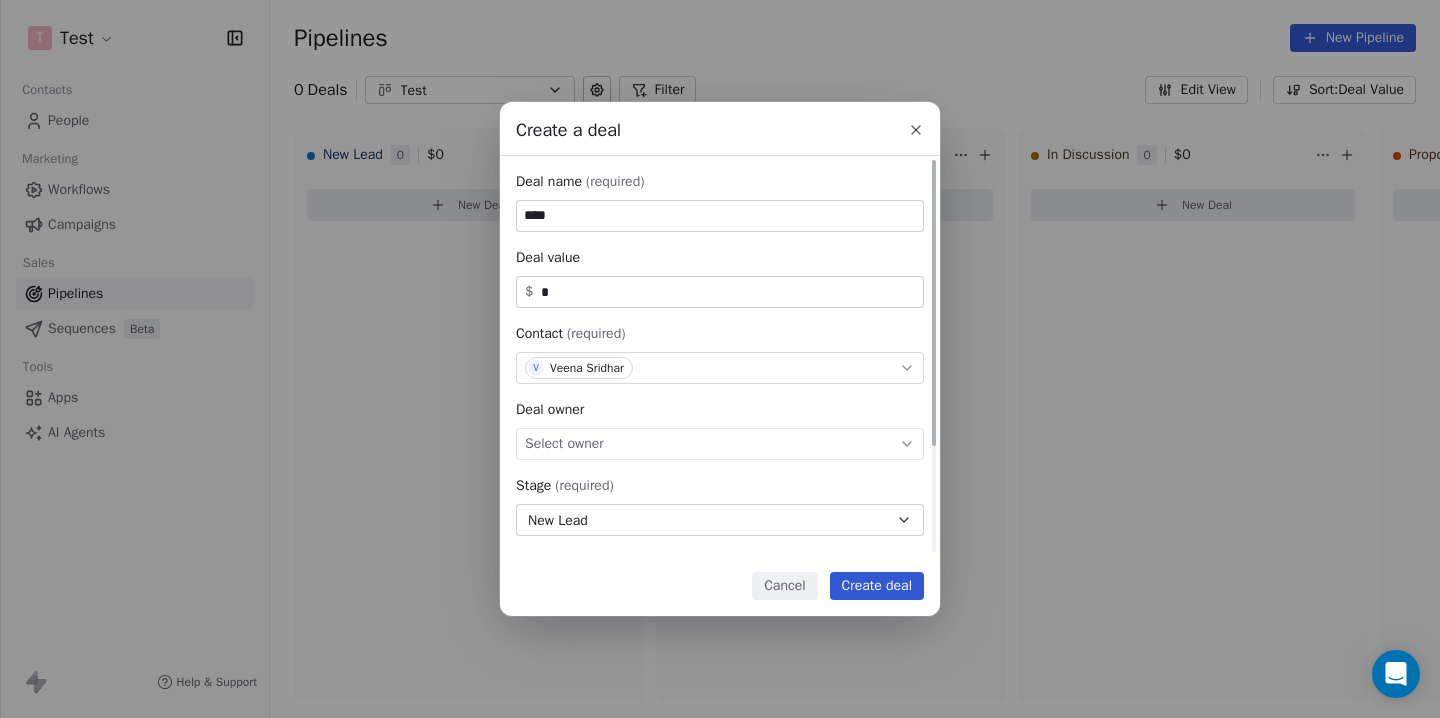 click on "Select owner" at bounding box center [564, 444] 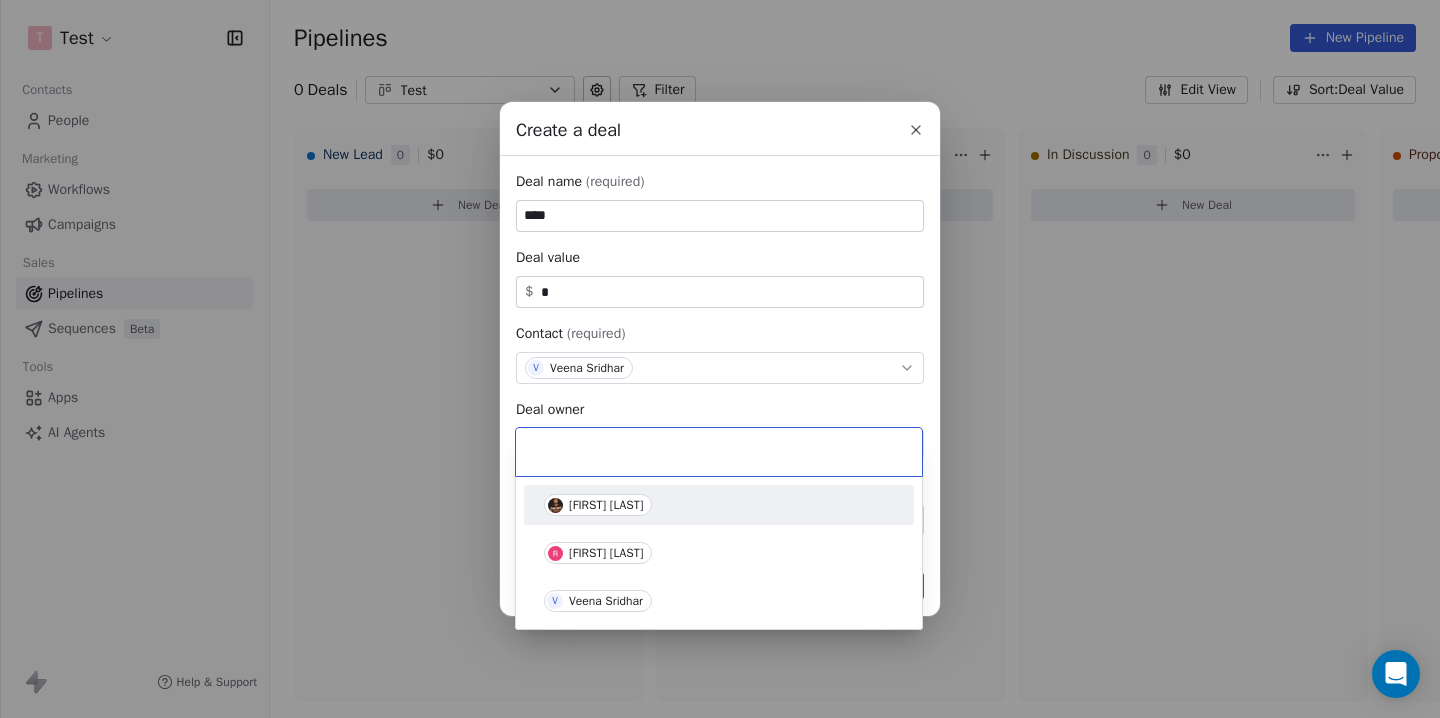 click on "[FIRST] [LAST]" at bounding box center [719, 505] 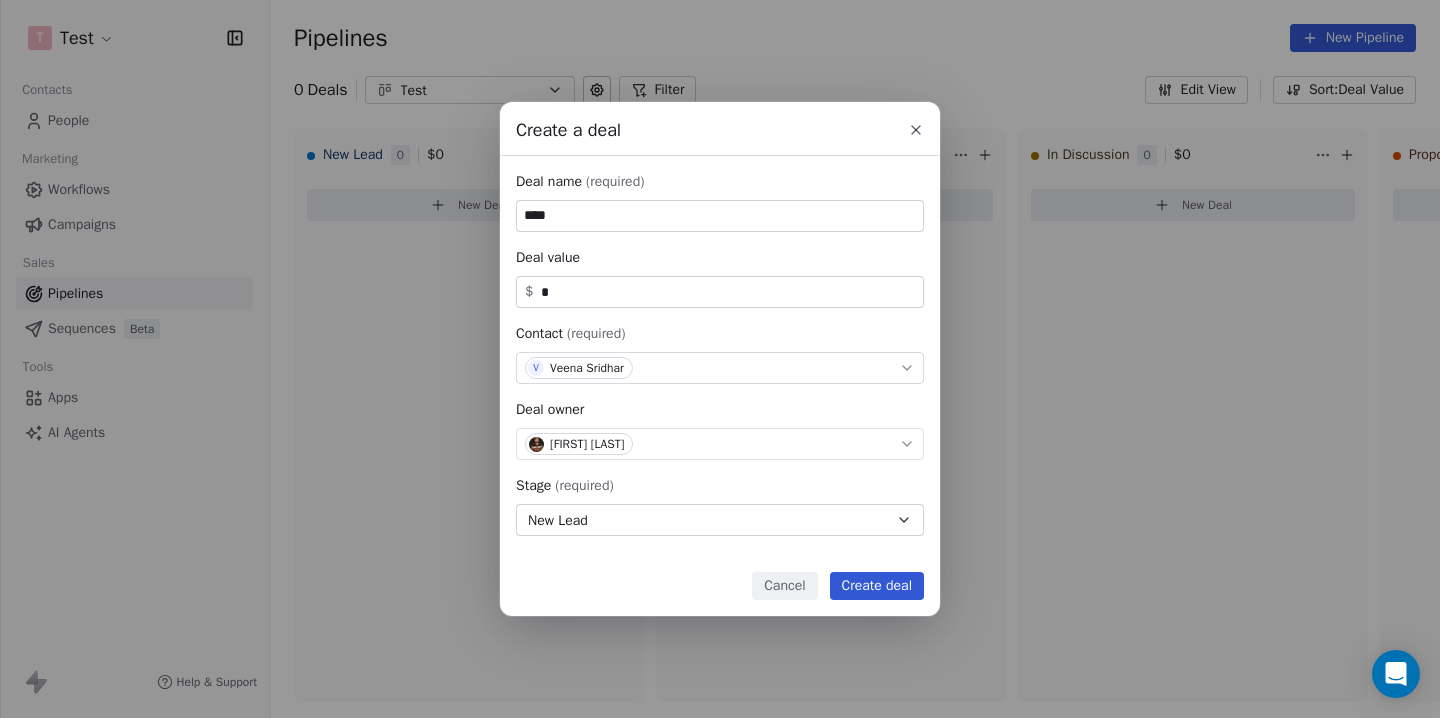 click on "Create deal" at bounding box center (877, 586) 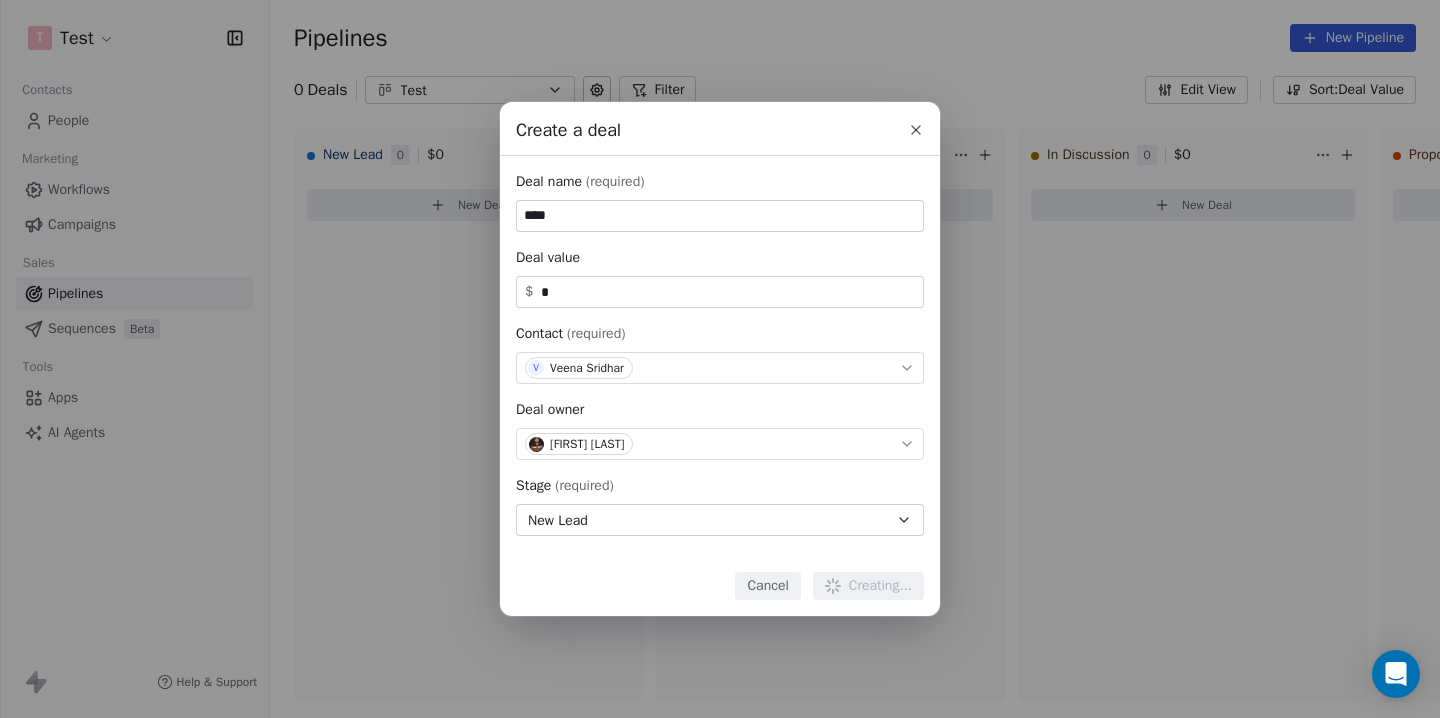type 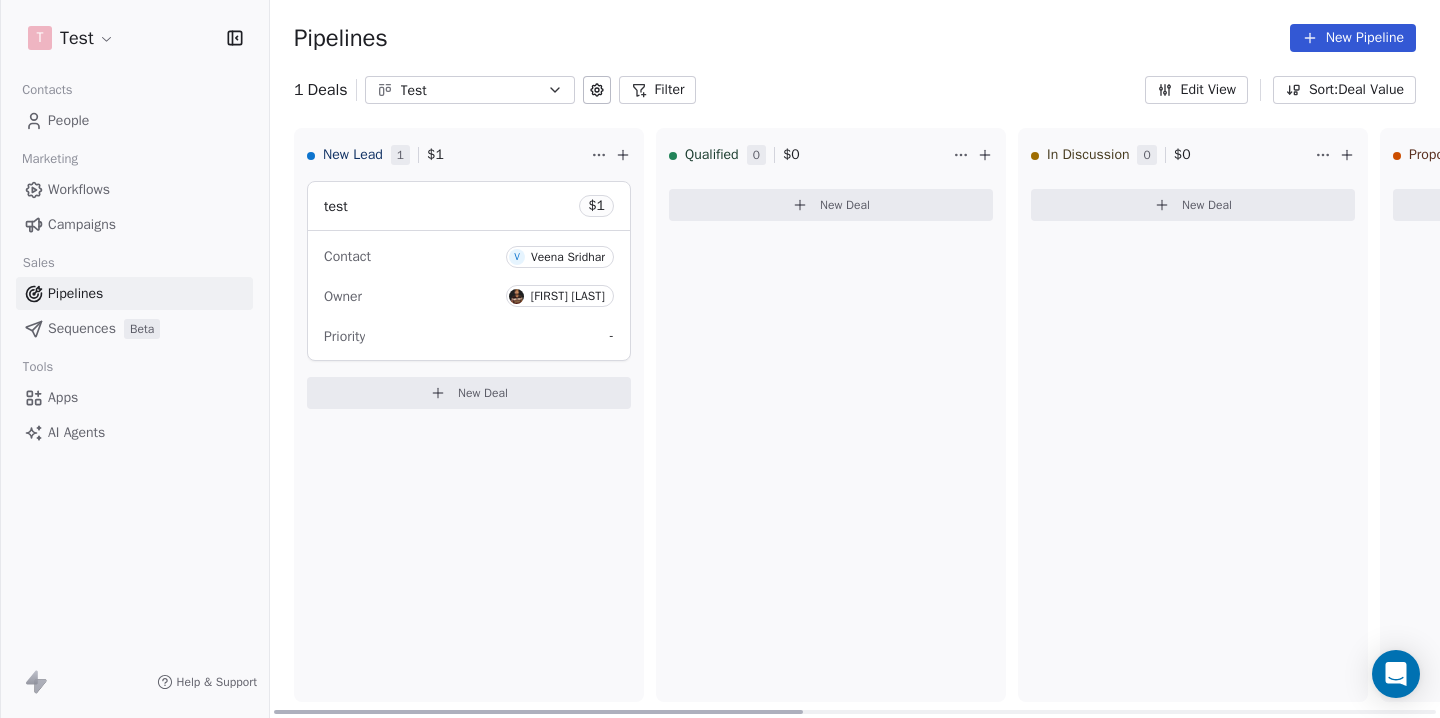 click on "Contact [FIRST] [LAST] Owner [FIRST] [LAST] Priority -" at bounding box center (469, 295) 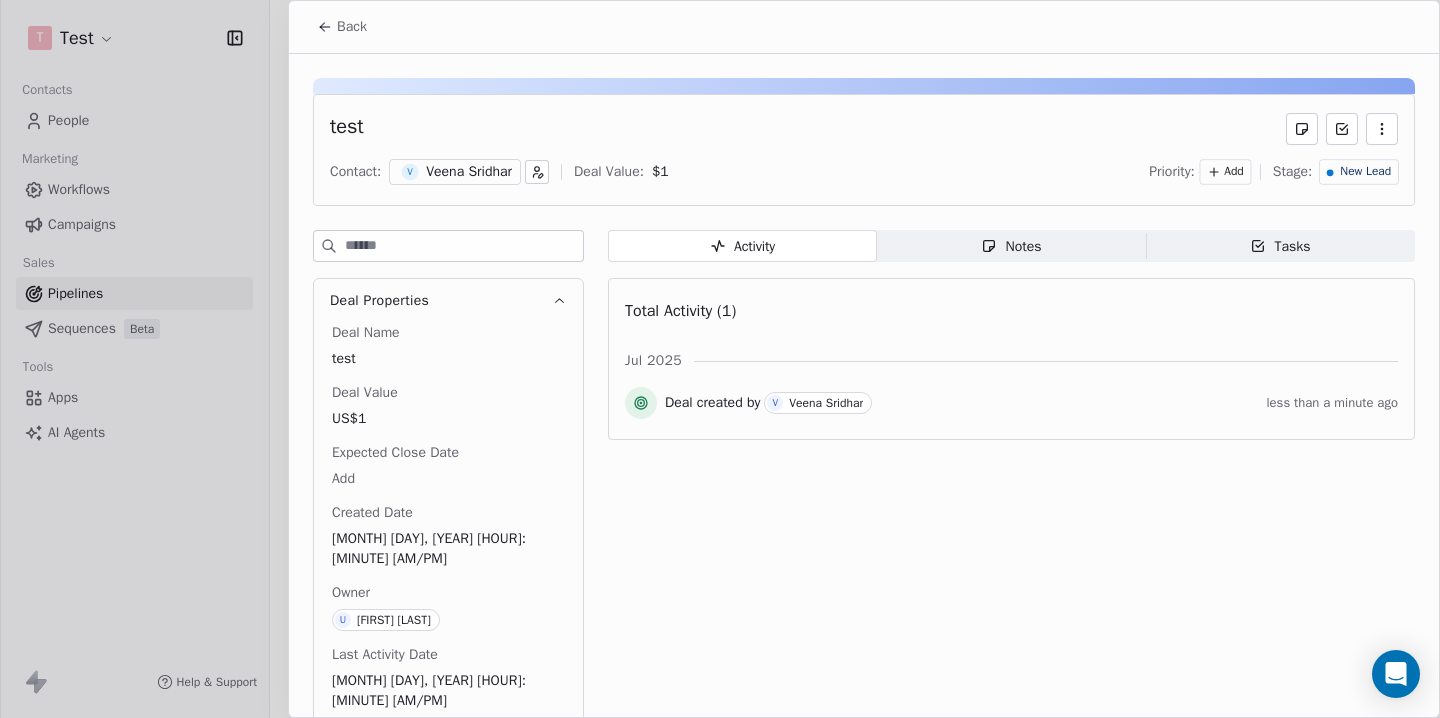 click on "test" at bounding box center [347, 129] 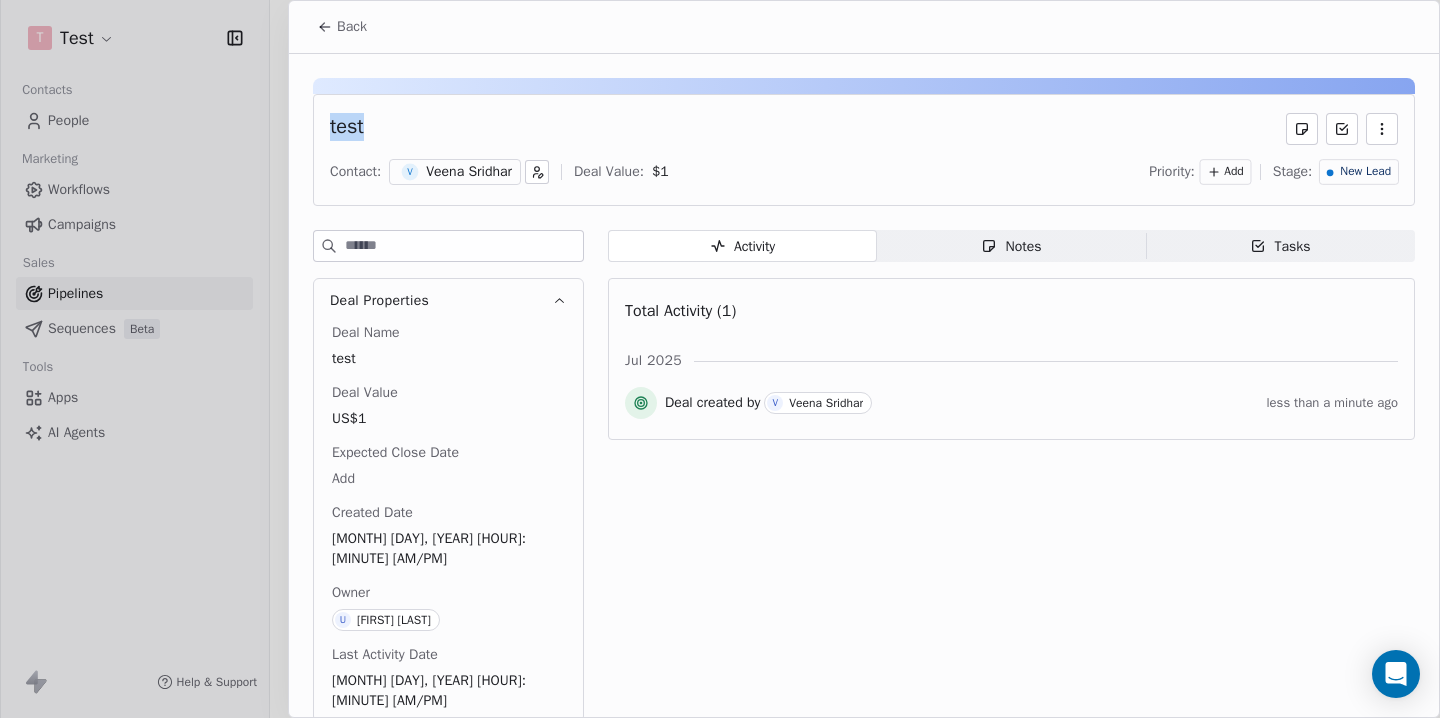 click on "test" at bounding box center (347, 129) 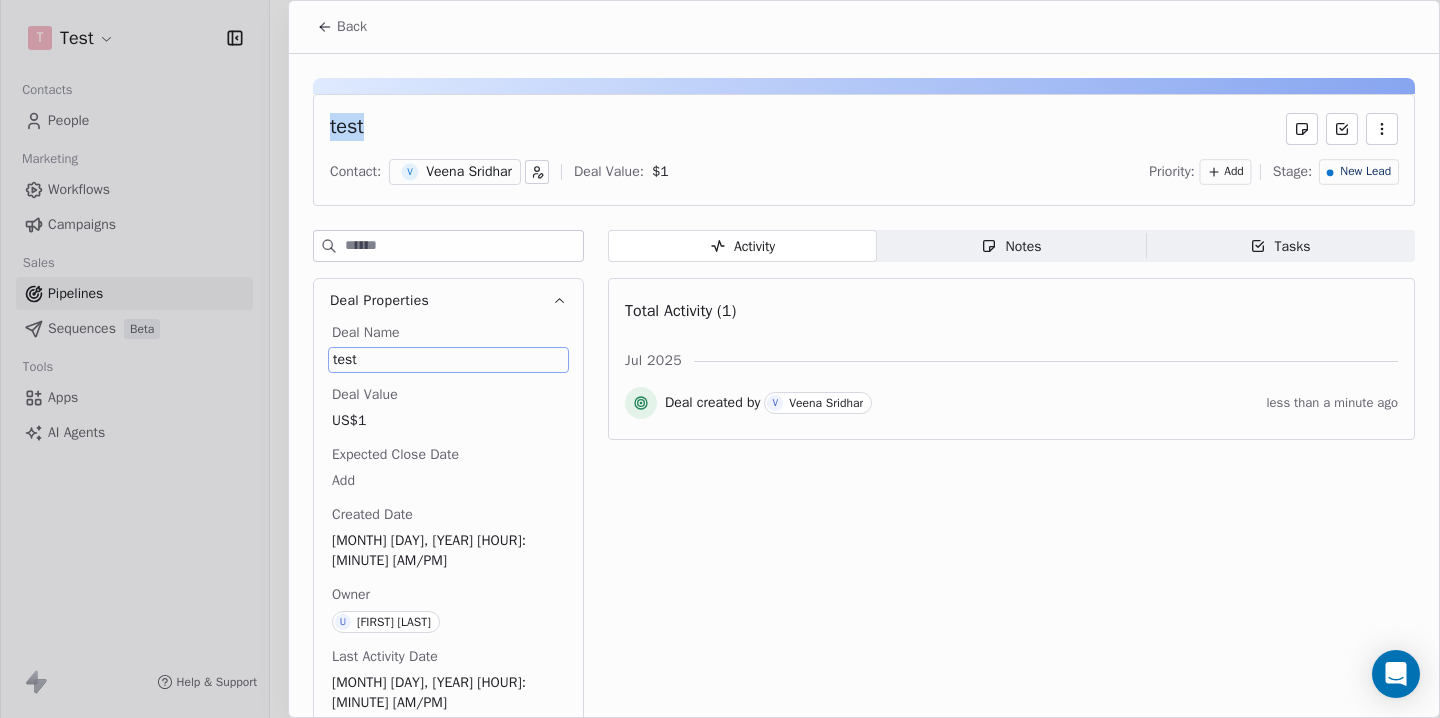 click on "Deal Properties" at bounding box center (448, 301) 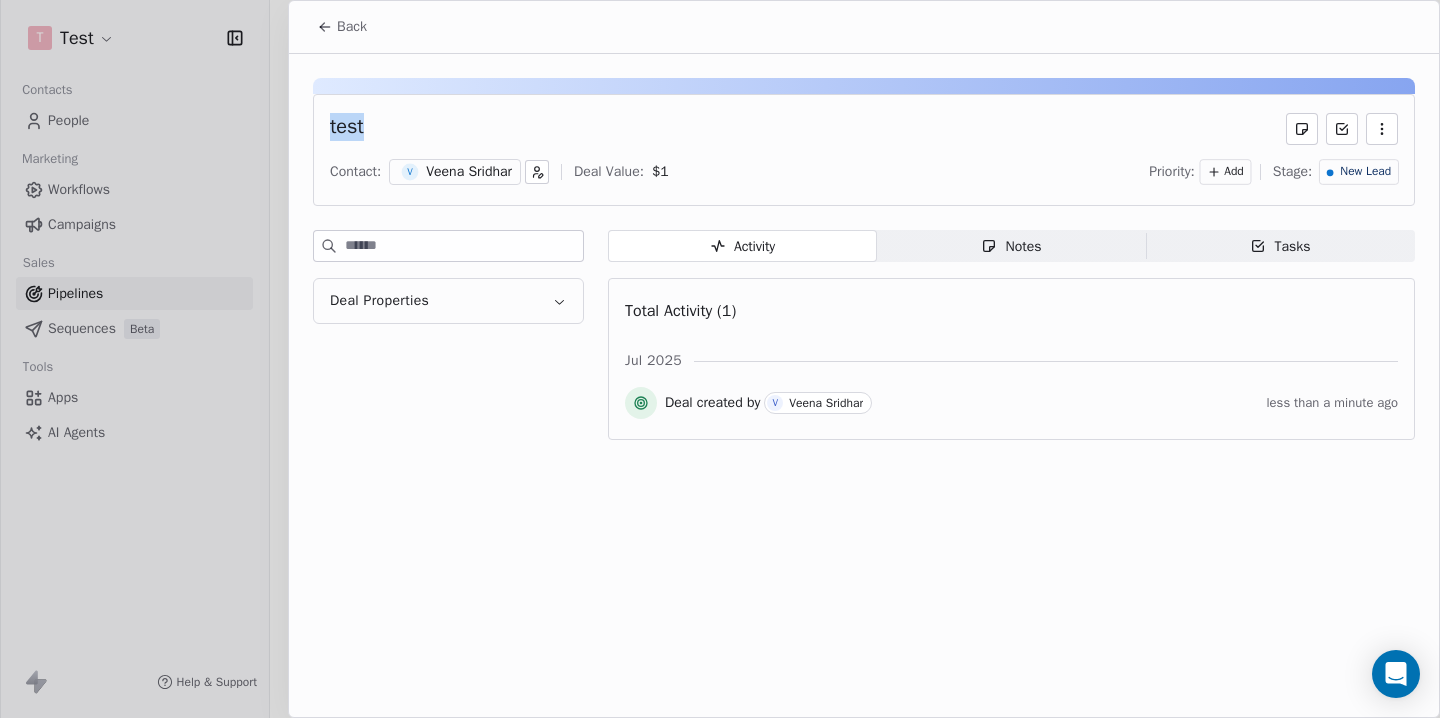 click on "Deal Properties" at bounding box center [448, 301] 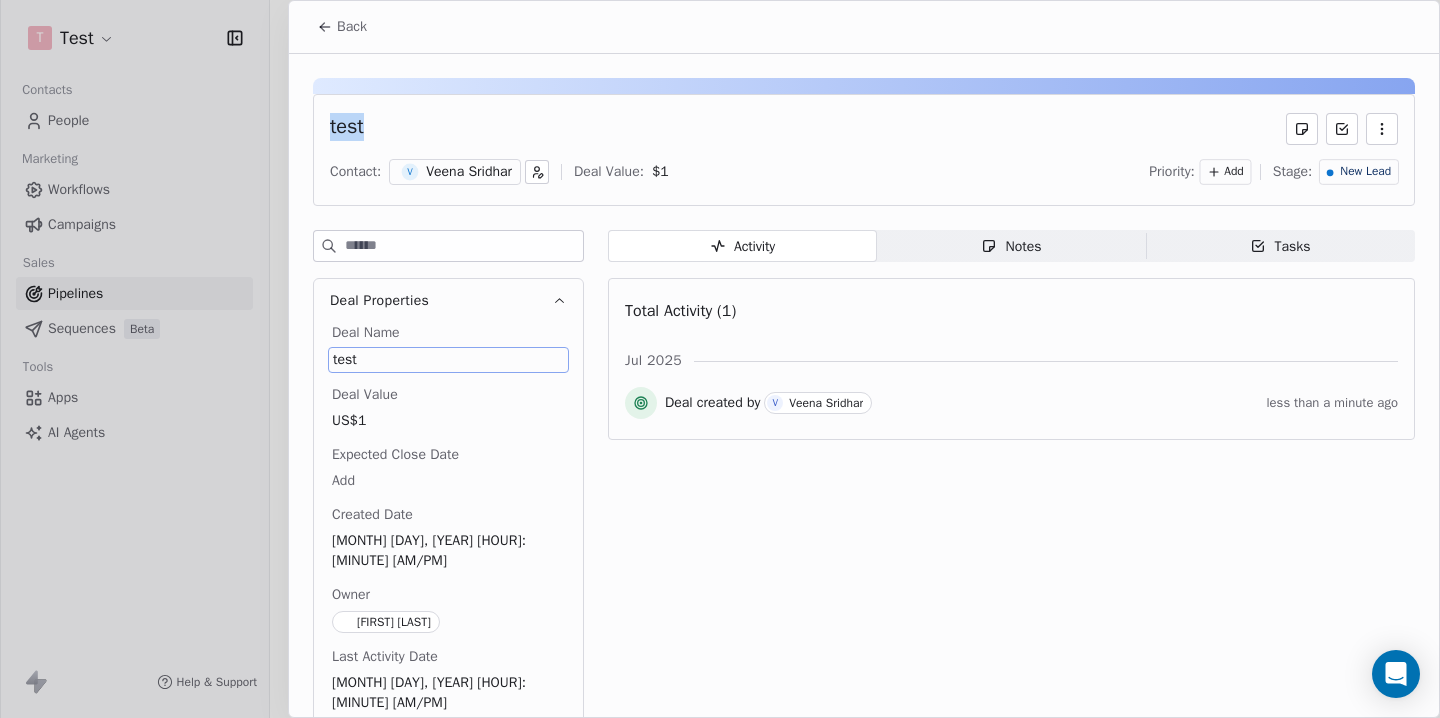 scroll, scrollTop: 0, scrollLeft: 0, axis: both 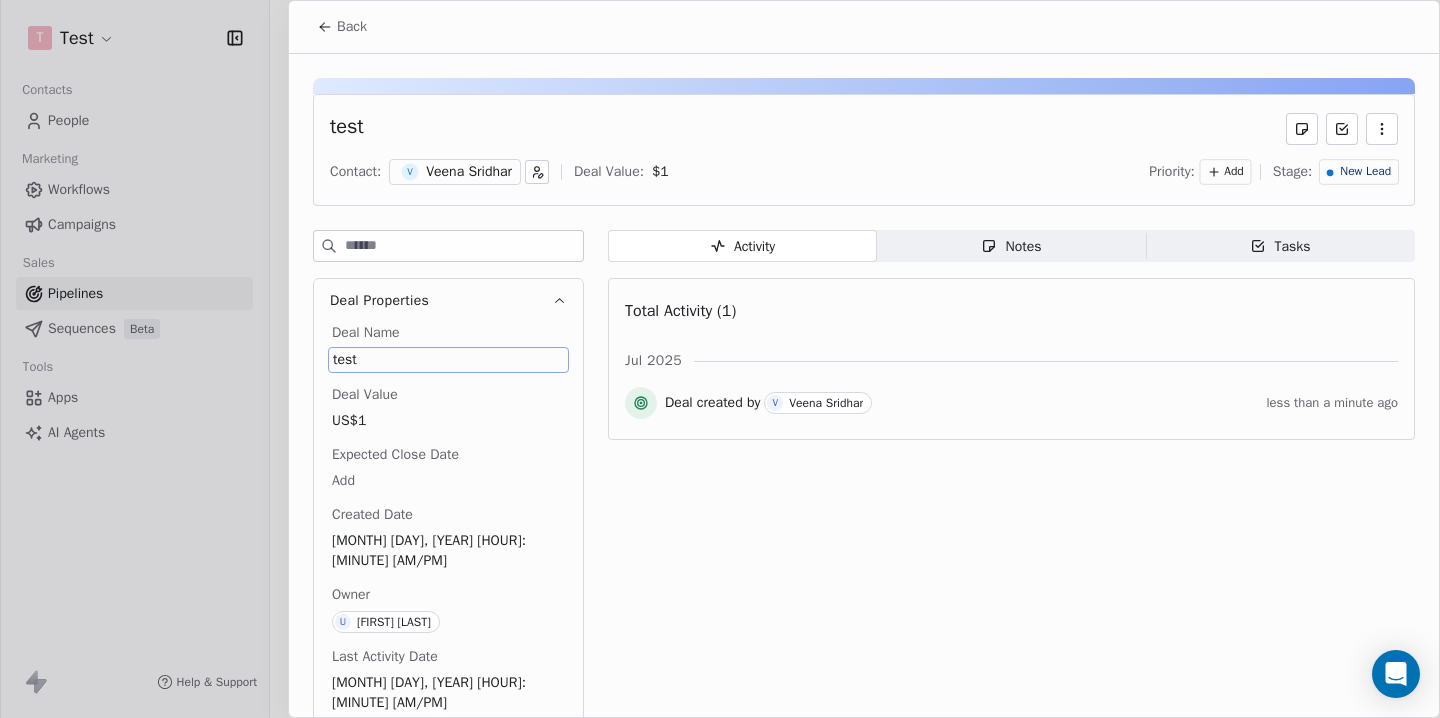 click on "Deal Value US$1" at bounding box center [448, 409] 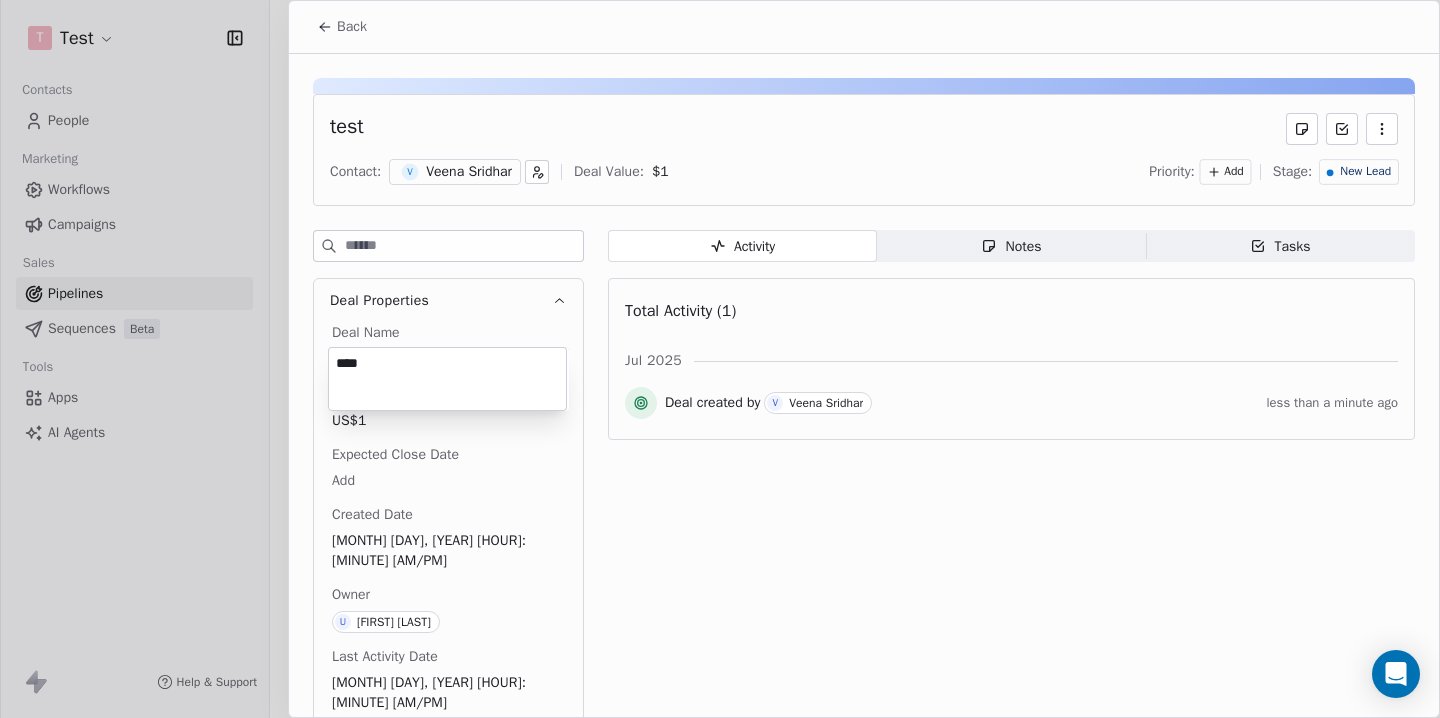 click on "****" at bounding box center (447, 379) 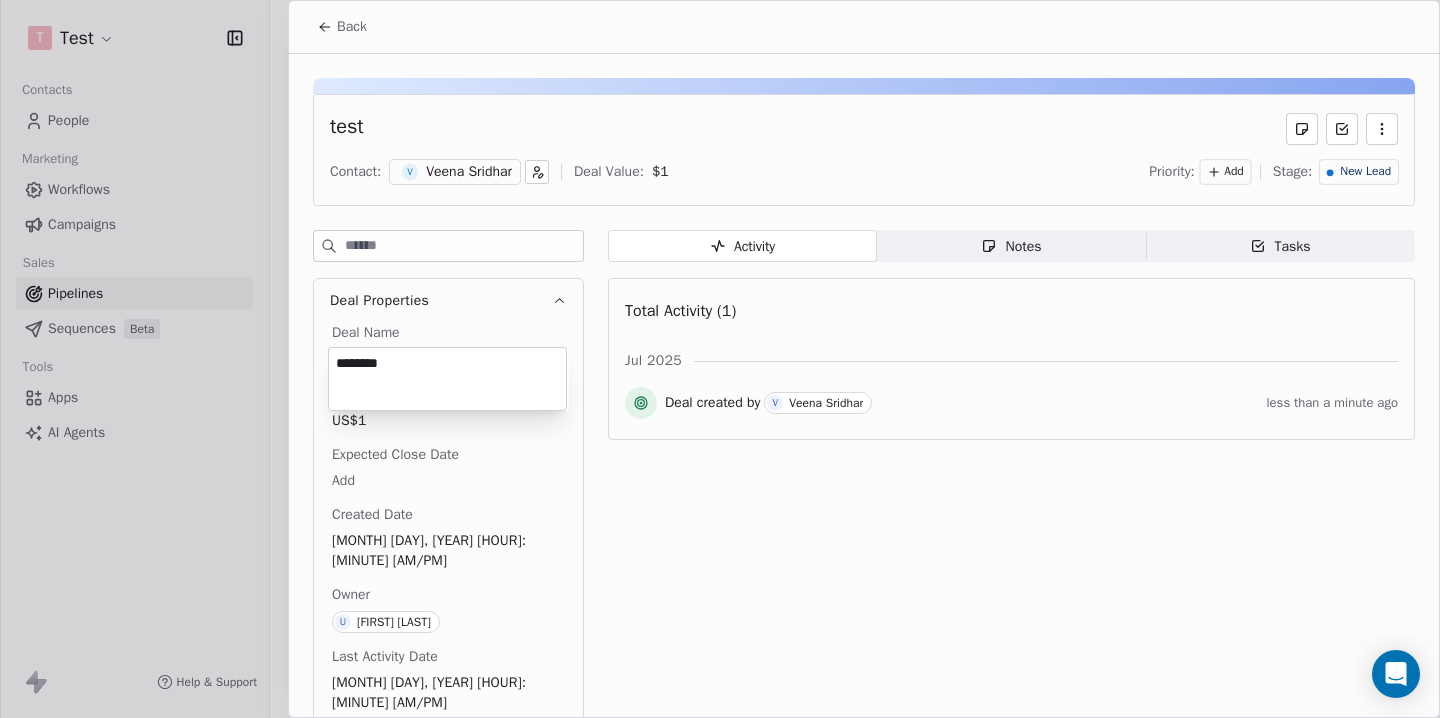 type on "********" 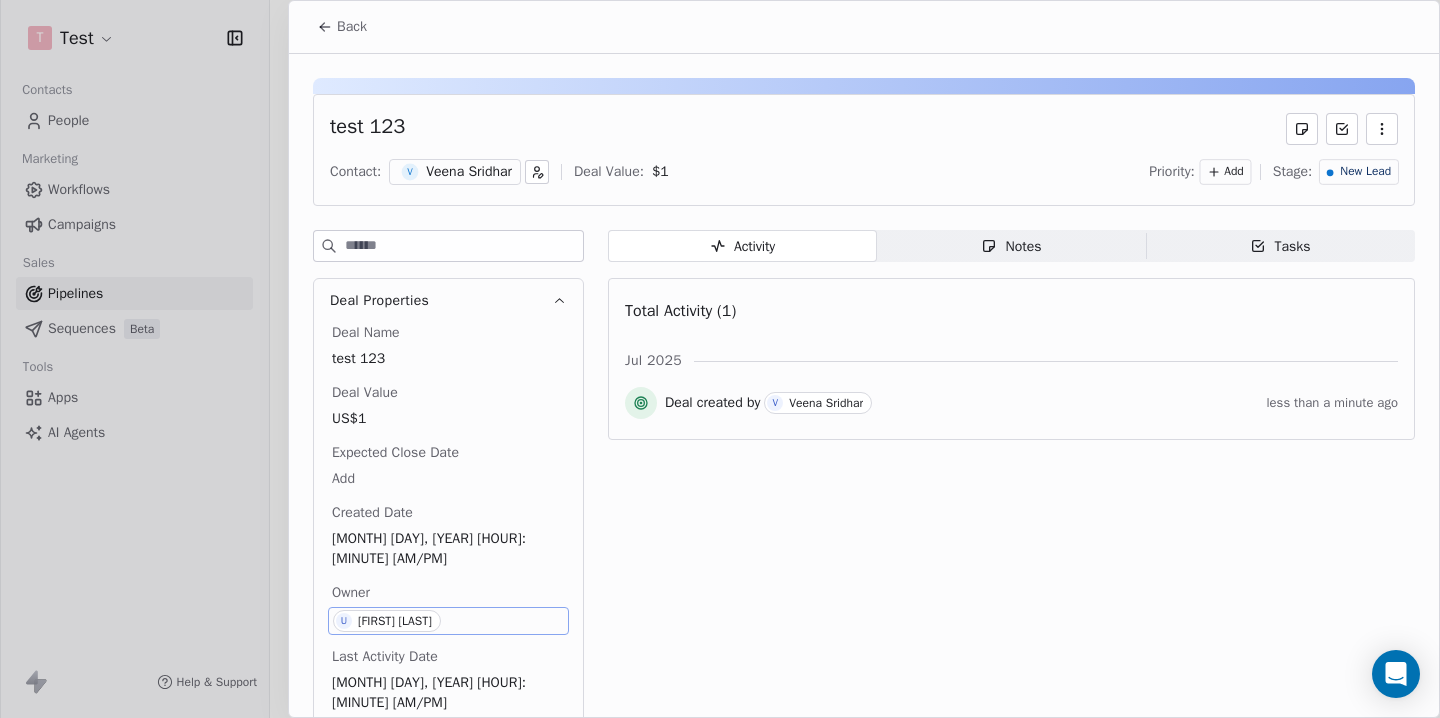 click on "[FIRST] [LAST]" at bounding box center [387, 621] 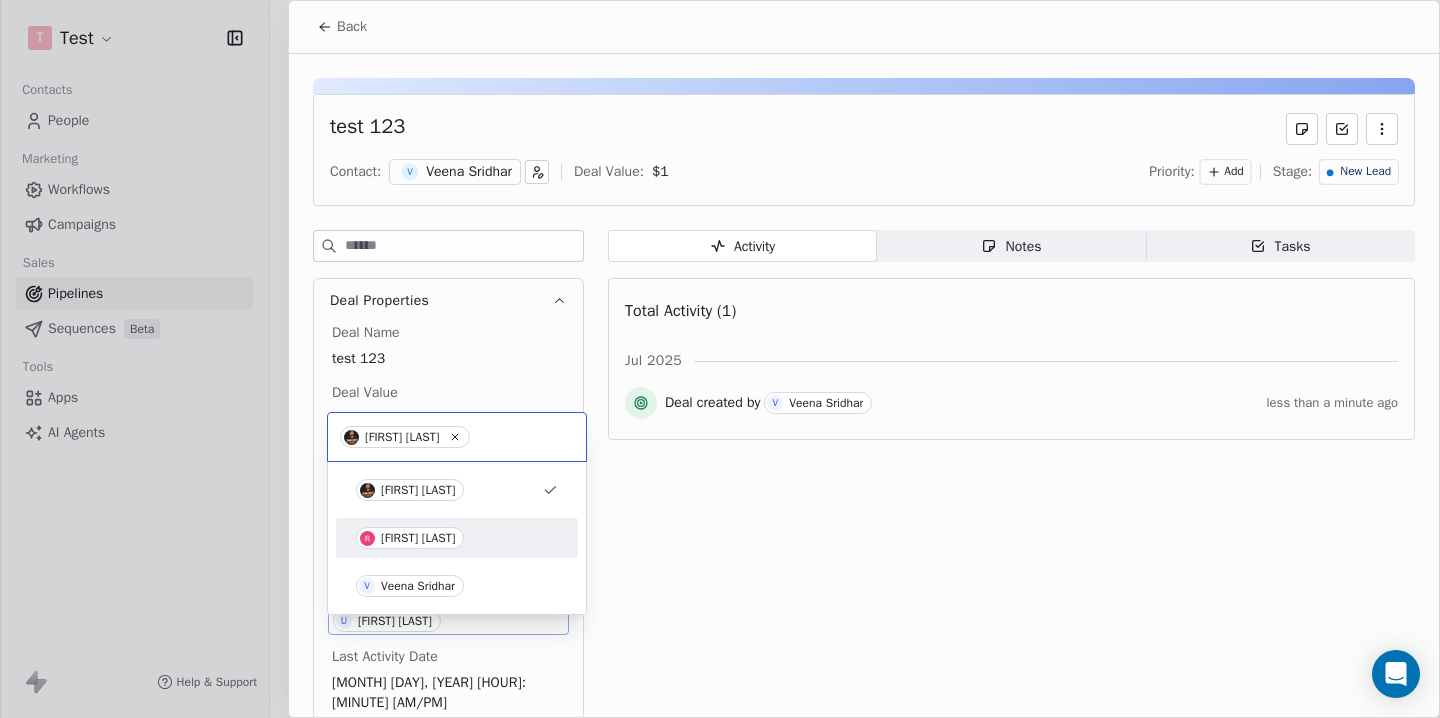 click on "[FIRST] [LAST] [FIRST] [LAST] [FIRST] [LAST]" at bounding box center (457, 538) 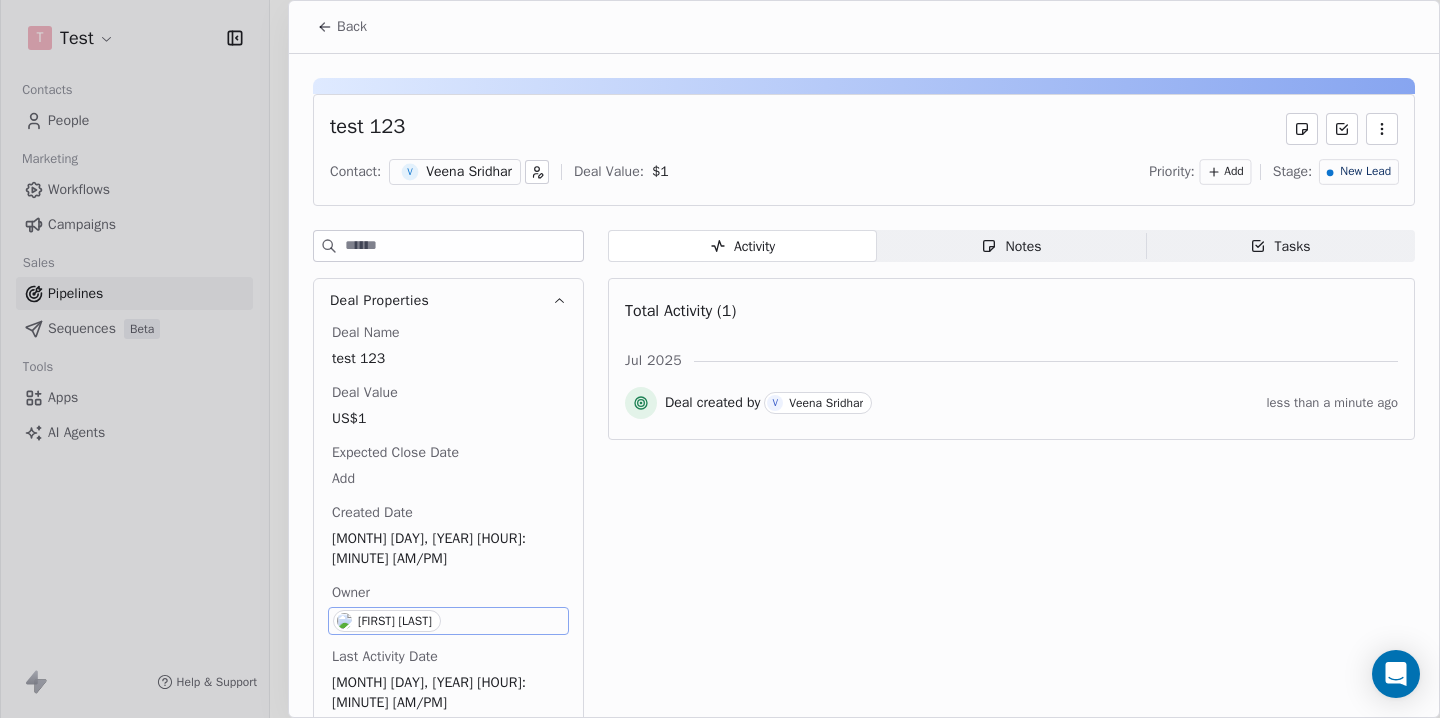 click on "[MONTH] [DAY], [YEAR] [HOUR]:[MINUTE] [AM/PM]" at bounding box center [448, 549] 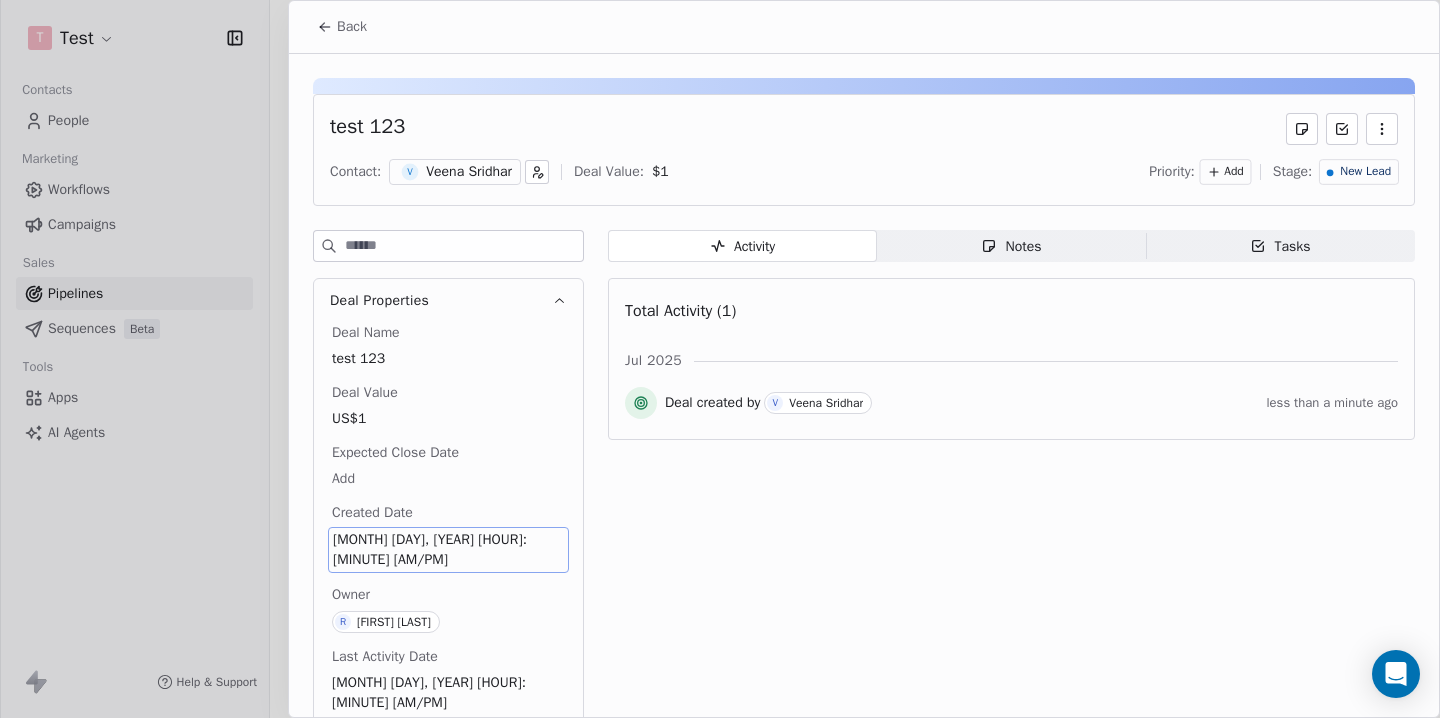 click on "[FIRST] [LAST]" at bounding box center [448, 622] 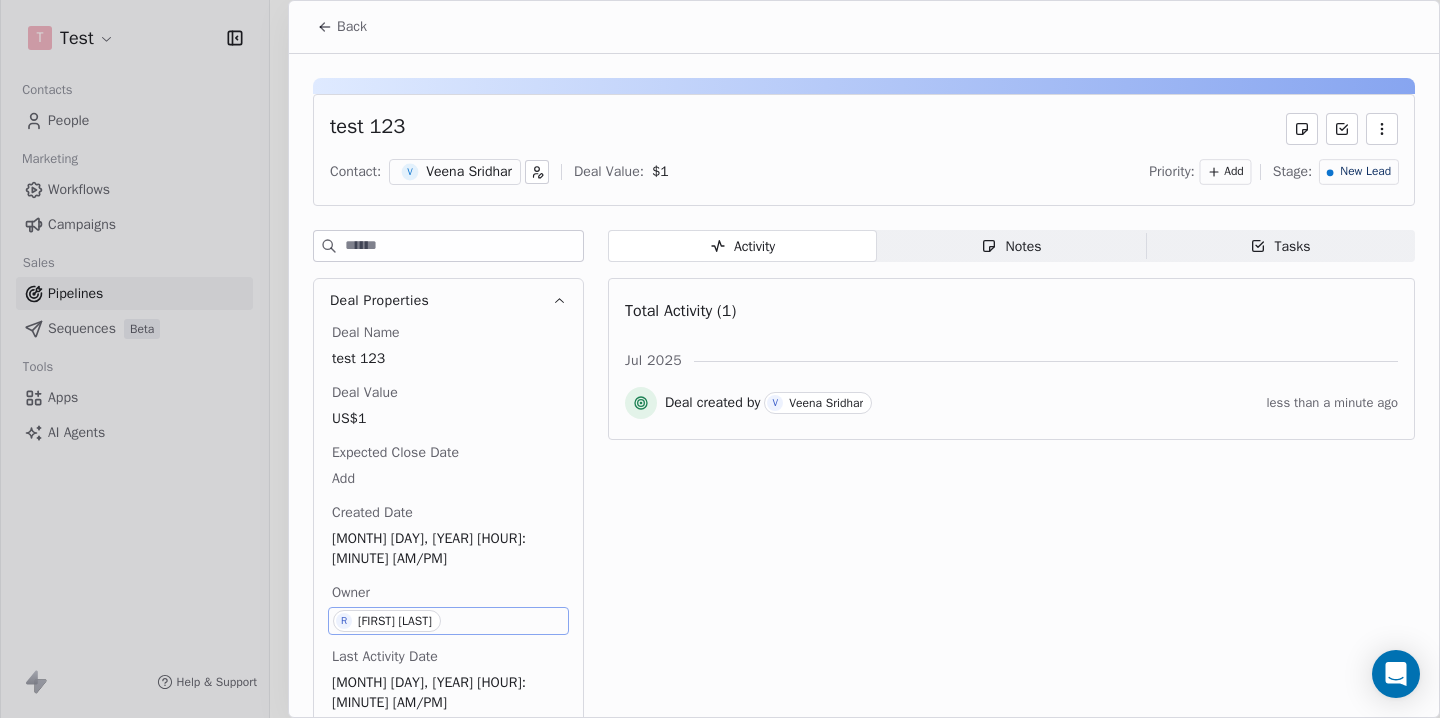 click on "Activity Activity   Notes   Notes Tasks Tasks Total Activity (1) [MONTH] [YEAR] Deal created by [FIRST] [LAST] less than a minute ago" at bounding box center (1011, 483) 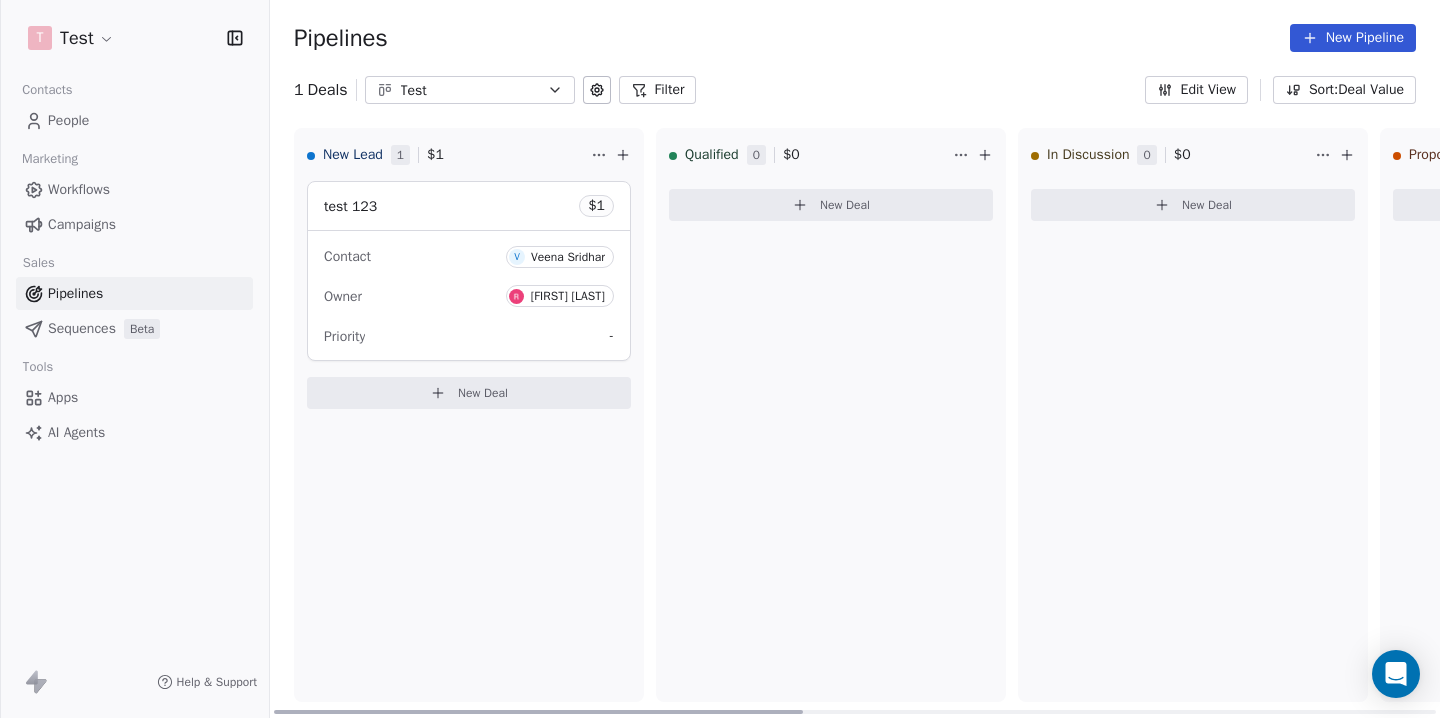 click on "Veena Sridhar" at bounding box center [568, 257] 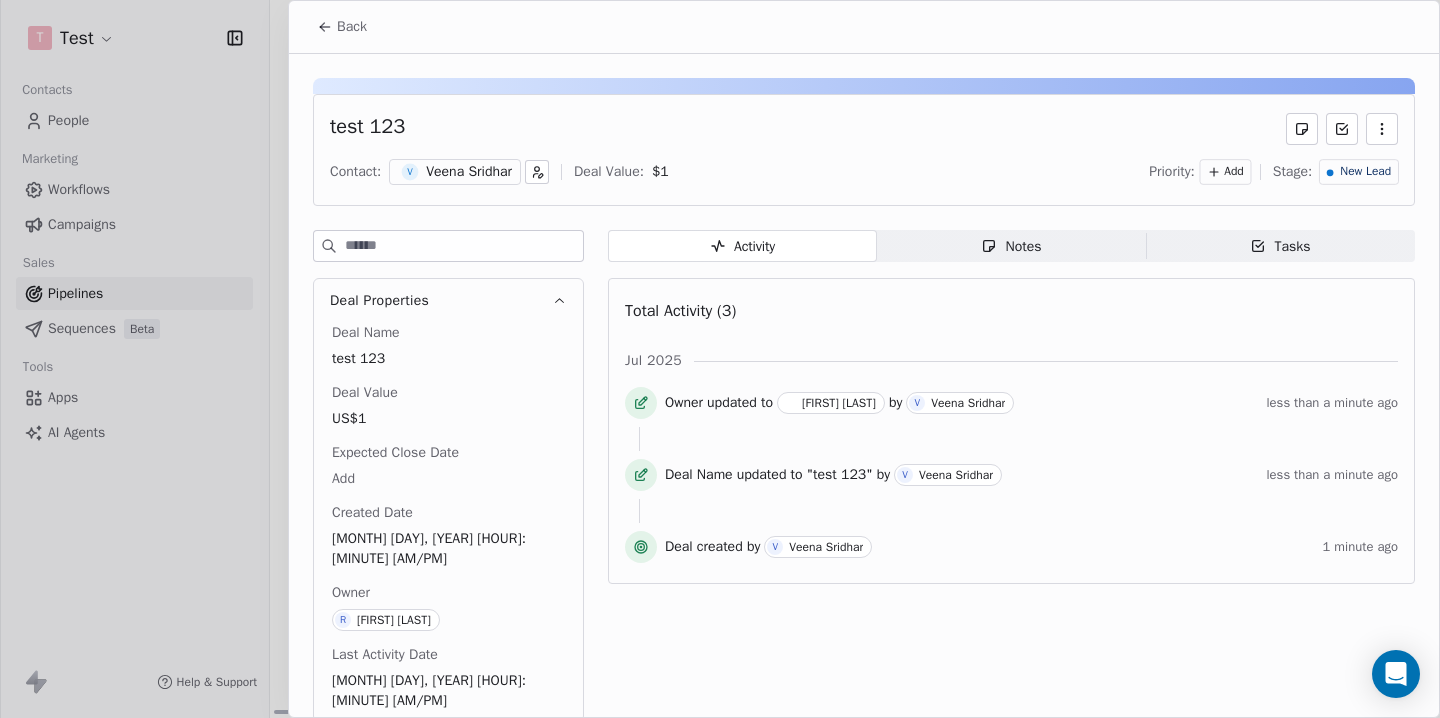 click on "Veena Sridhar" at bounding box center [469, 172] 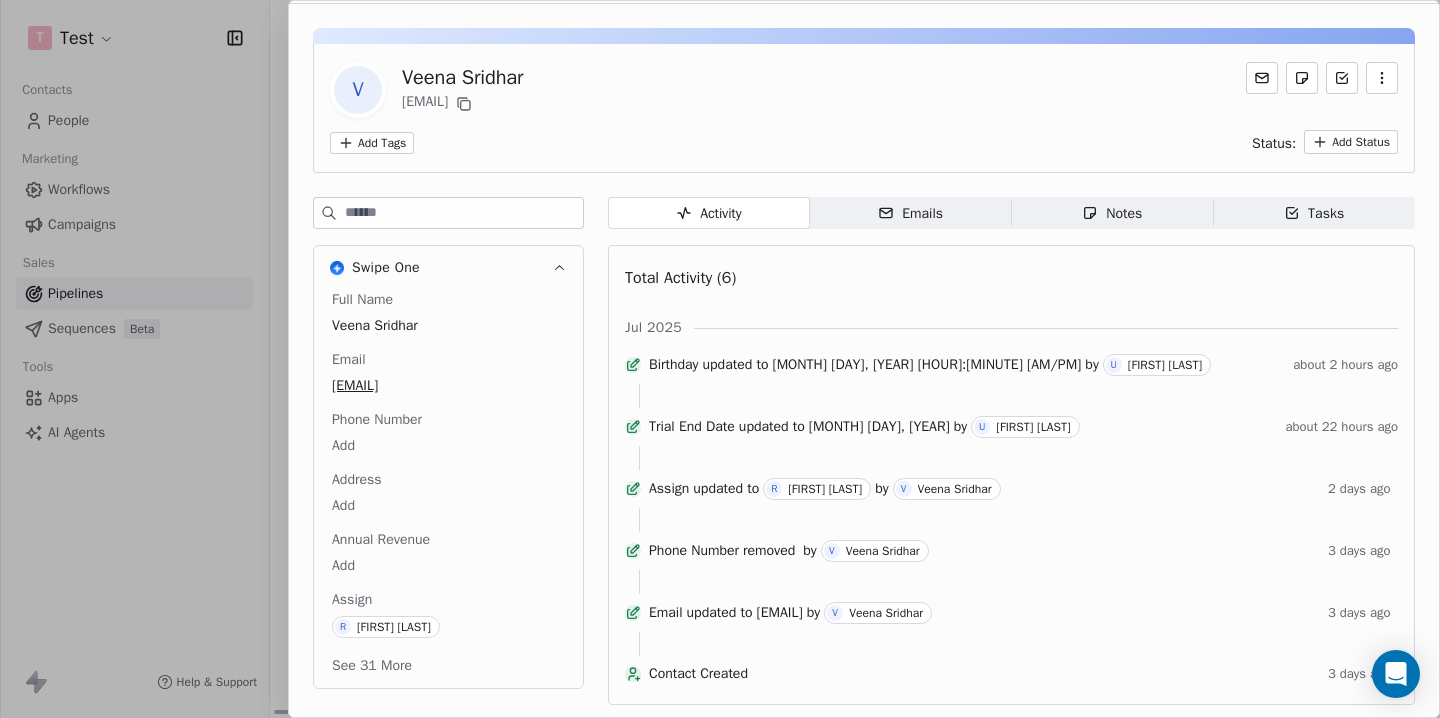 scroll, scrollTop: 0, scrollLeft: 0, axis: both 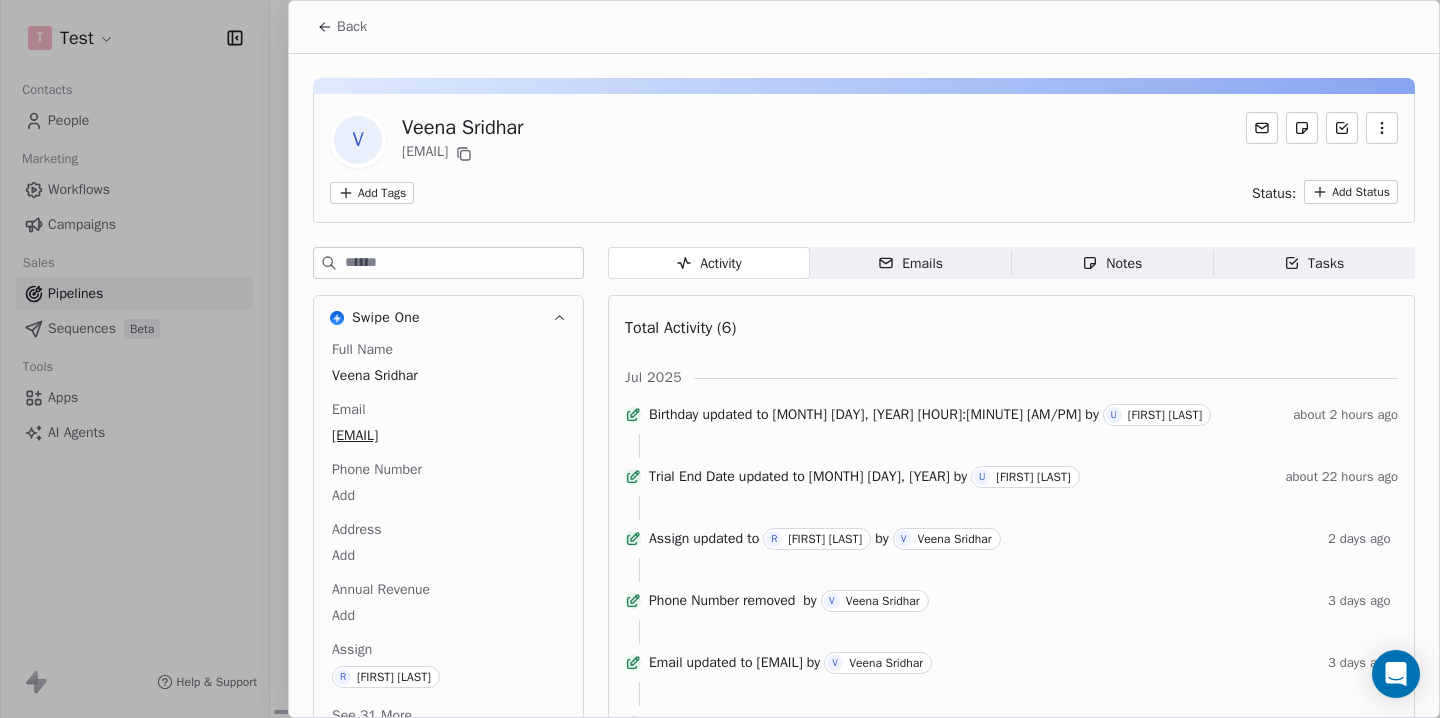 click on "Back" at bounding box center [342, 27] 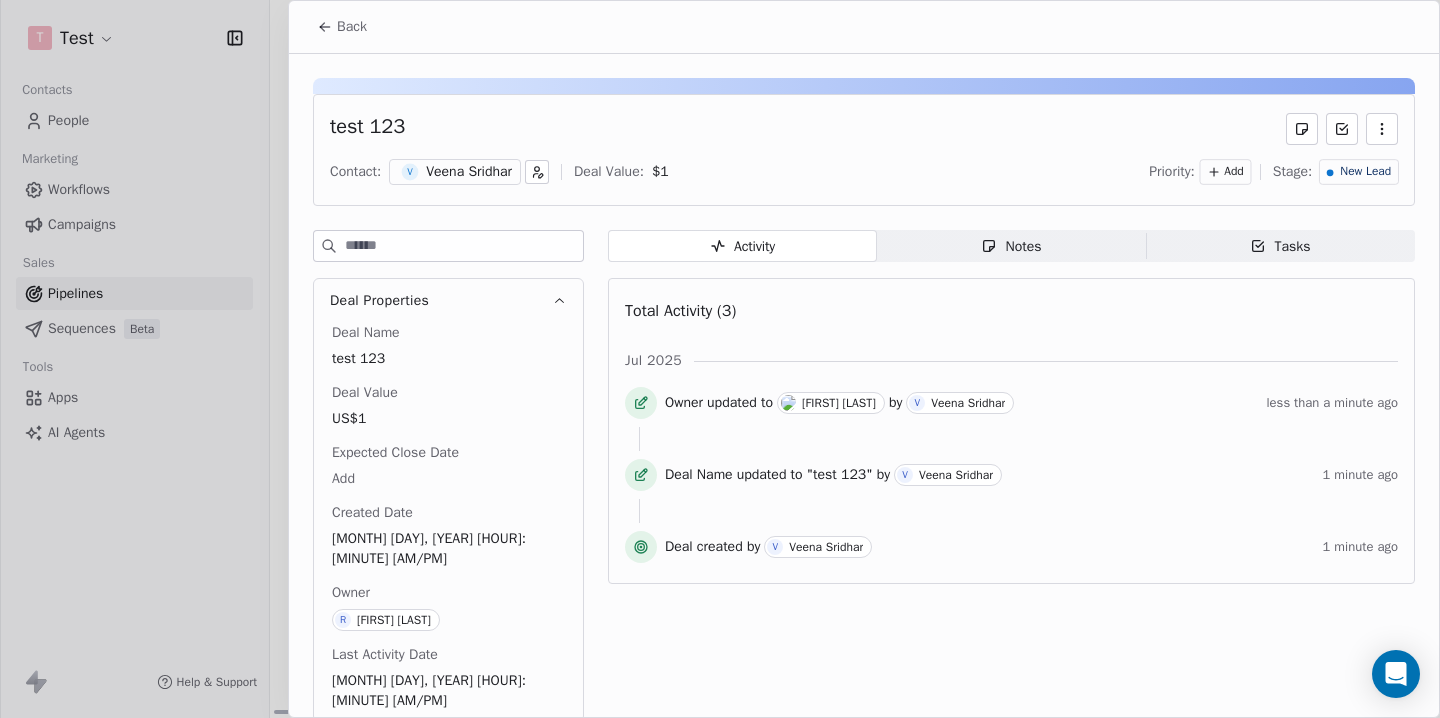 click on "Back" at bounding box center [342, 27] 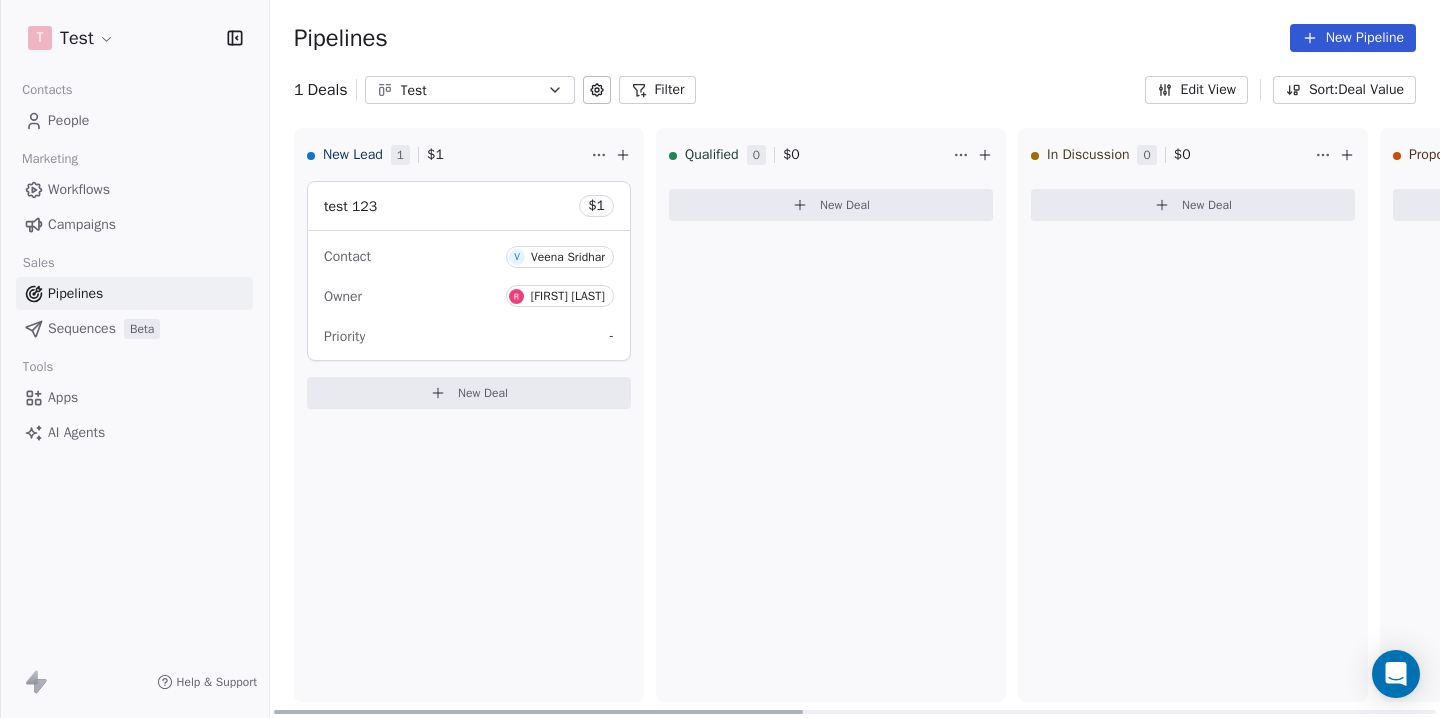 click on "Pipelines  New Pipeline" at bounding box center [855, 38] 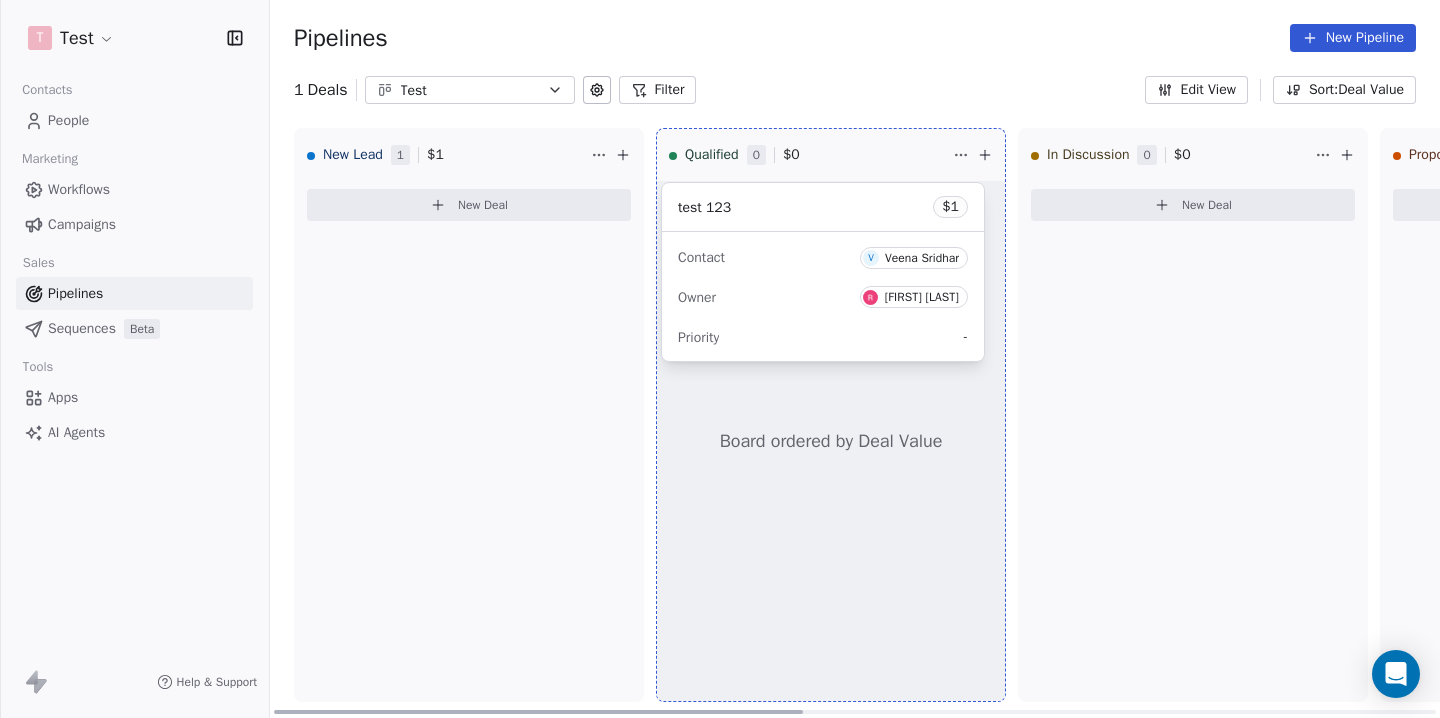drag, startPoint x: 434, startPoint y: 201, endPoint x: 788, endPoint y: 202, distance: 354.0014 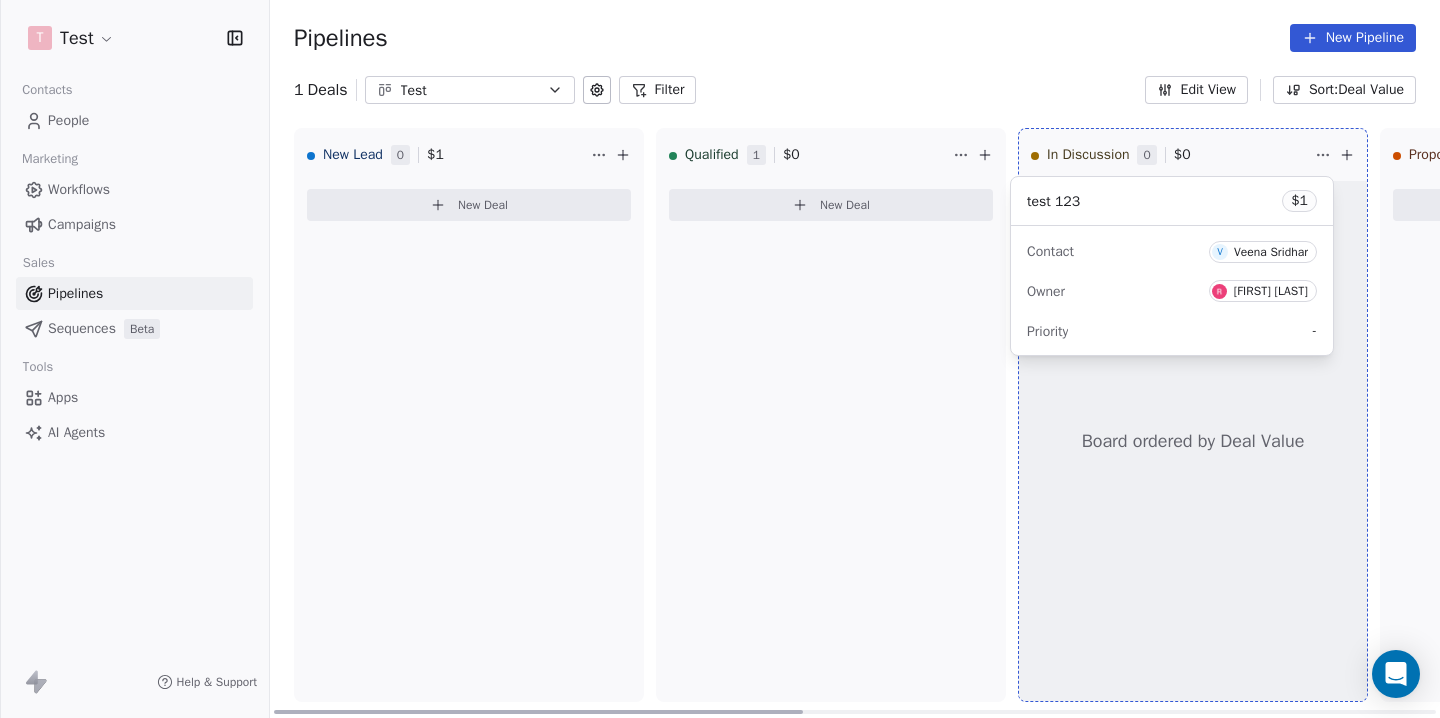 drag, startPoint x: 847, startPoint y: 205, endPoint x: 1188, endPoint y: 200, distance: 341.03665 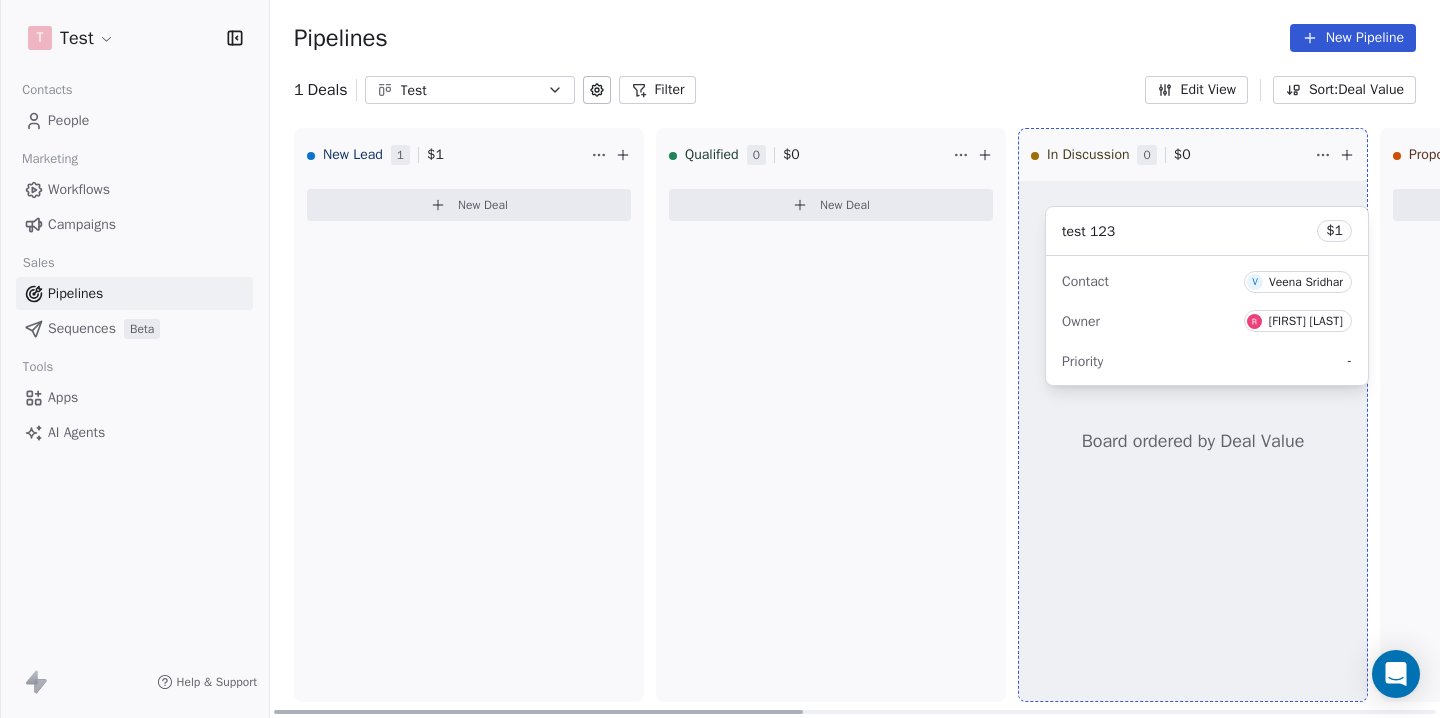 drag, startPoint x: 430, startPoint y: 209, endPoint x: 1170, endPoint y: 231, distance: 740.32697 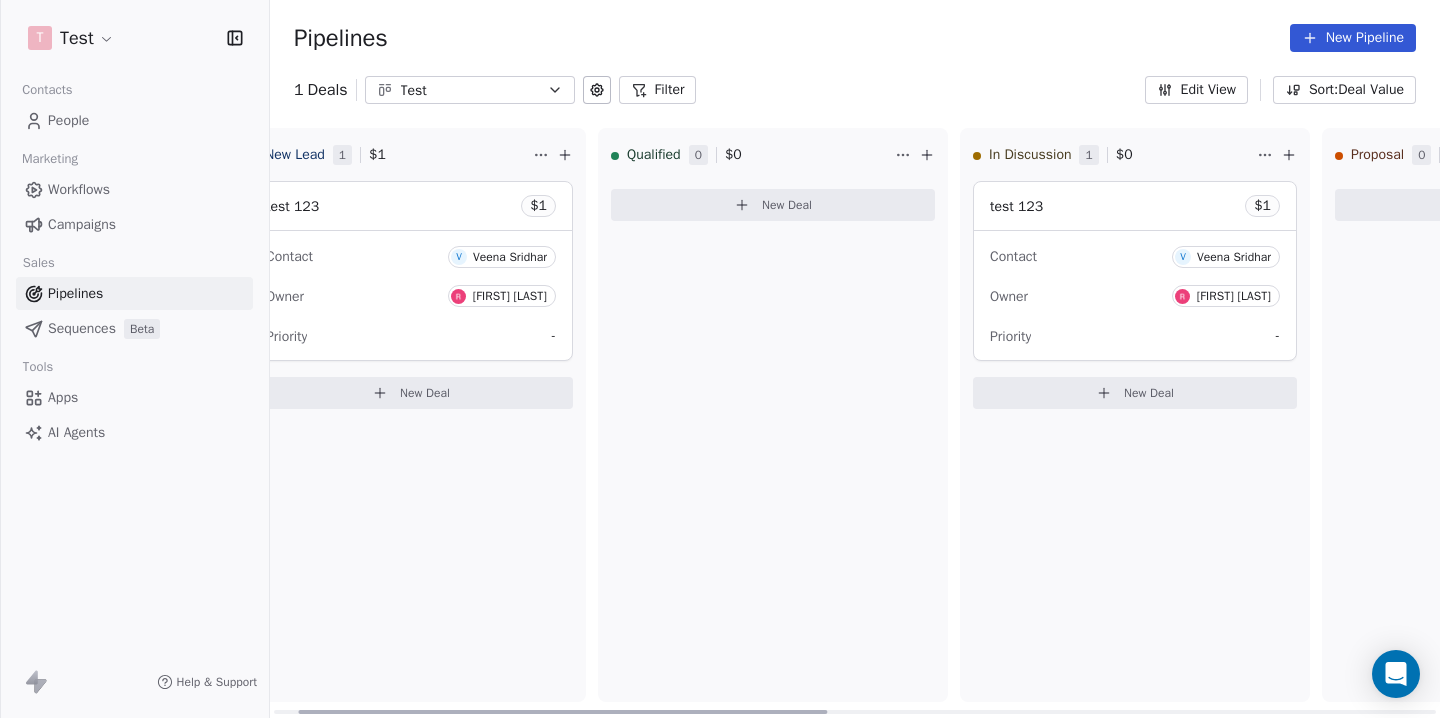 scroll, scrollTop: 0, scrollLeft: 61, axis: horizontal 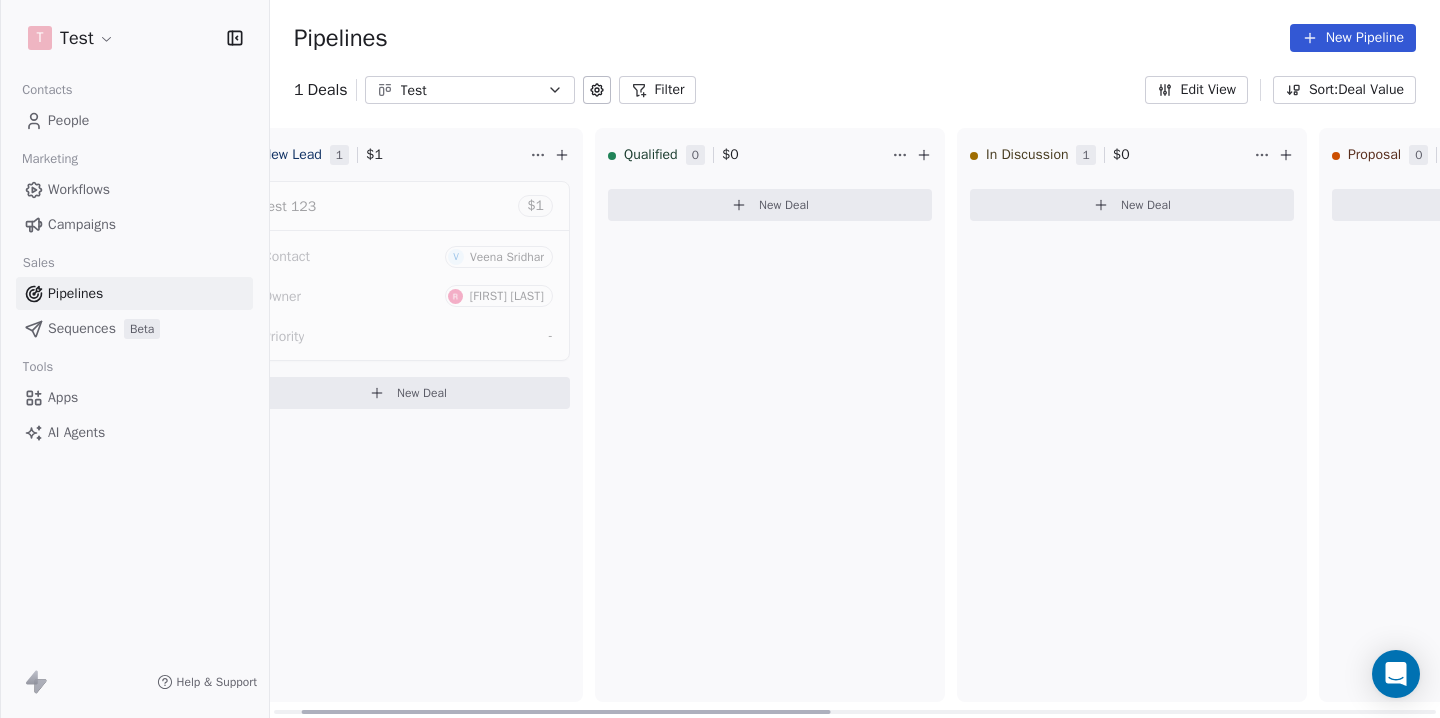 drag, startPoint x: 363, startPoint y: 206, endPoint x: 908, endPoint y: 212, distance: 545.033 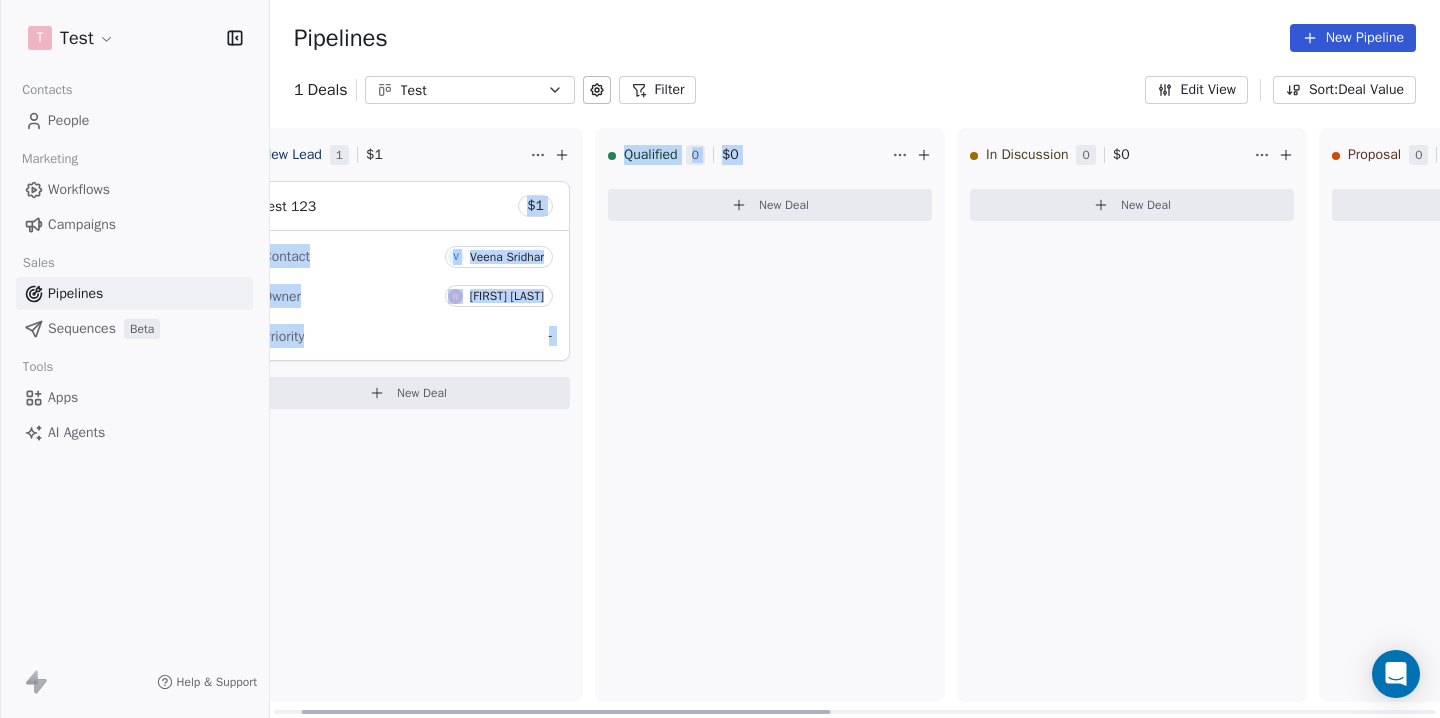 drag, startPoint x: 413, startPoint y: 201, endPoint x: 788, endPoint y: 273, distance: 381.84946 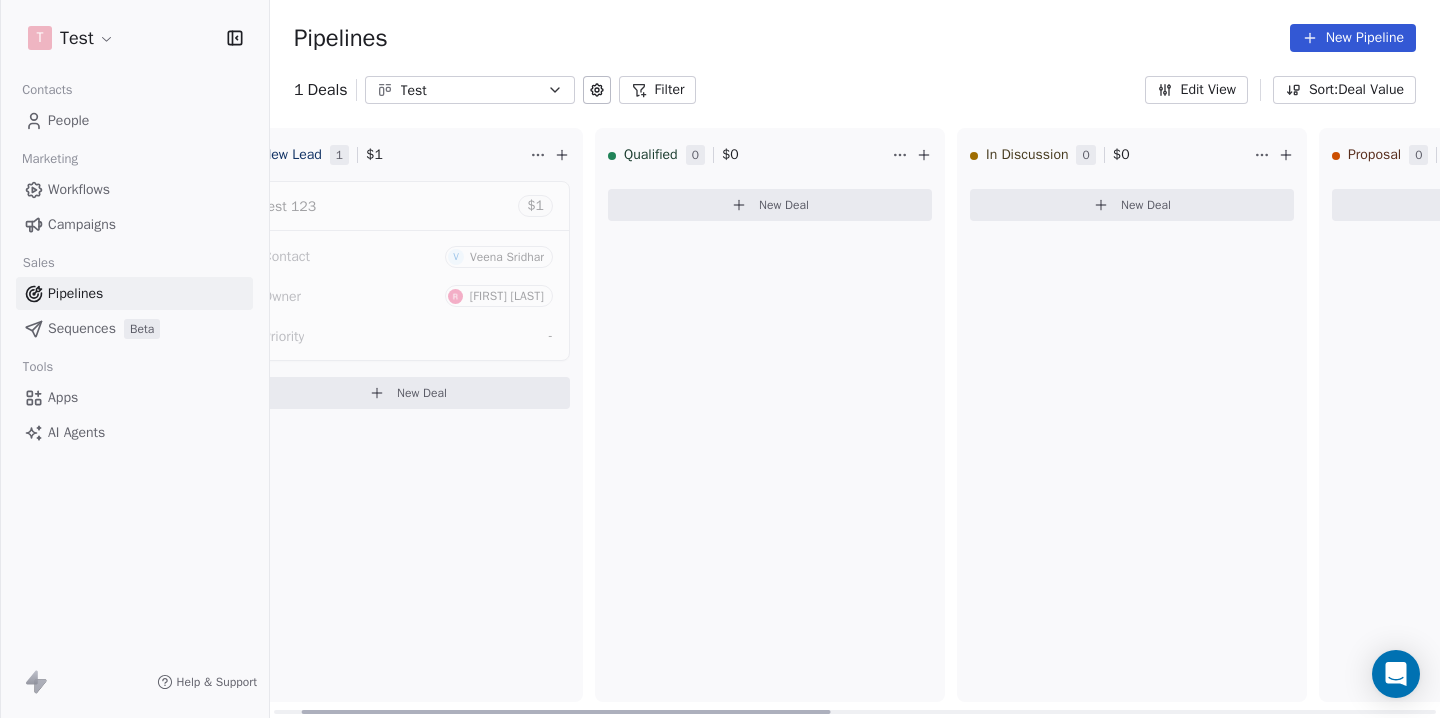 drag, startPoint x: 342, startPoint y: 210, endPoint x: 751, endPoint y: 204, distance: 409.044 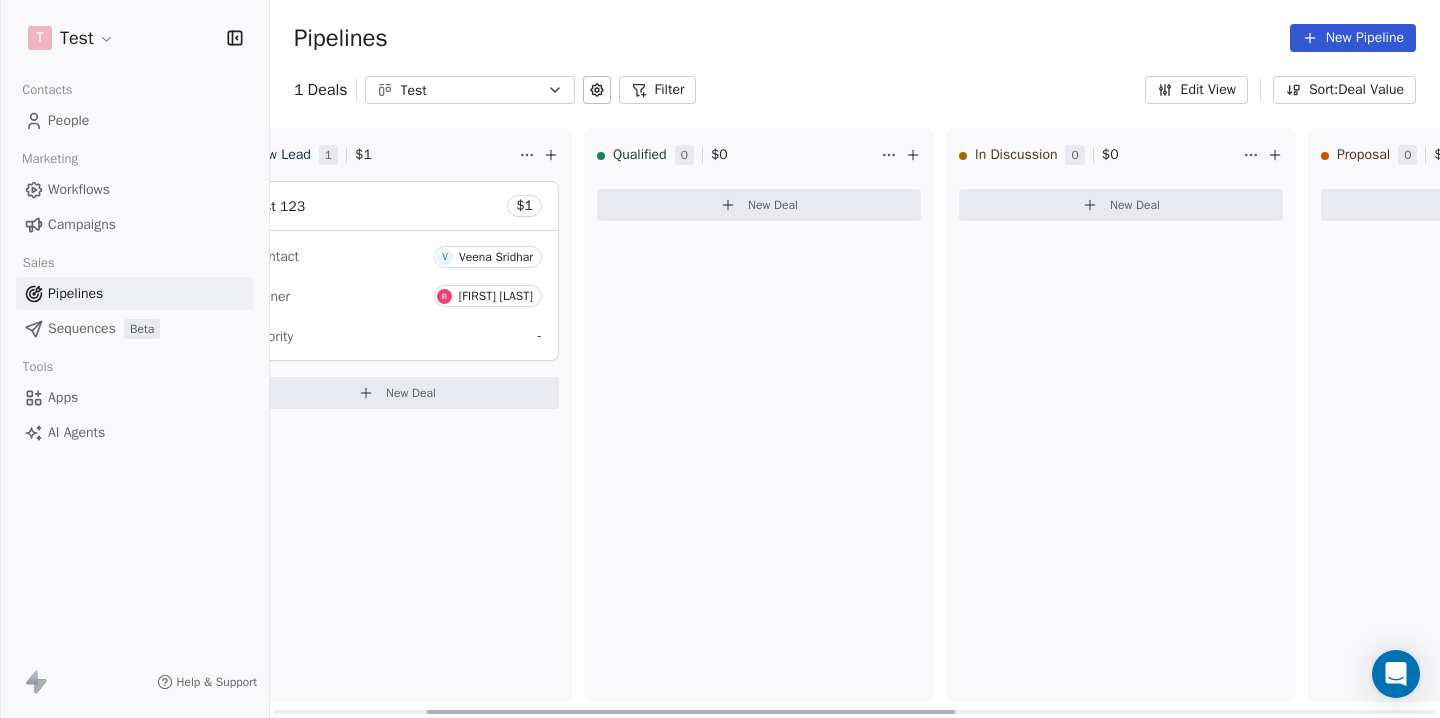 scroll, scrollTop: 0, scrollLeft: 0, axis: both 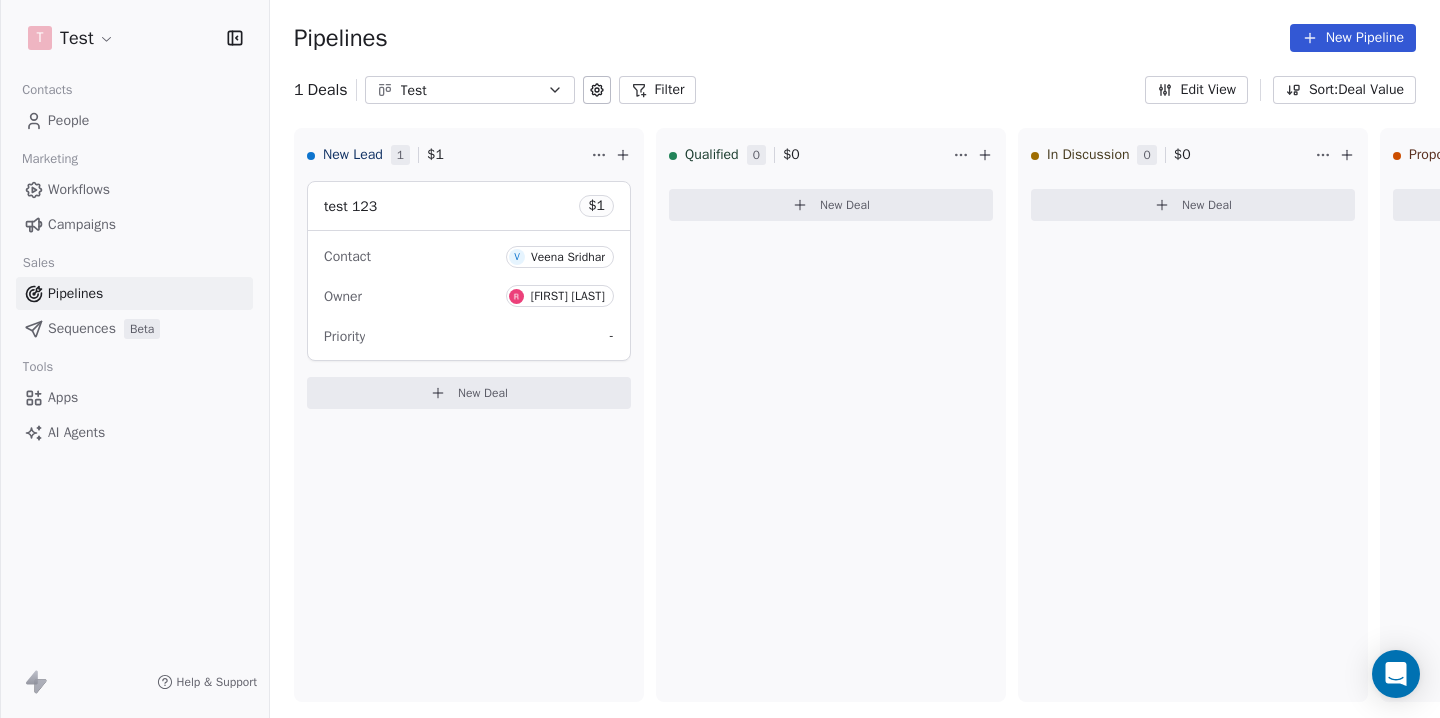 click on "1 Deals Test Filter  Edit View Sort:  Deal Value" at bounding box center [855, 90] 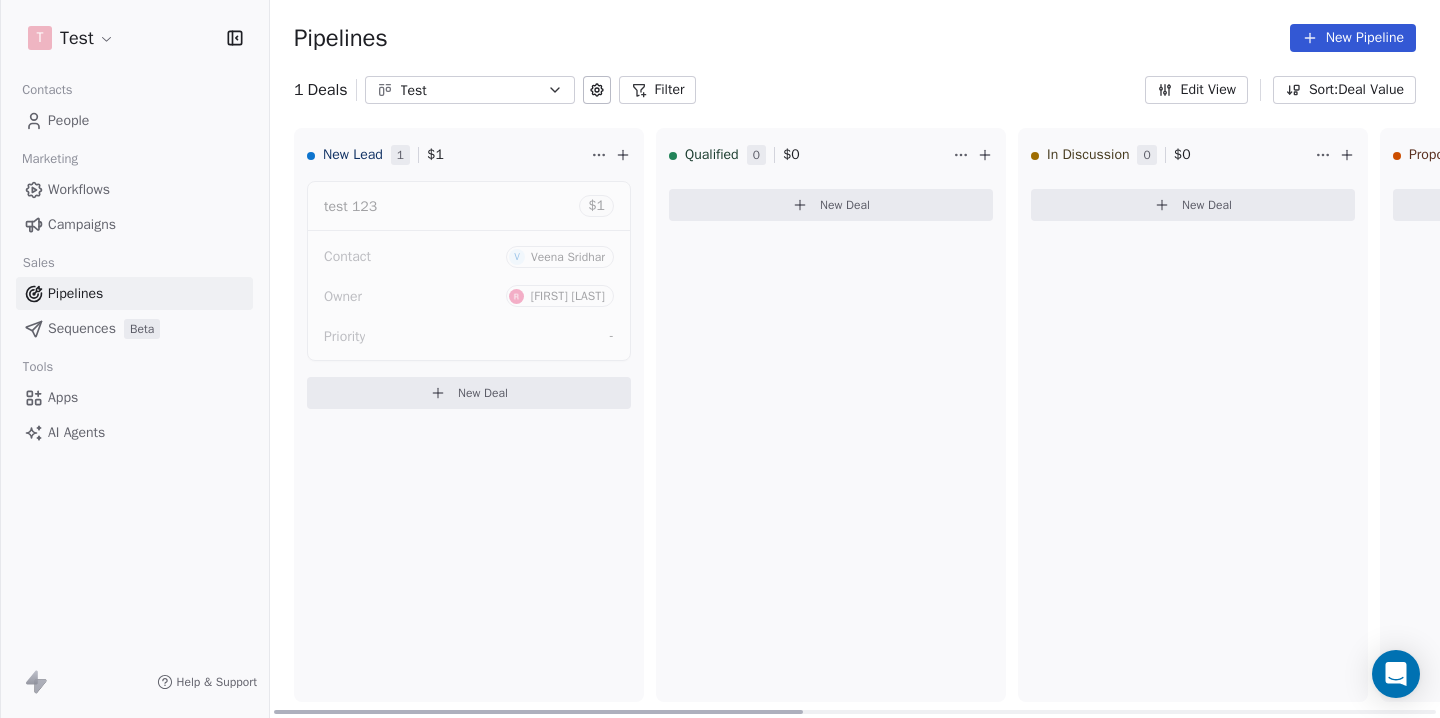 drag, startPoint x: 394, startPoint y: 328, endPoint x: 880, endPoint y: 327, distance: 486.00104 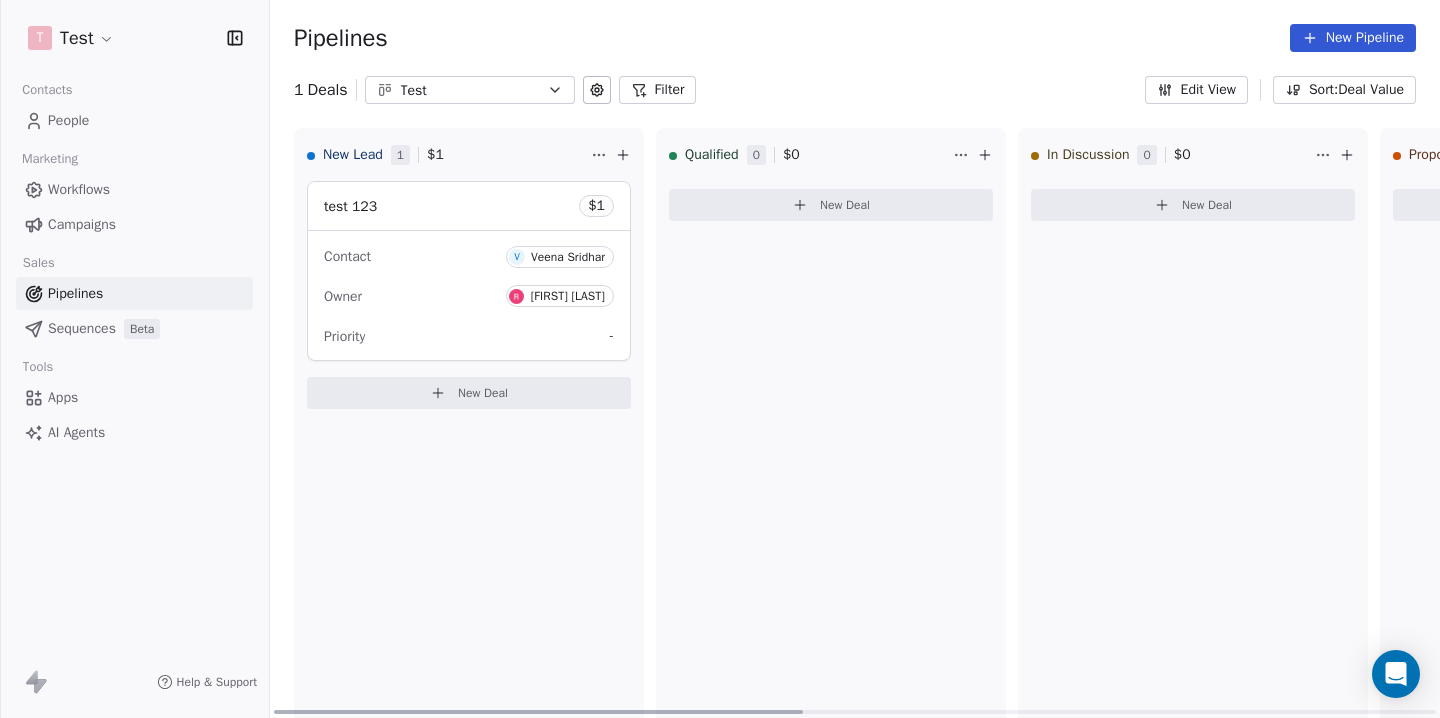 click on "test 123 $ 1" at bounding box center [469, 206] 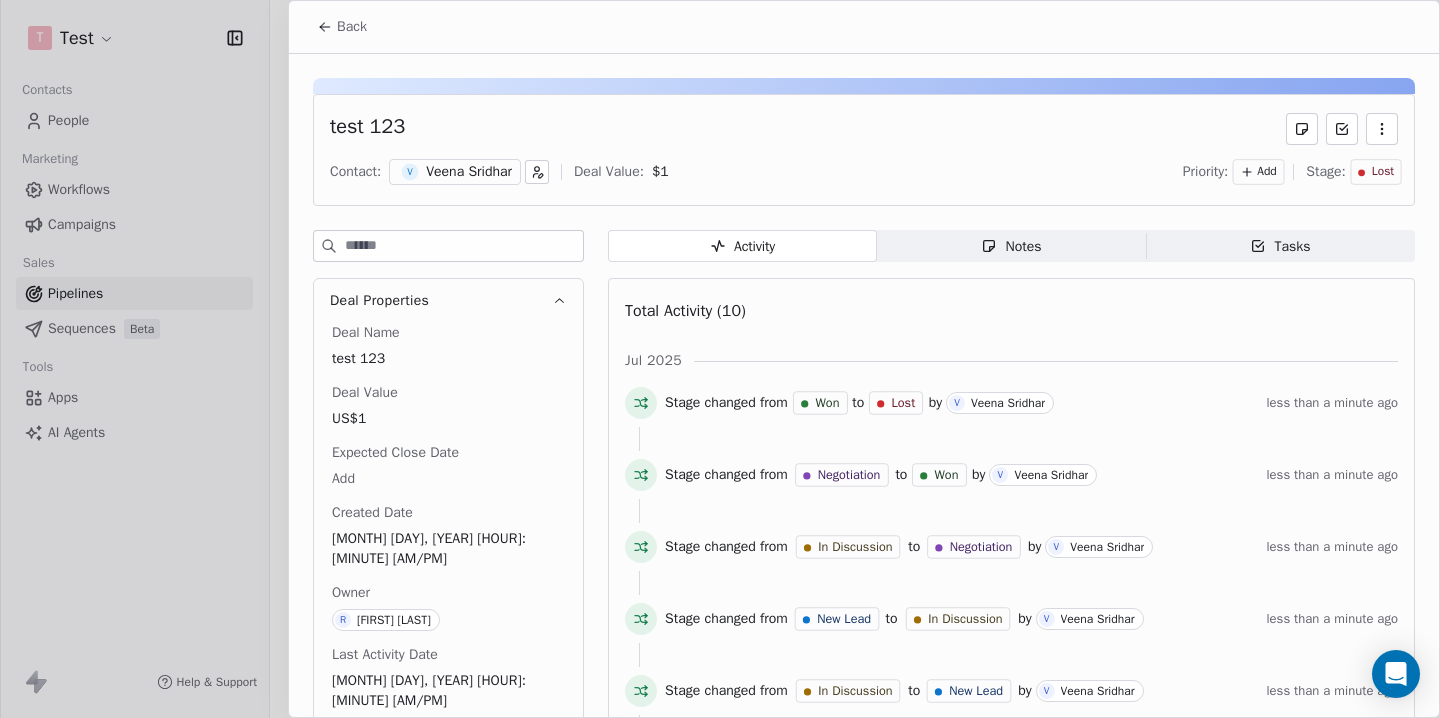 click 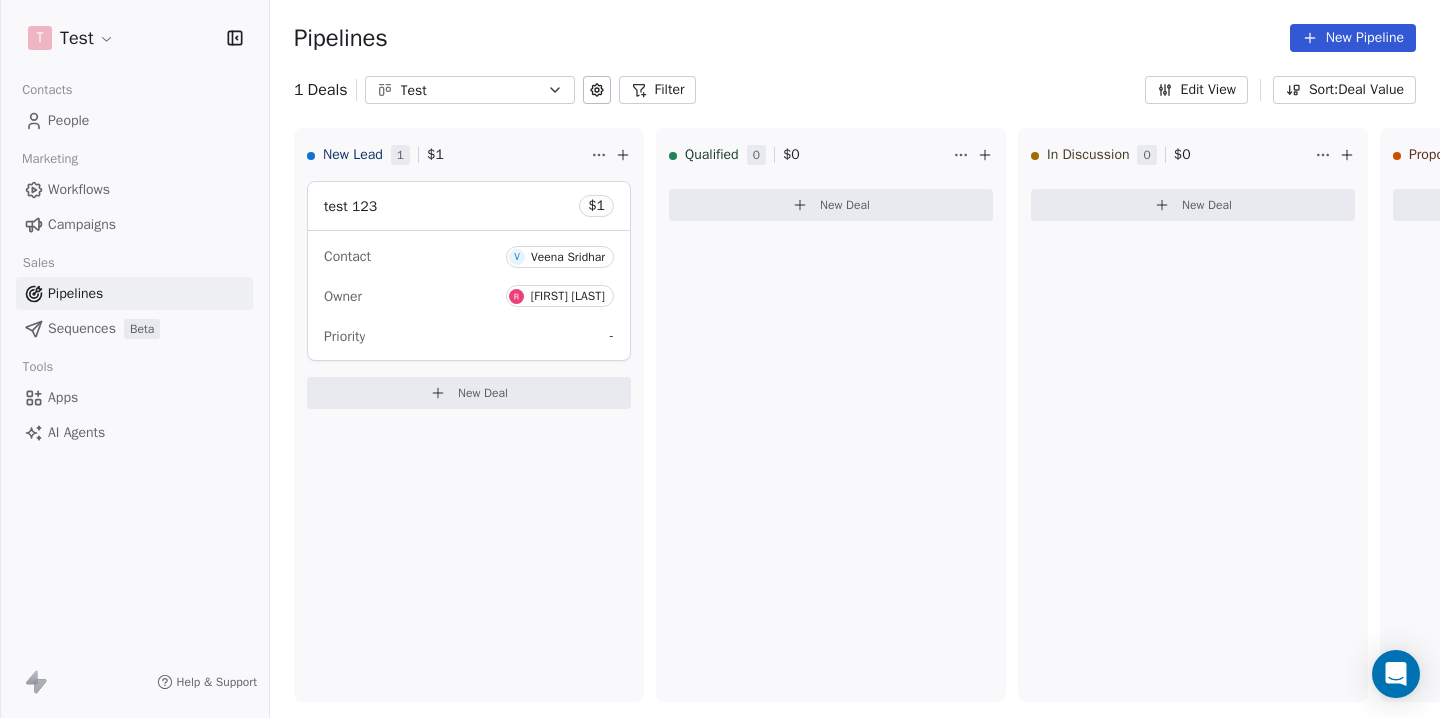 click on "Pipelines  New Pipeline" at bounding box center (855, 38) 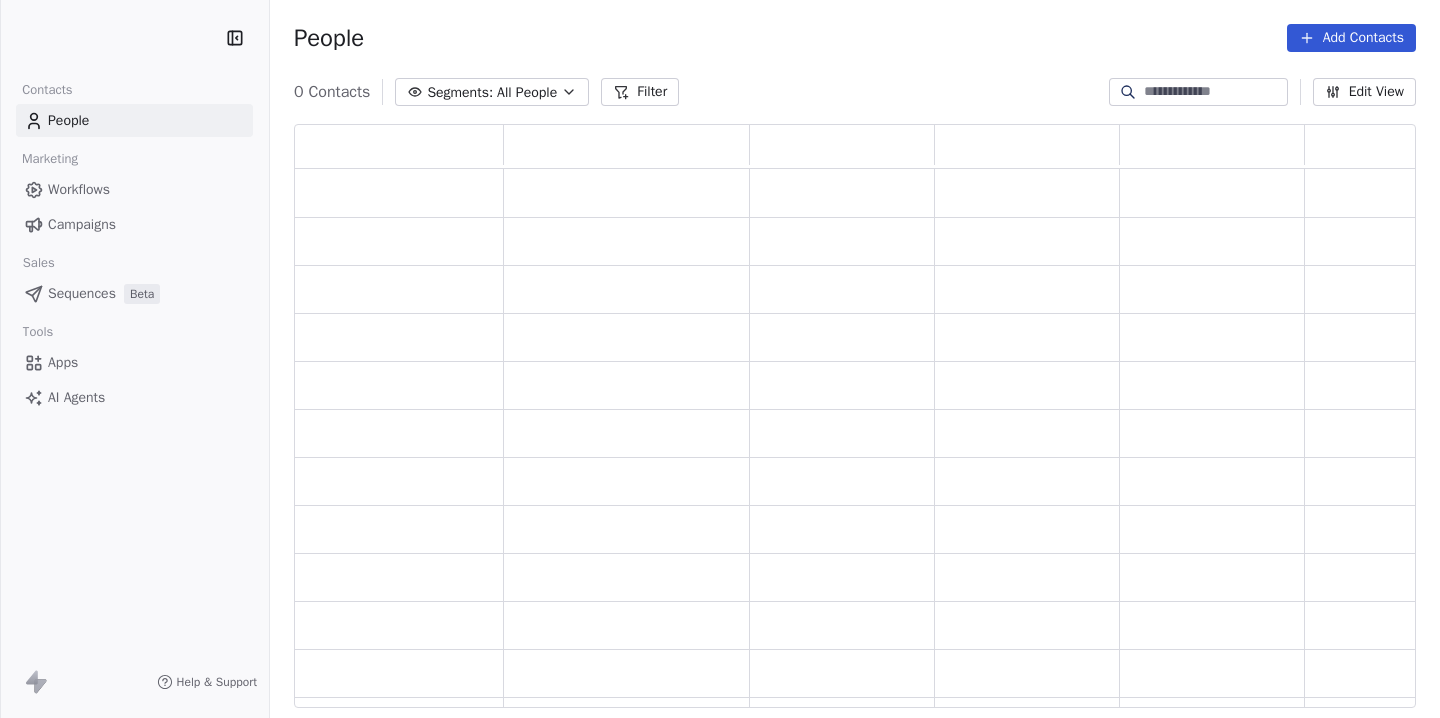 scroll, scrollTop: 0, scrollLeft: 0, axis: both 